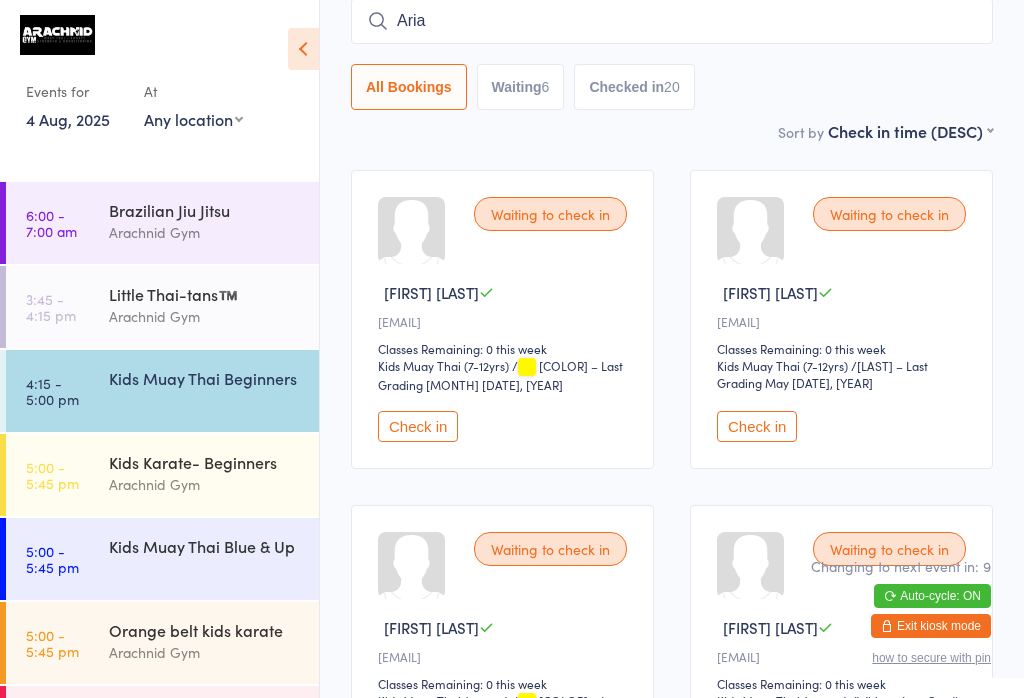 scroll, scrollTop: 161, scrollLeft: 0, axis: vertical 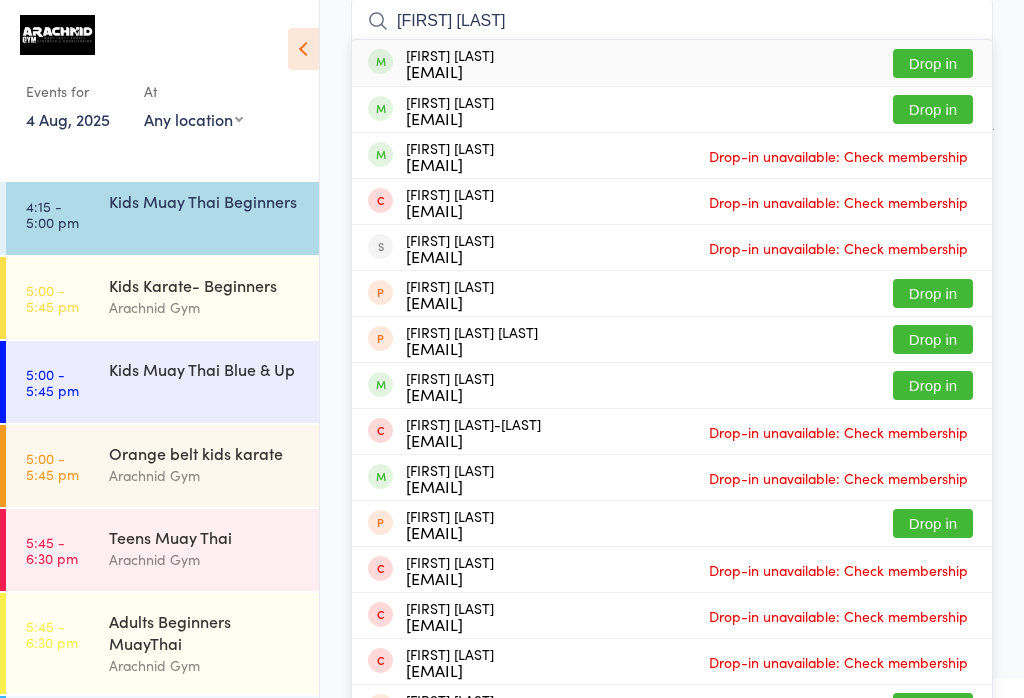 type on "[FIRST] [LAST]" 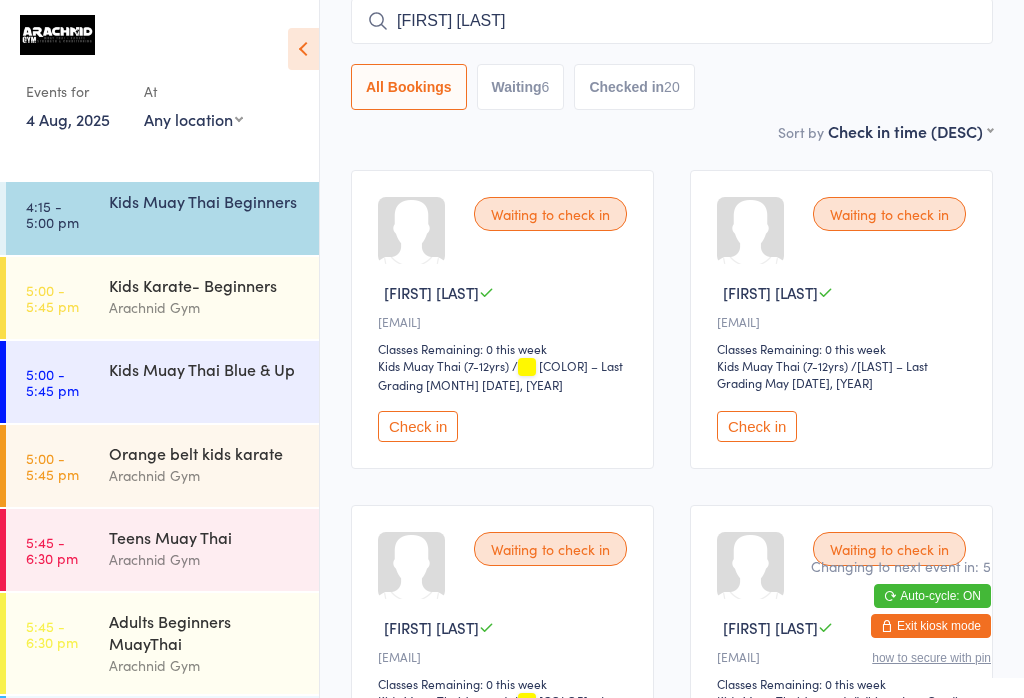 type 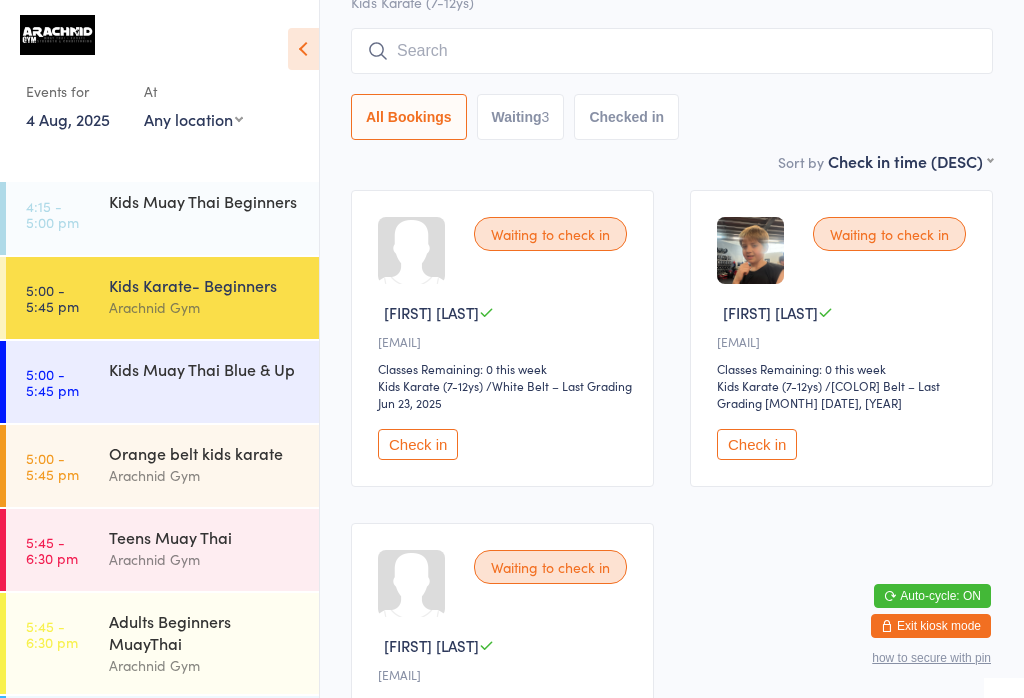 scroll, scrollTop: 0, scrollLeft: 0, axis: both 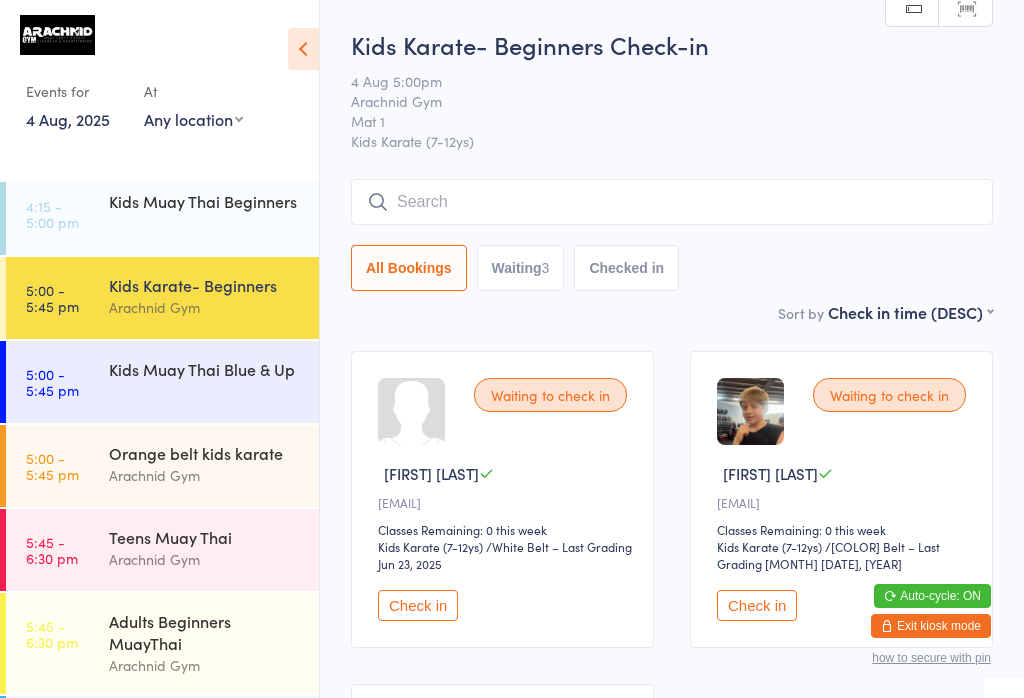click at bounding box center [672, 202] 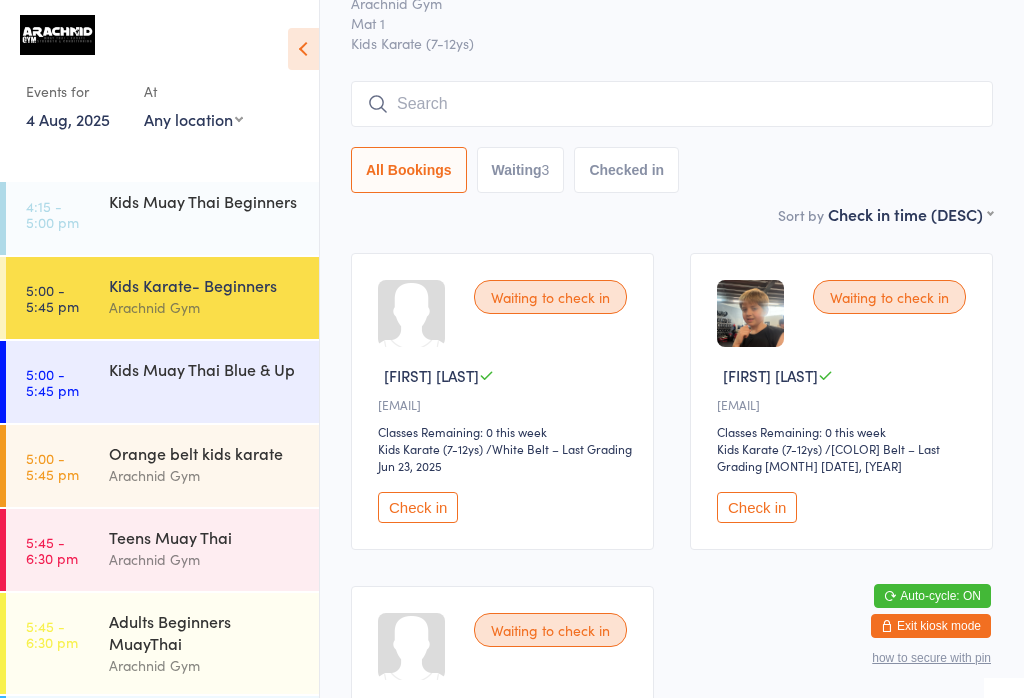scroll, scrollTop: 181, scrollLeft: 0, axis: vertical 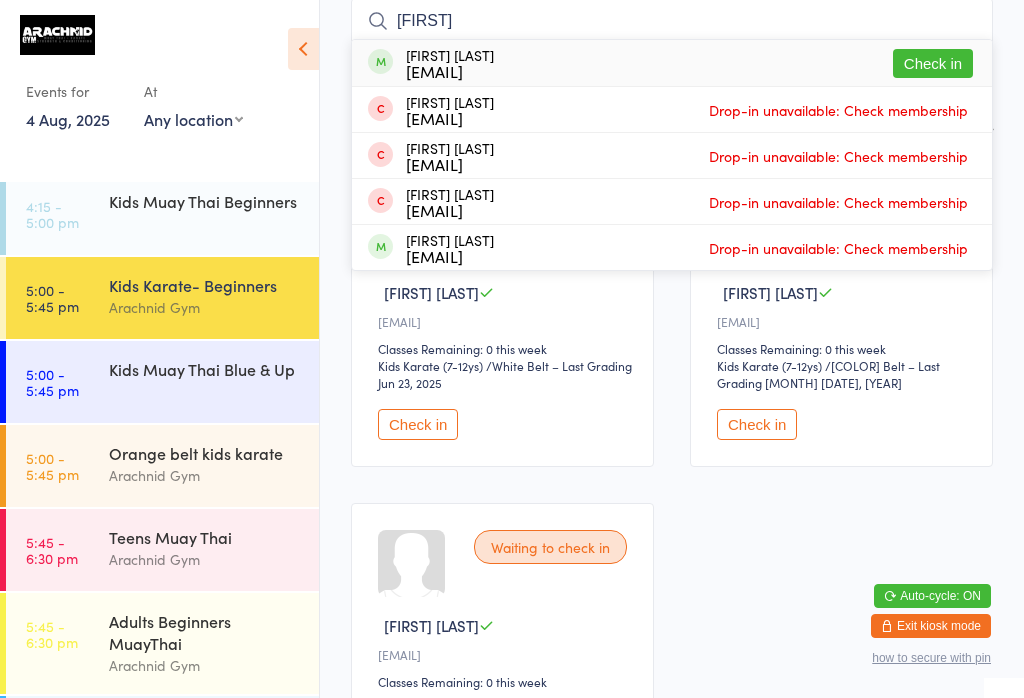 type on "[FIRST]" 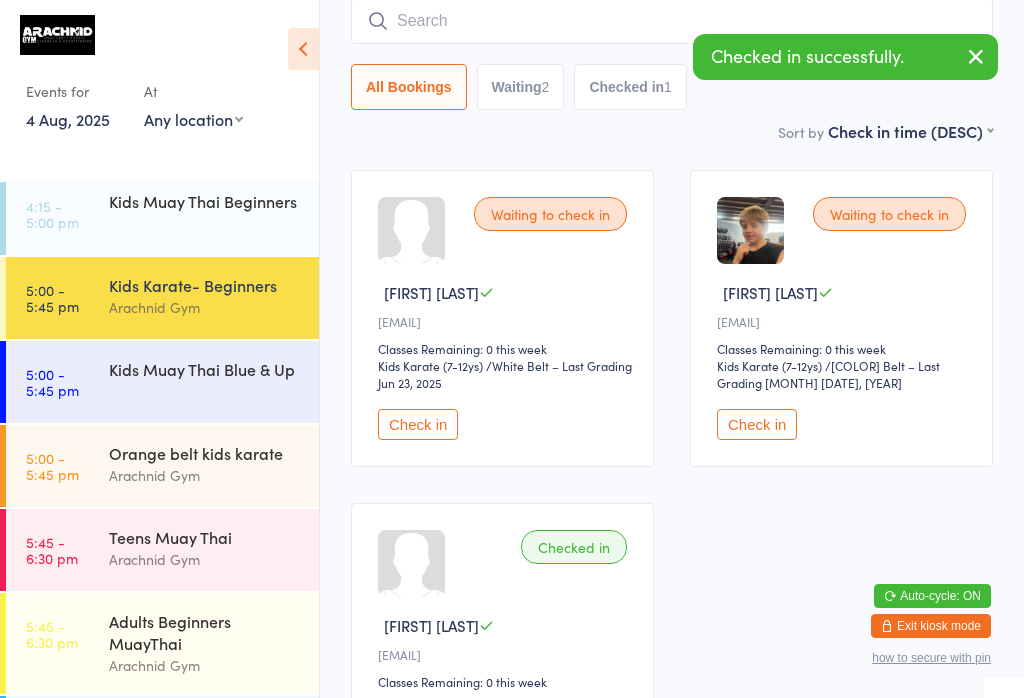 click on "[BELT] [ACTIVITY] [LOCATION]" at bounding box center (214, 464) 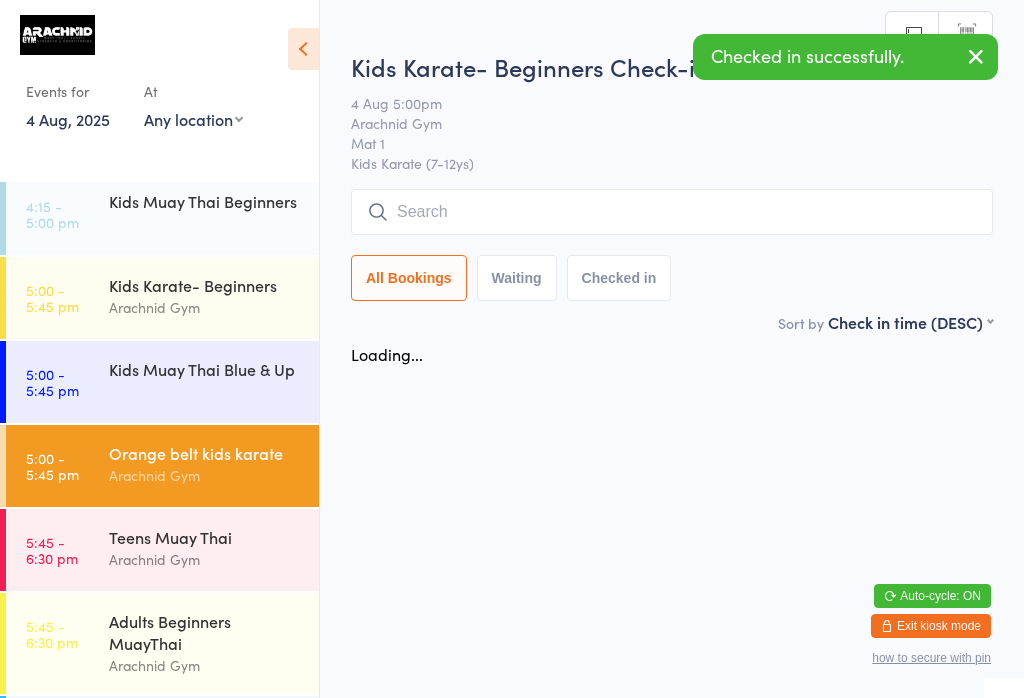 scroll, scrollTop: 0, scrollLeft: 0, axis: both 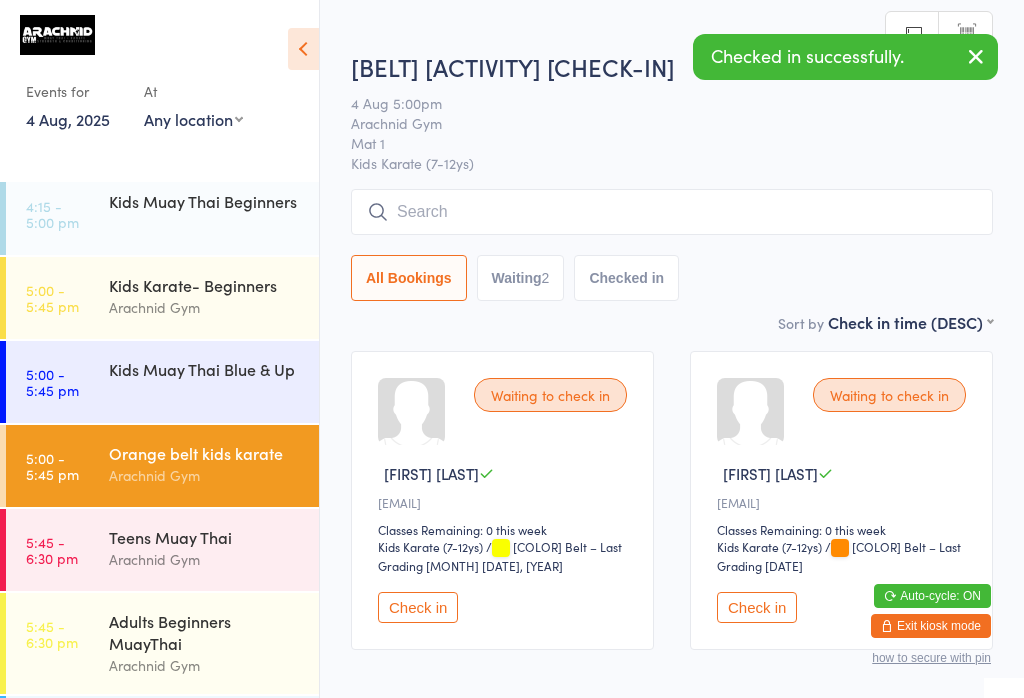 click on "Check in" at bounding box center [418, 607] 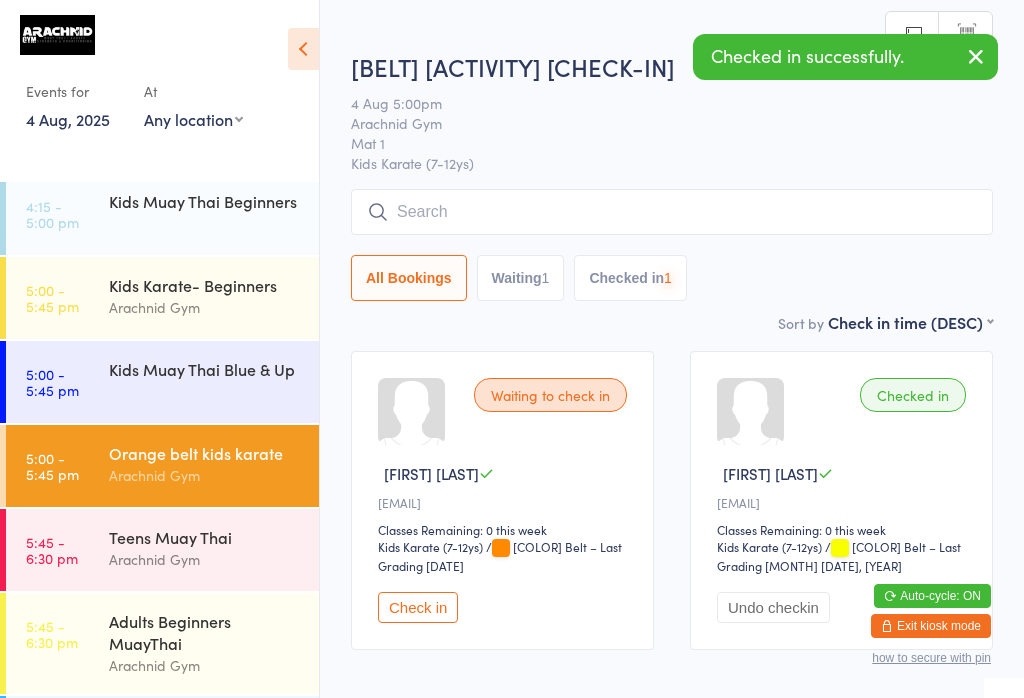 click on "Check in" at bounding box center [418, 607] 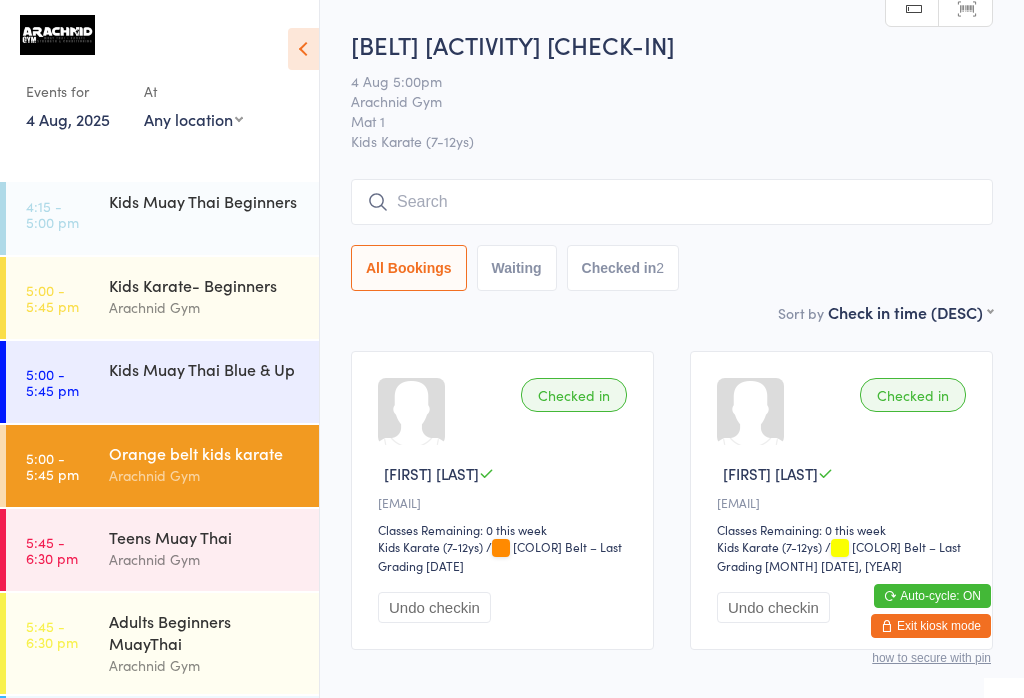 click on "[TIME] - [TIME] pm Kids Muay Thai Blue & Up" at bounding box center (162, 382) 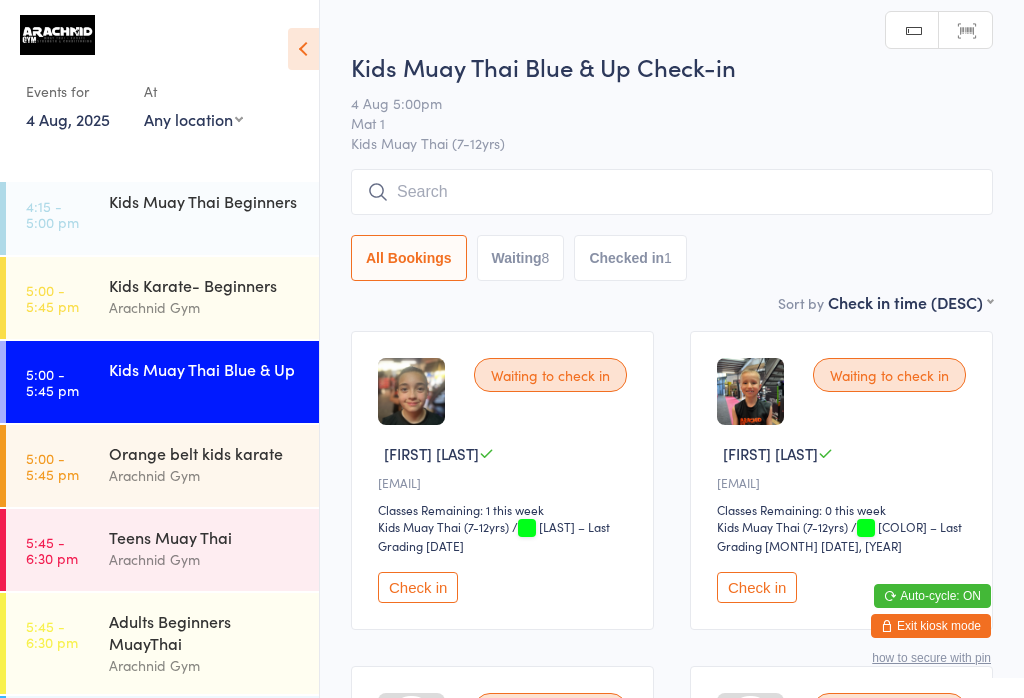 click at bounding box center [672, 192] 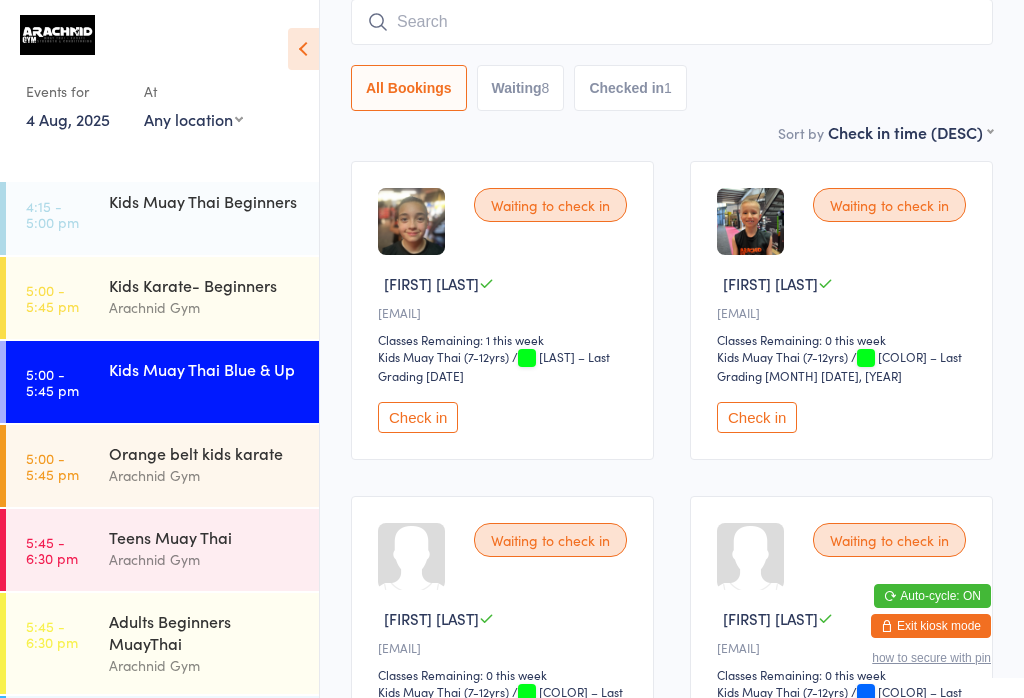 scroll, scrollTop: 171, scrollLeft: 0, axis: vertical 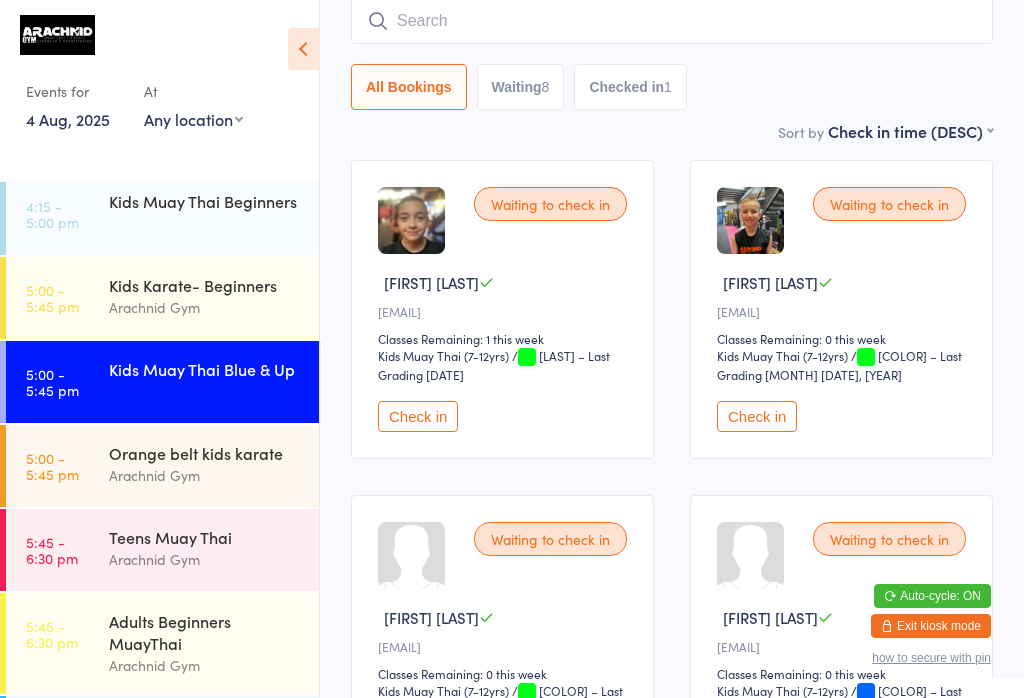 click on "First name (ASC) First name (DESC) Last name (ASC) Last name (DESC) Check in time (ASC) Check in time (DESC) Rank (ASC) Rank (DESC)" at bounding box center [910, 128] 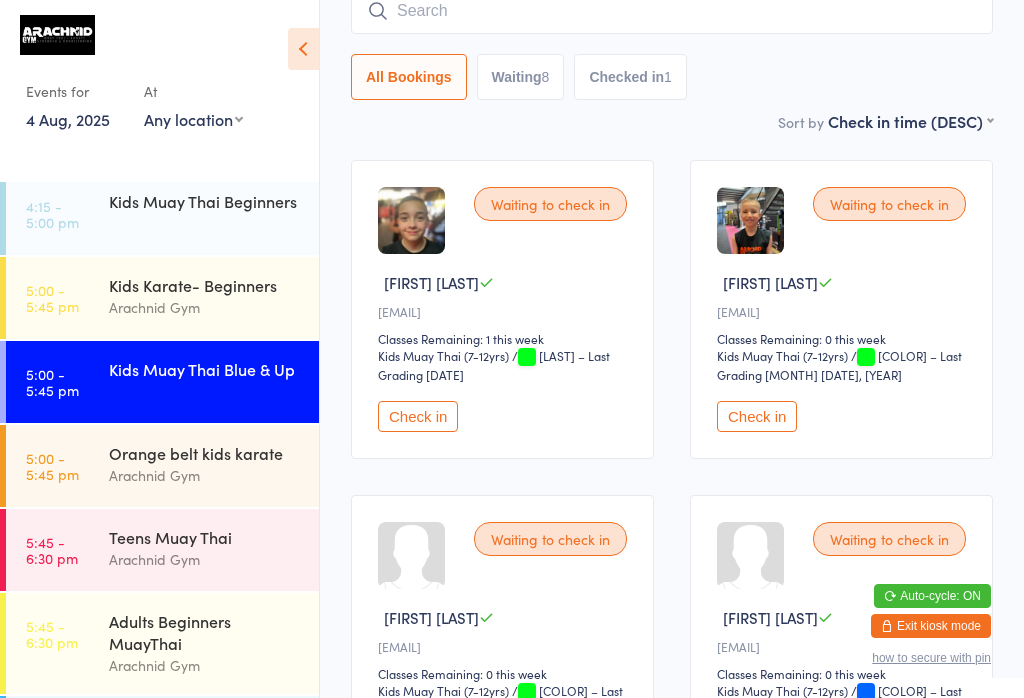 click on "Check in" at bounding box center (757, 416) 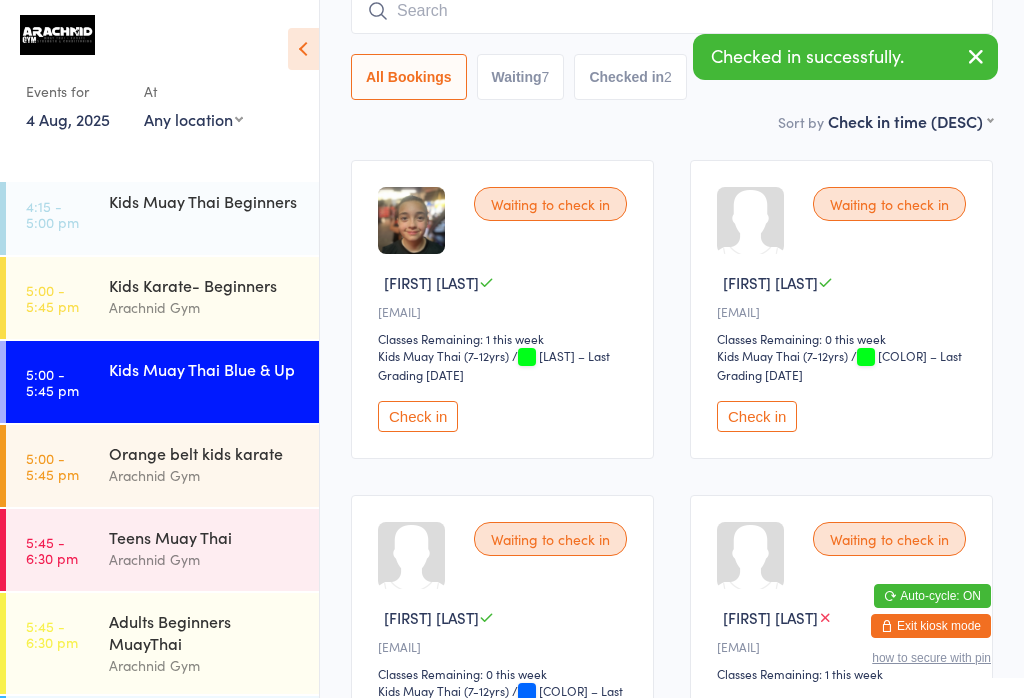 click on "Check in" at bounding box center [418, 416] 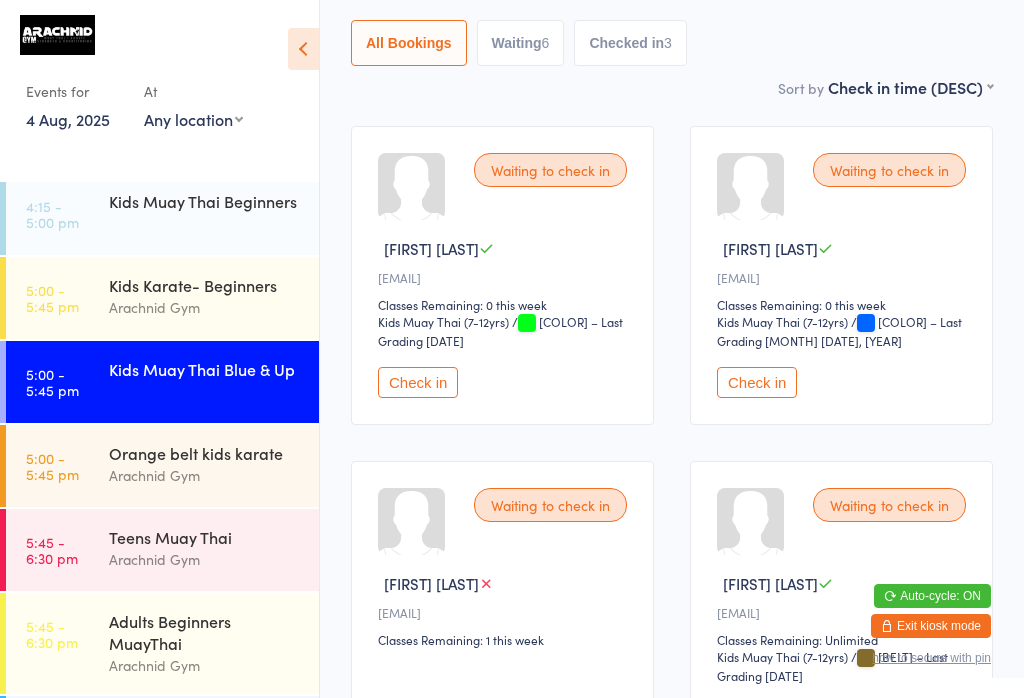 scroll, scrollTop: 198, scrollLeft: 0, axis: vertical 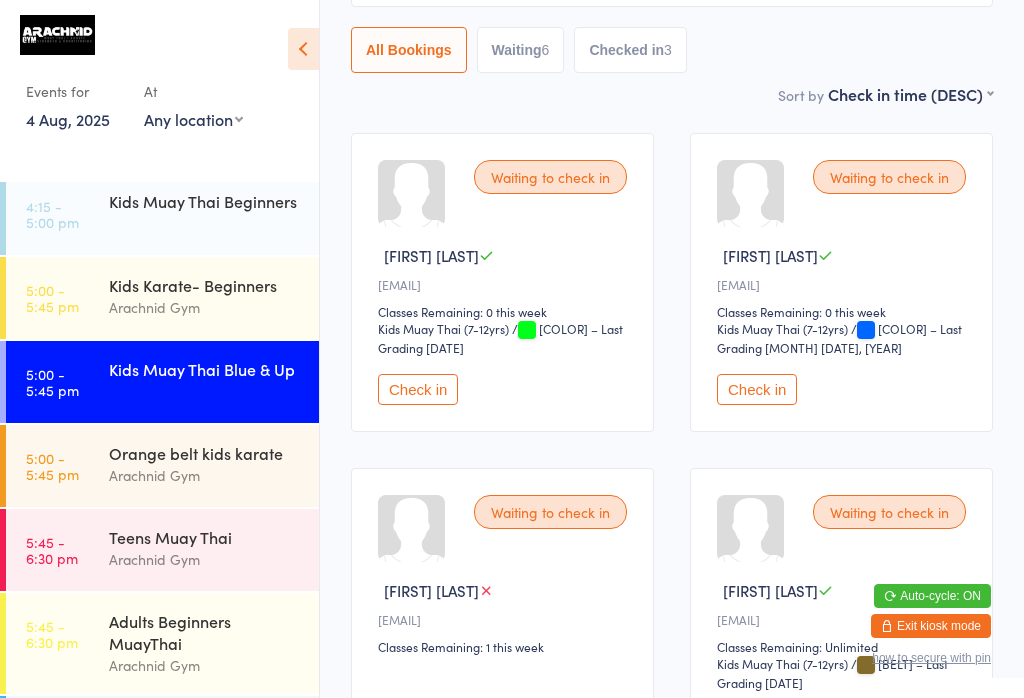 click on "Check in" at bounding box center [757, 389] 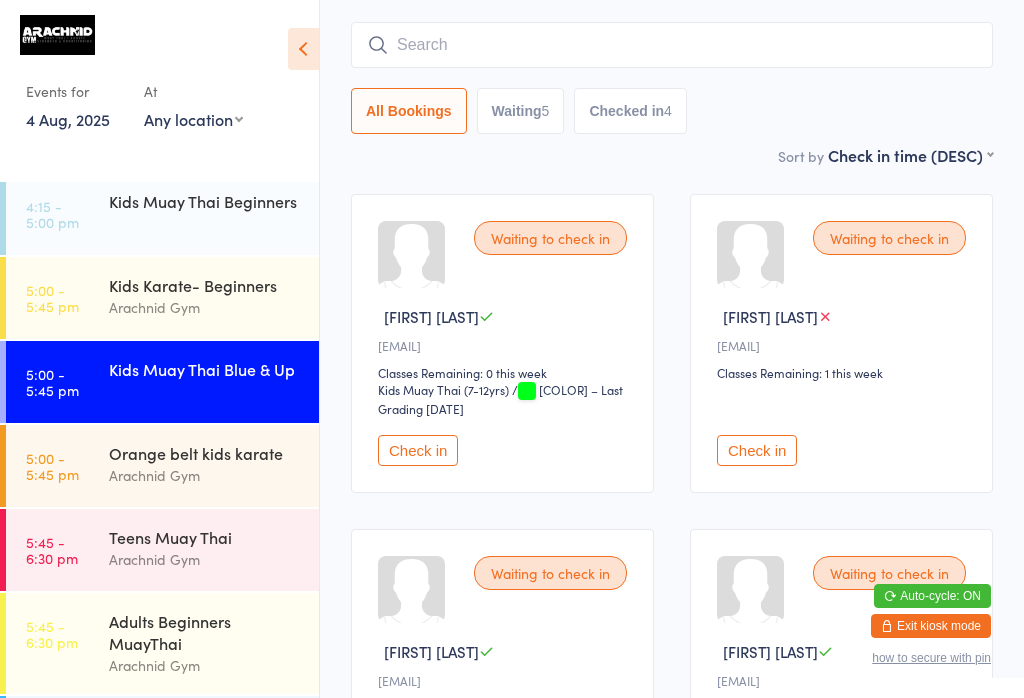 scroll, scrollTop: 139, scrollLeft: 0, axis: vertical 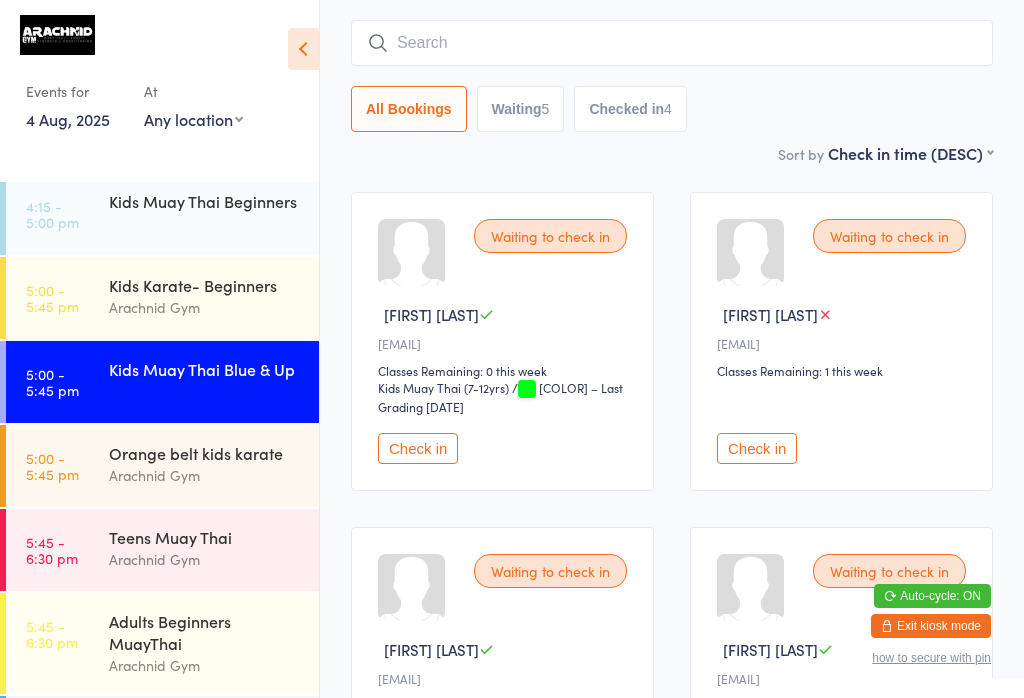 click at bounding box center [672, 43] 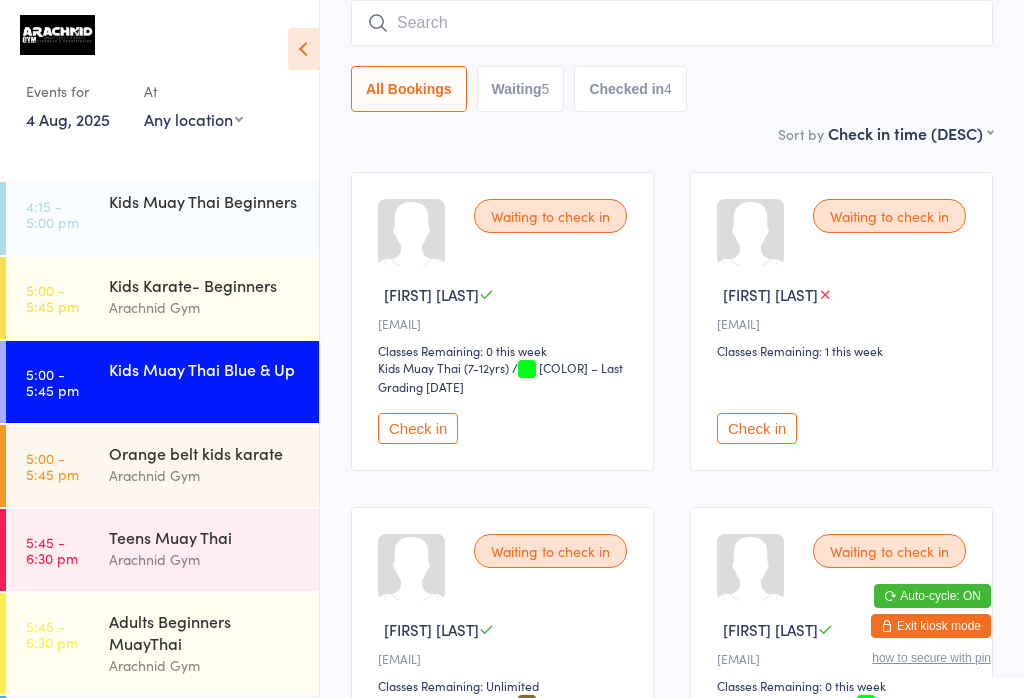 scroll, scrollTop: 161, scrollLeft: 0, axis: vertical 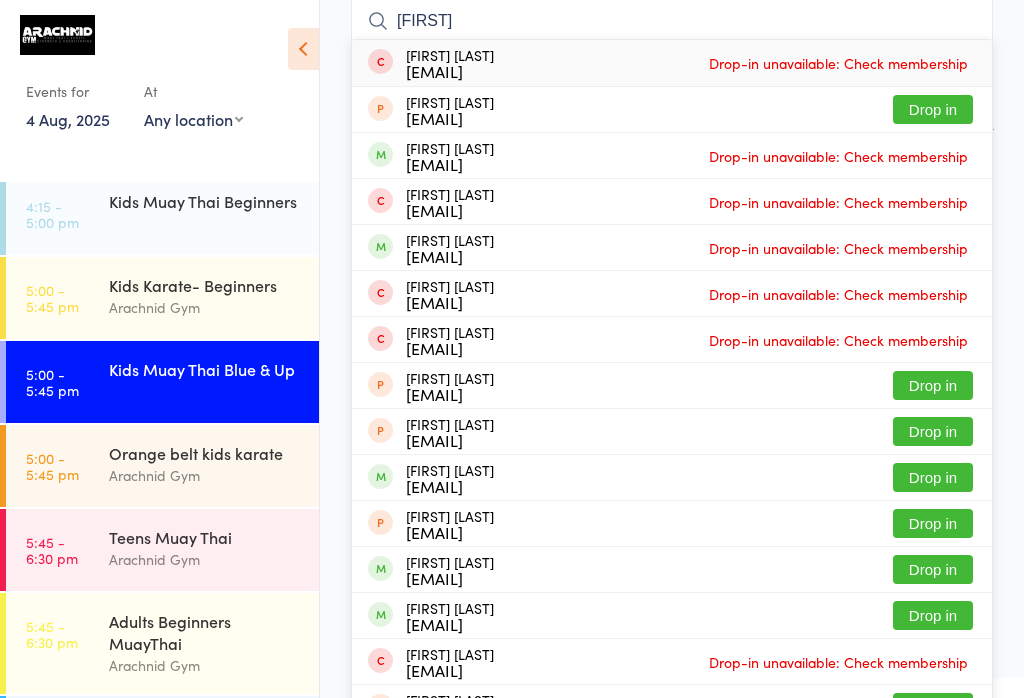 type on "[FIRST]" 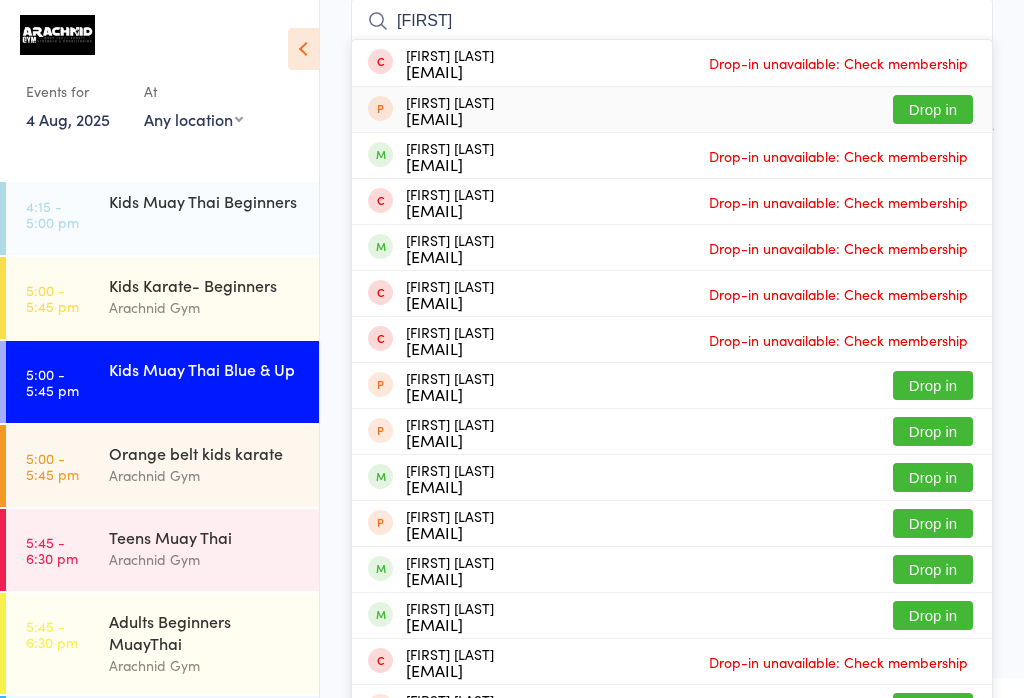 click on "Drop in" at bounding box center (933, 109) 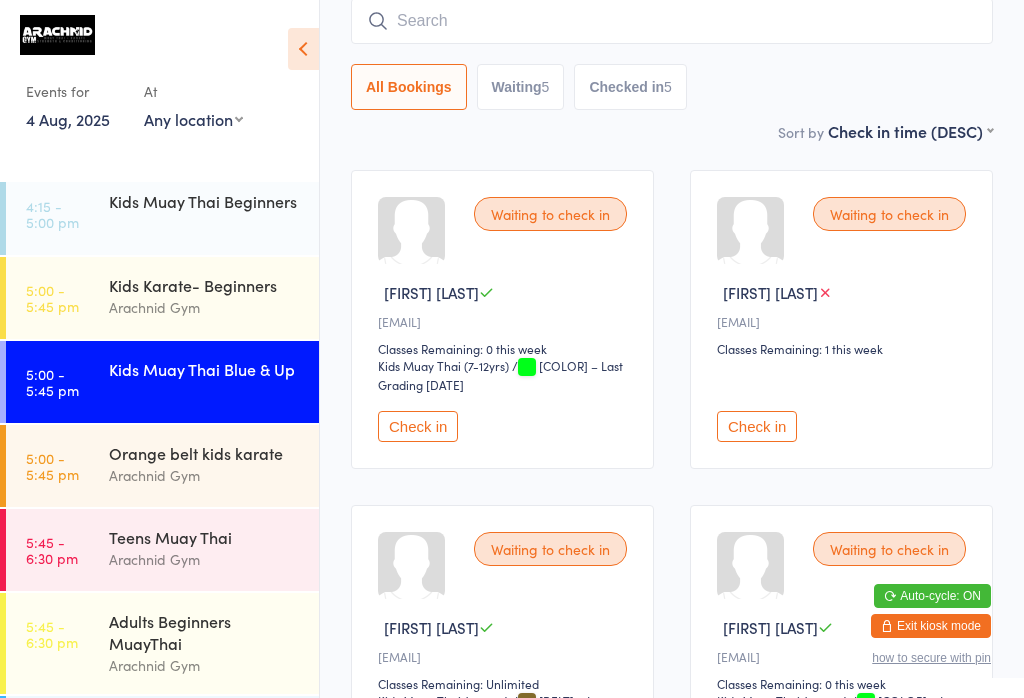click at bounding box center (672, 21) 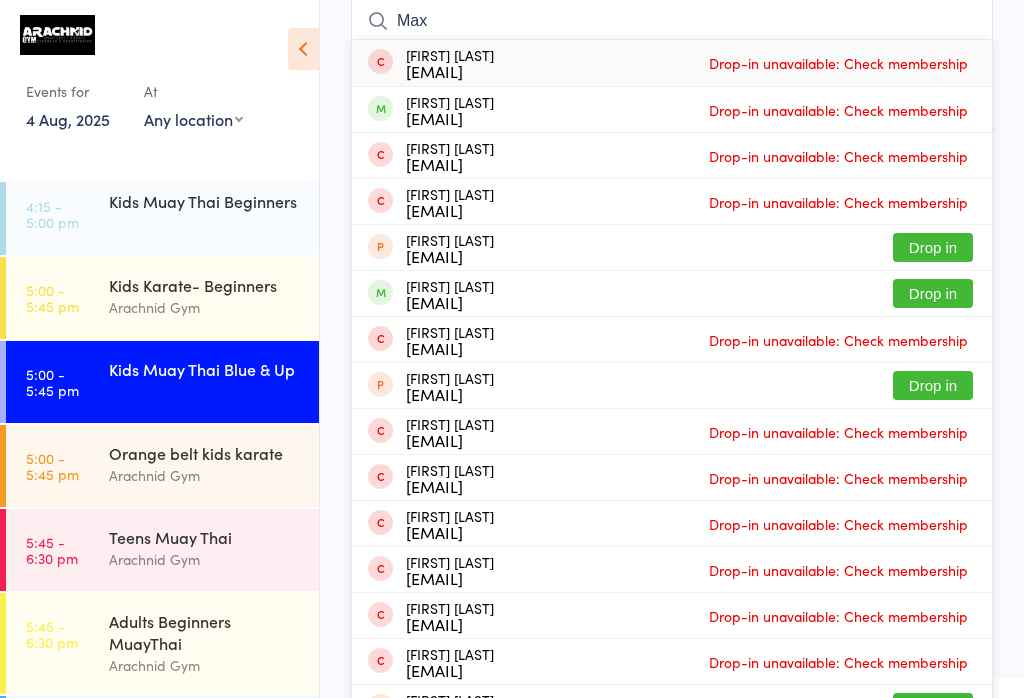 type on "Max" 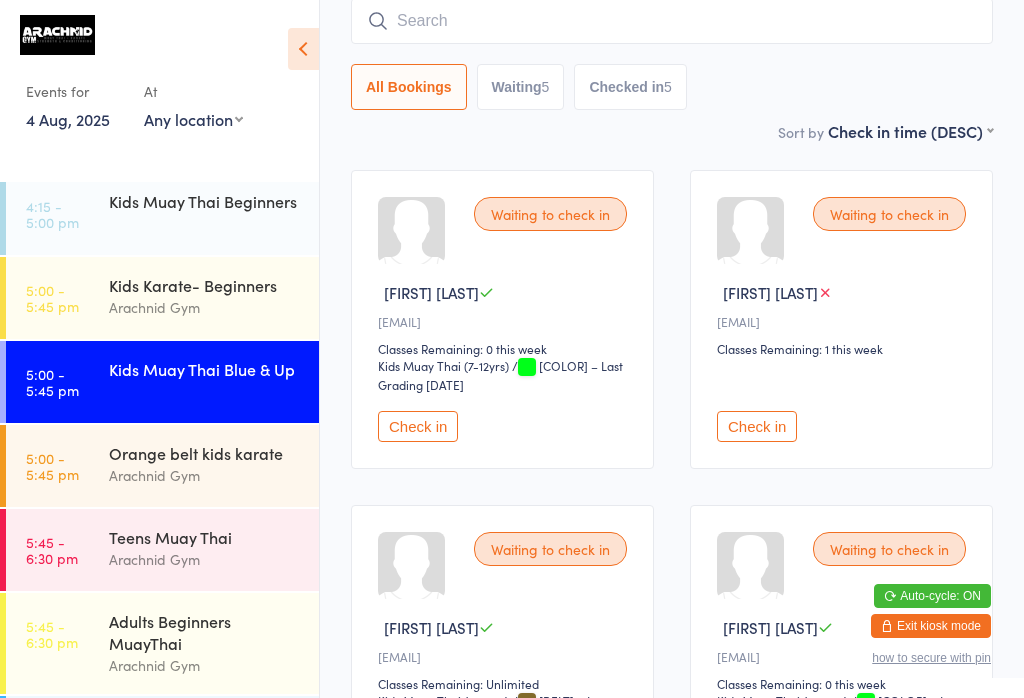 click at bounding box center (672, 21) 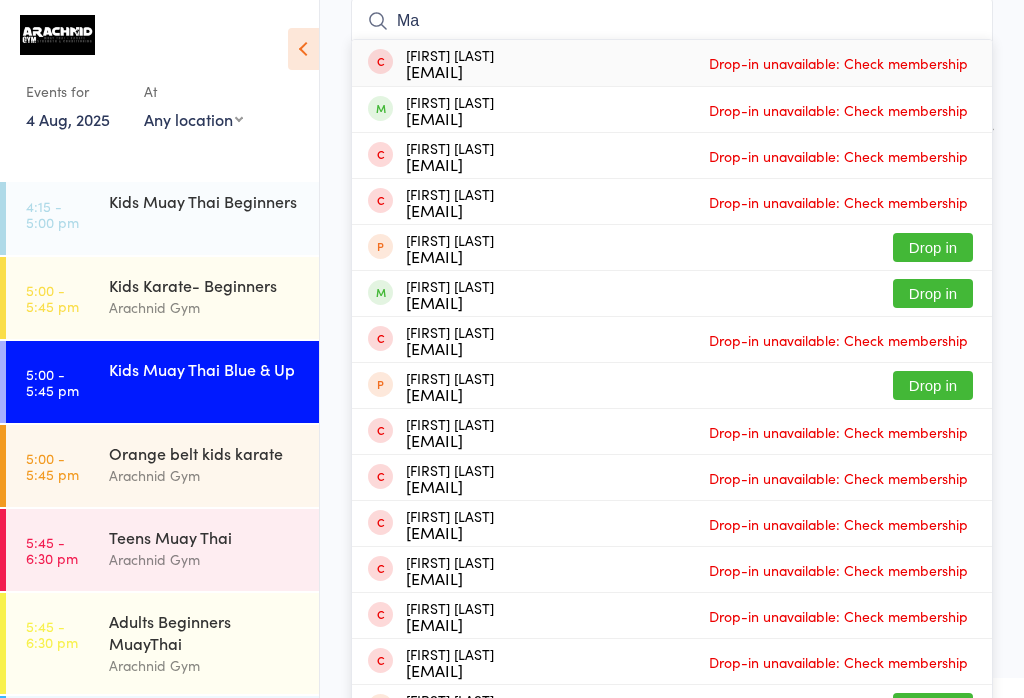 type on "M" 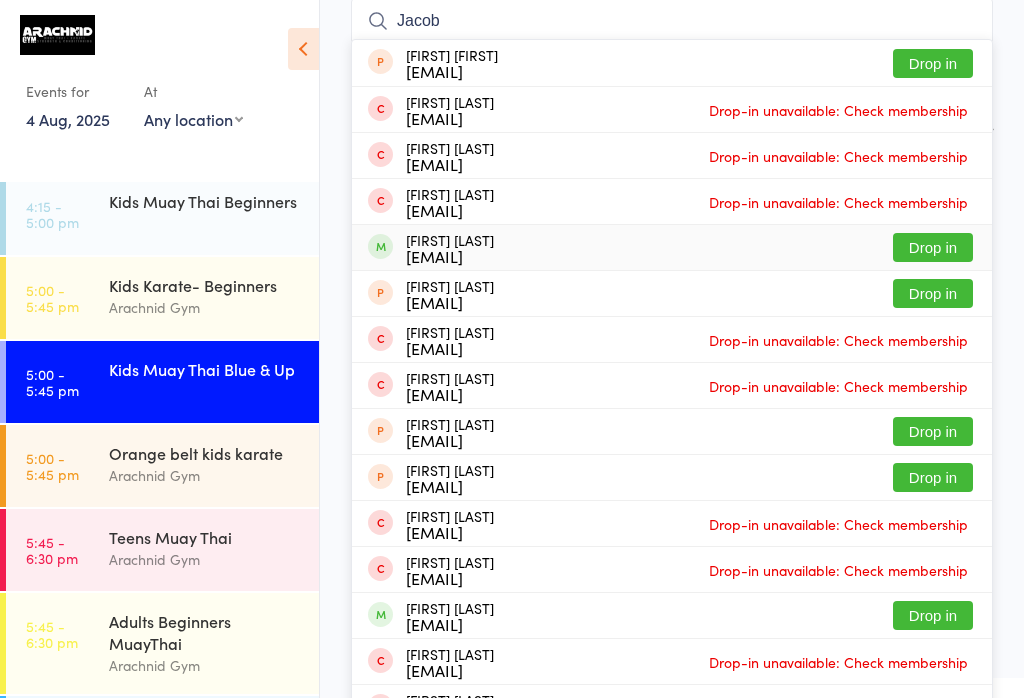 type on "Jacob" 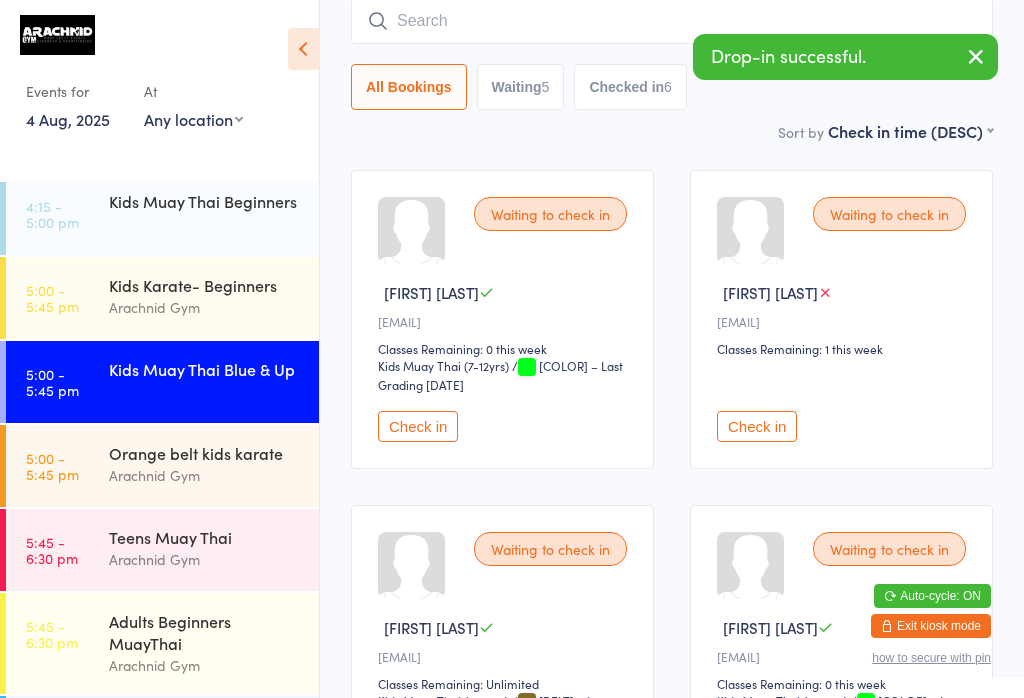 click on "Kids Karate- Beginners" at bounding box center (205, 285) 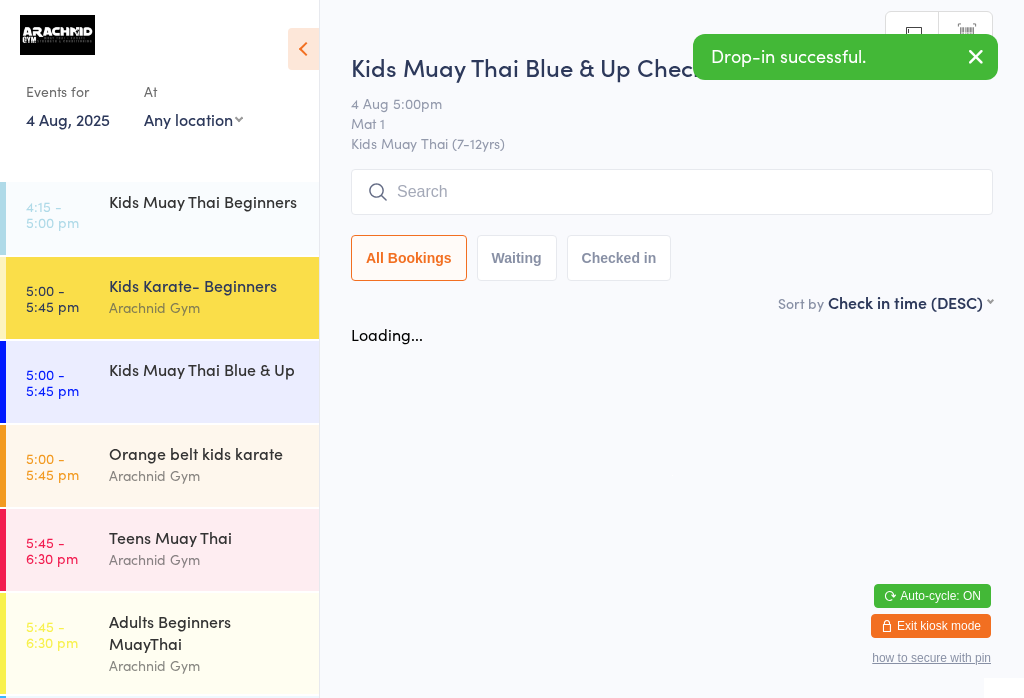 scroll, scrollTop: 0, scrollLeft: 0, axis: both 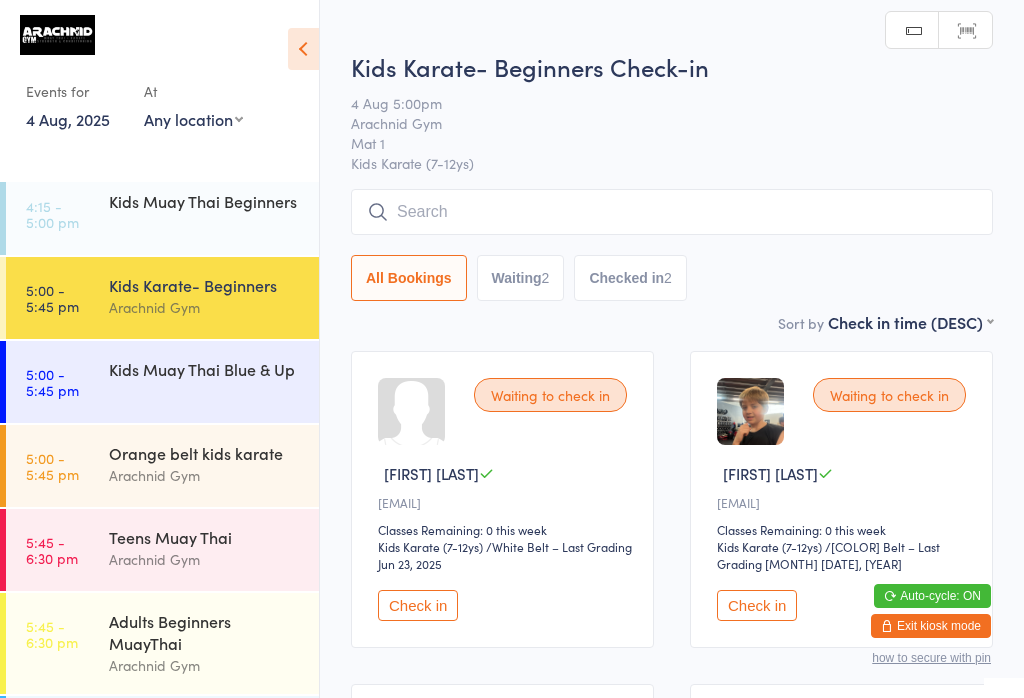 click on "Check in" at bounding box center [757, 605] 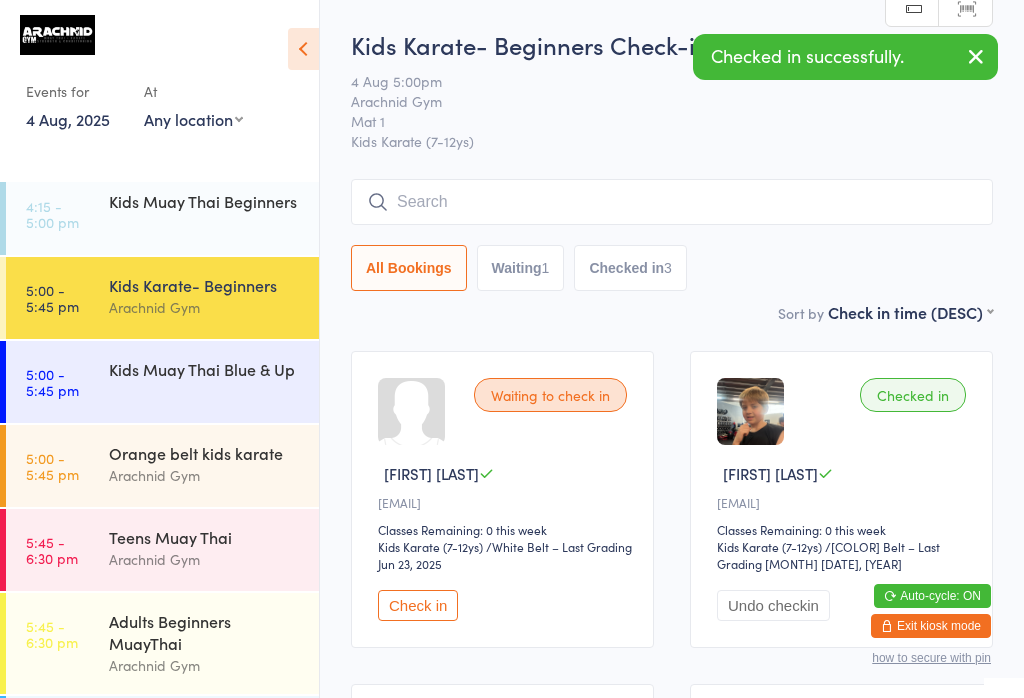 scroll, scrollTop: 0, scrollLeft: 0, axis: both 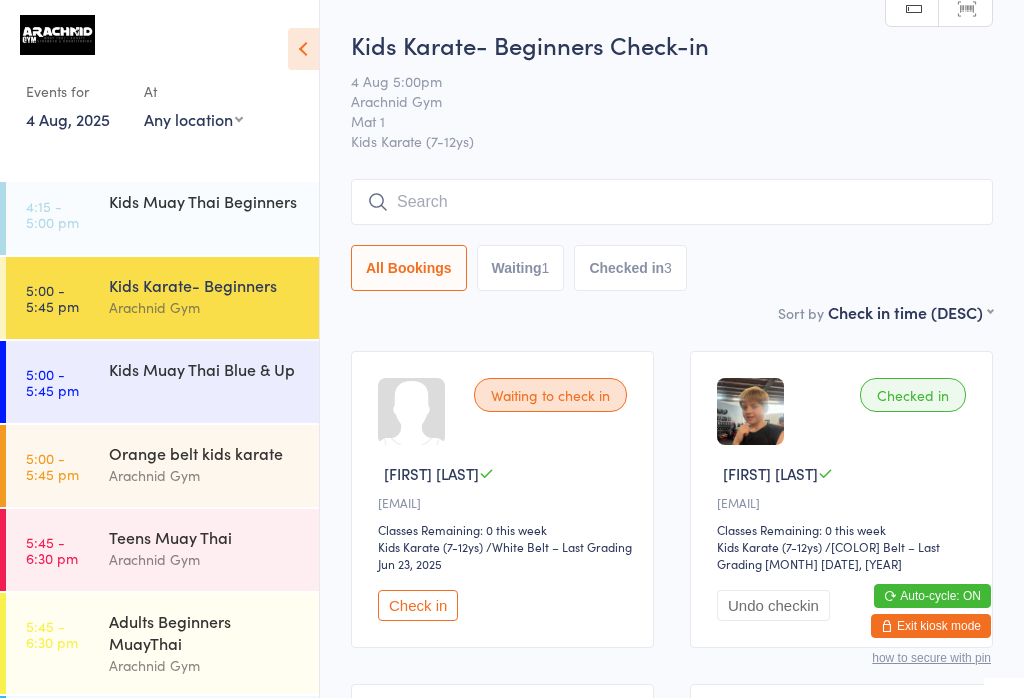 click at bounding box center [672, 202] 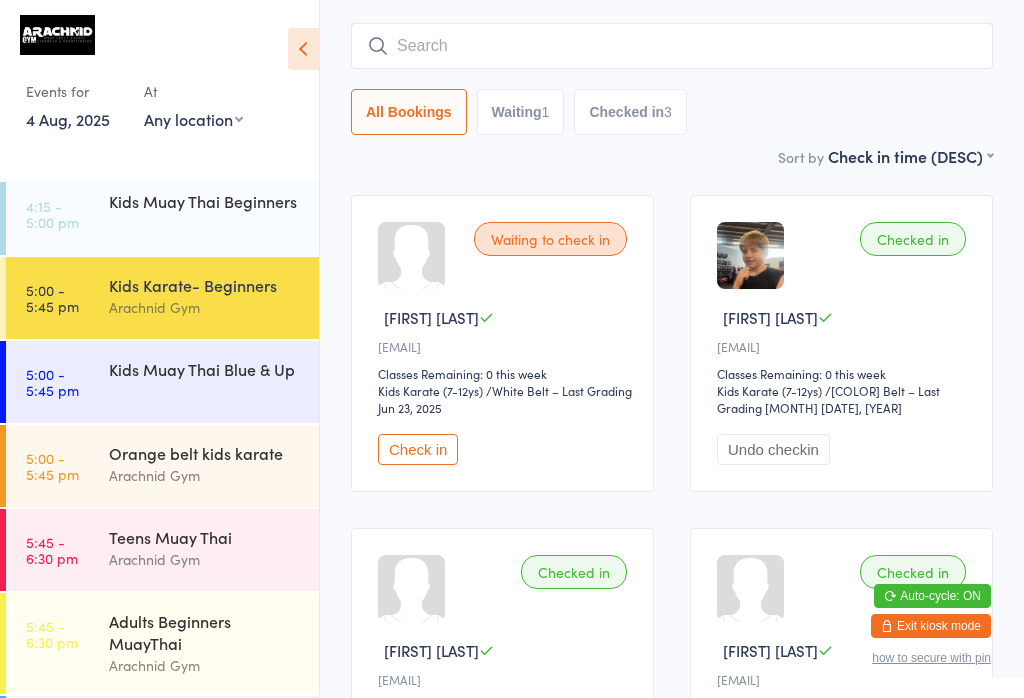 scroll, scrollTop: 151, scrollLeft: 0, axis: vertical 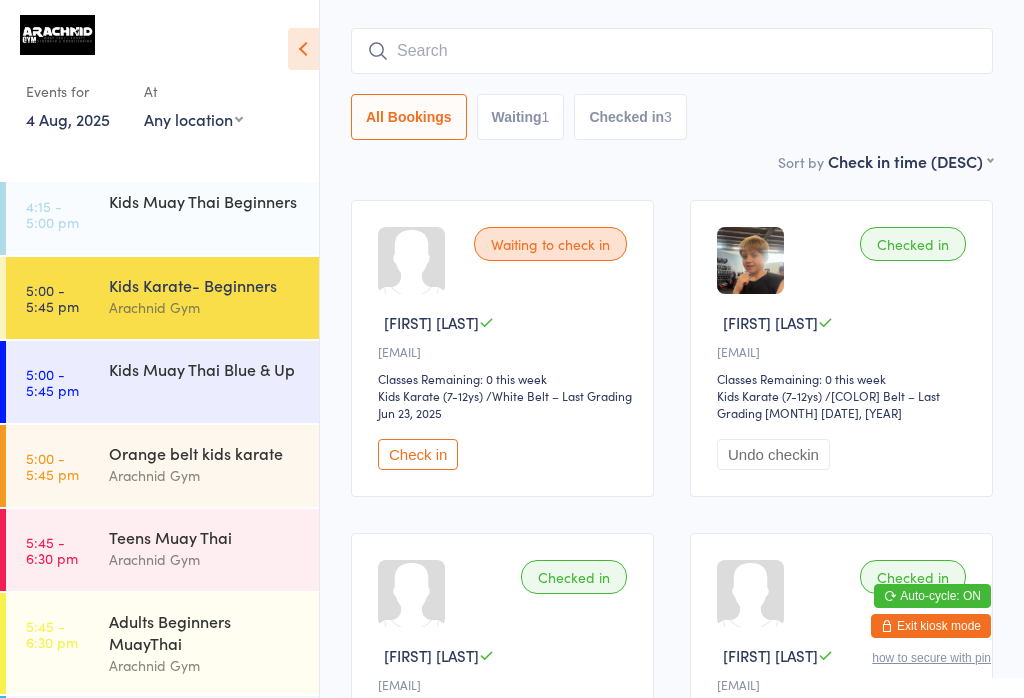 click on "5:00 - 5:45 pm" at bounding box center [52, 382] 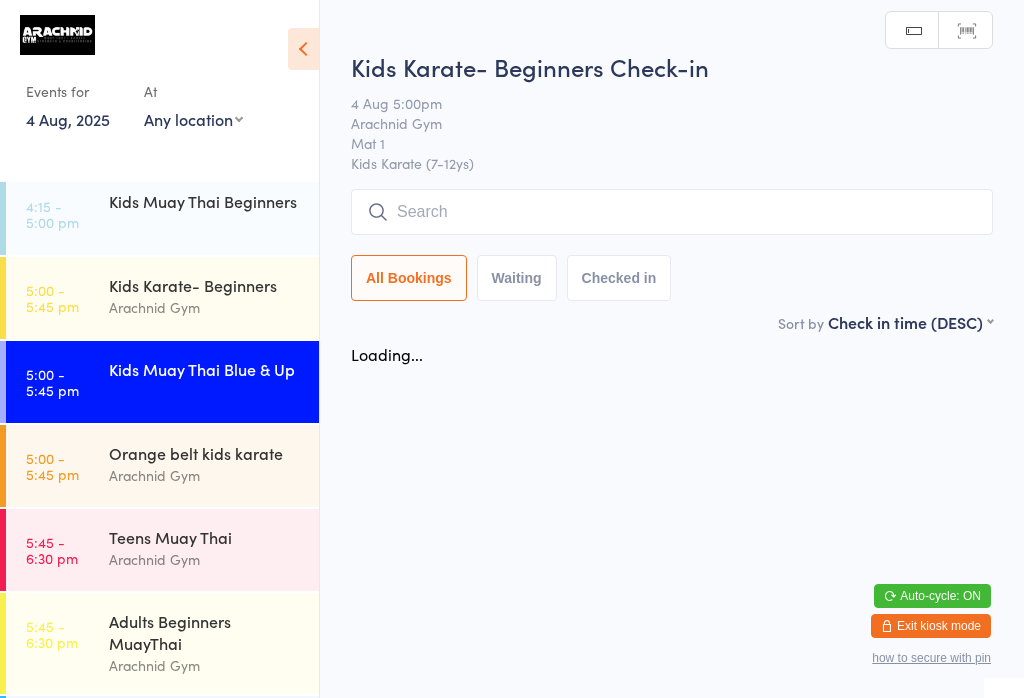scroll, scrollTop: 0, scrollLeft: 0, axis: both 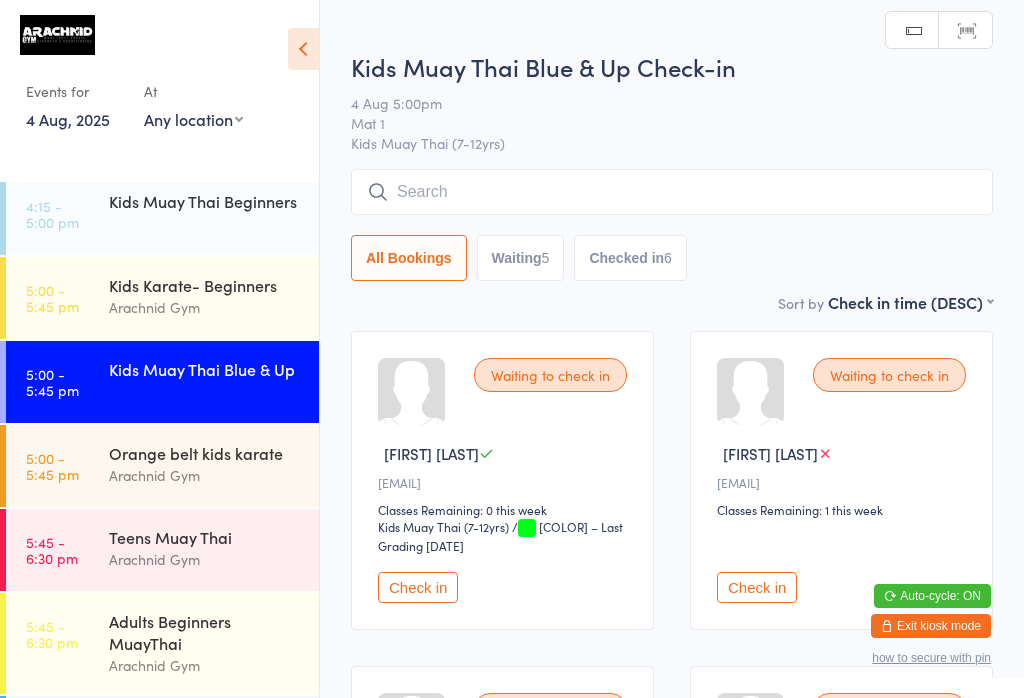 click at bounding box center [672, 192] 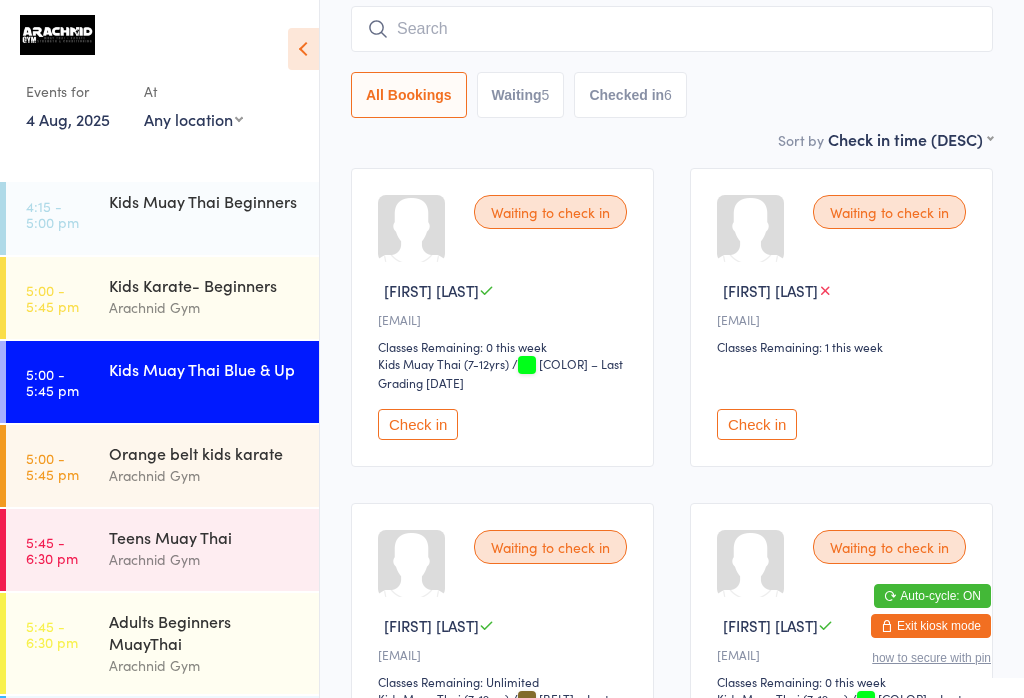 scroll, scrollTop: 171, scrollLeft: 0, axis: vertical 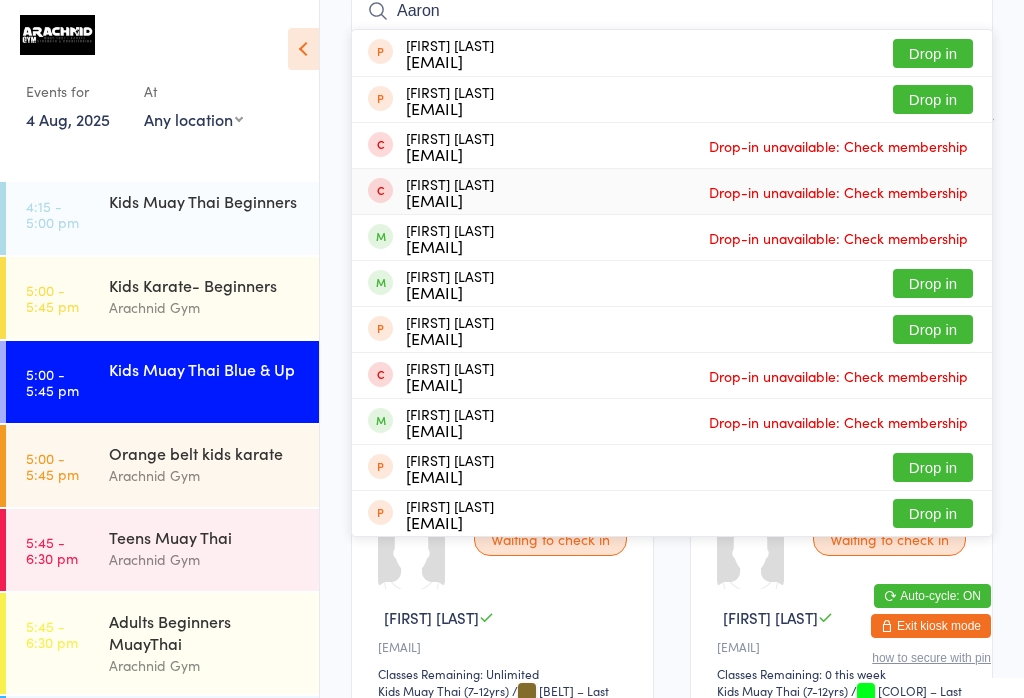 type on "Aaron" 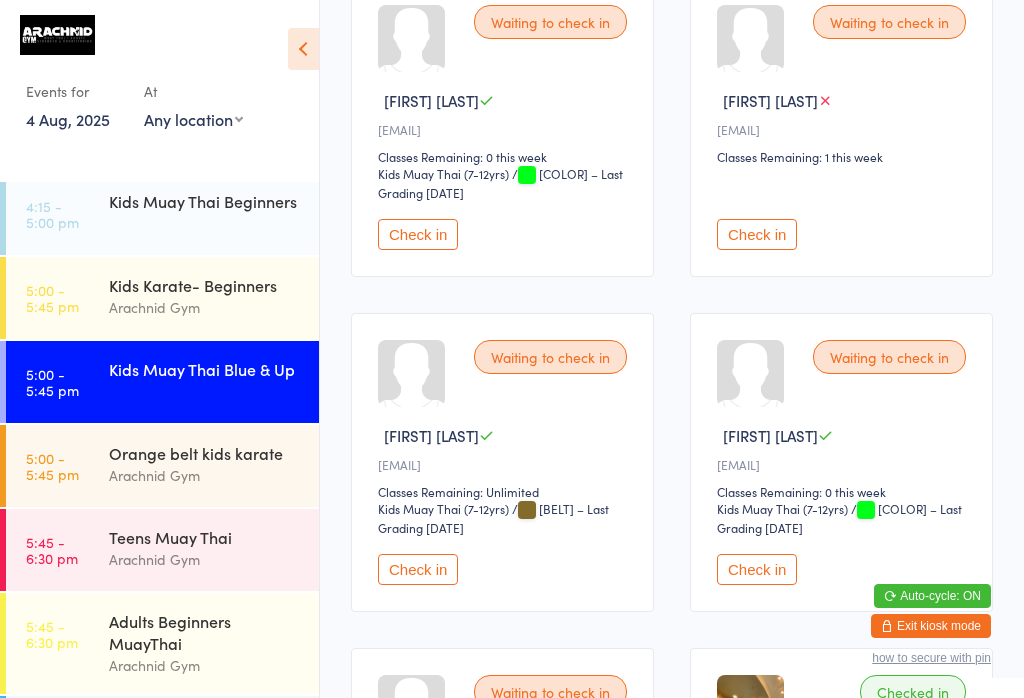scroll, scrollTop: 364, scrollLeft: 0, axis: vertical 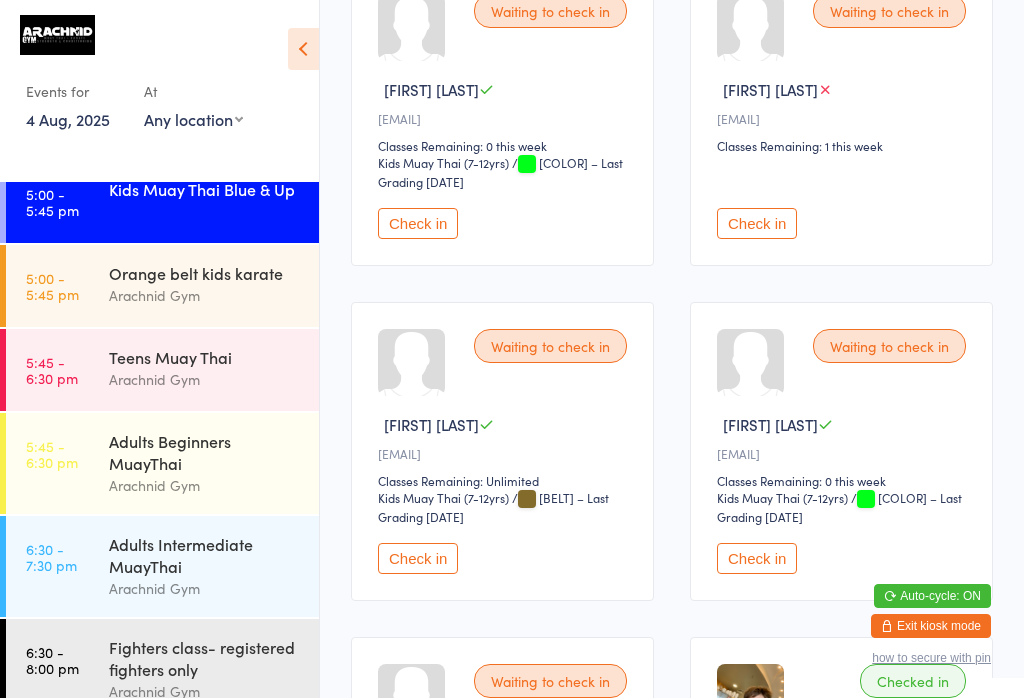 click on "Arachnid Gym" at bounding box center (205, 379) 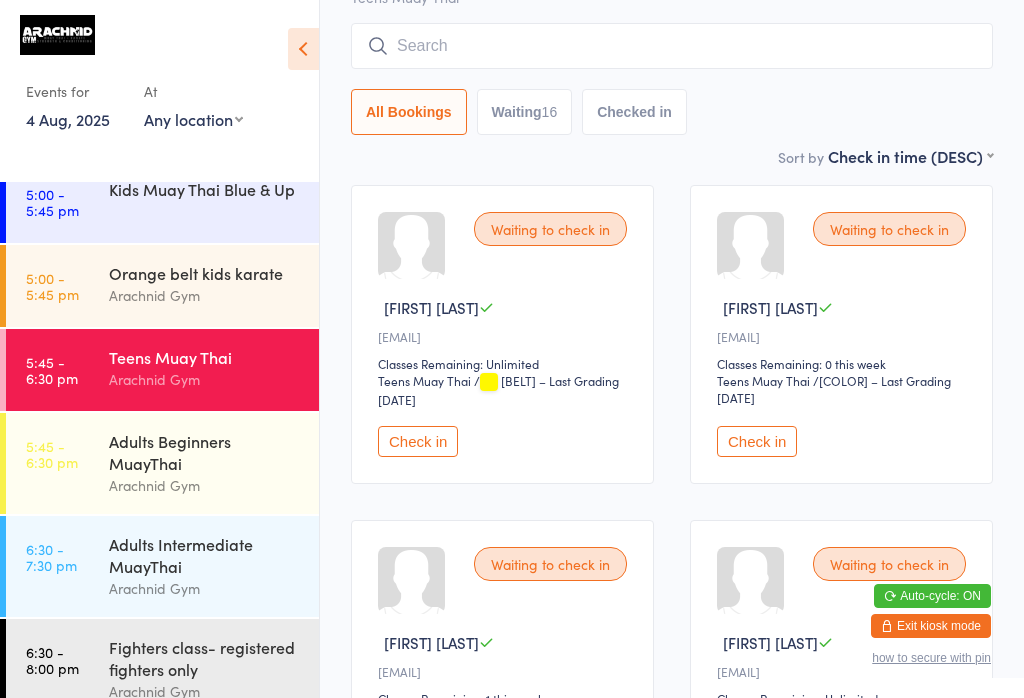 scroll, scrollTop: 168, scrollLeft: 0, axis: vertical 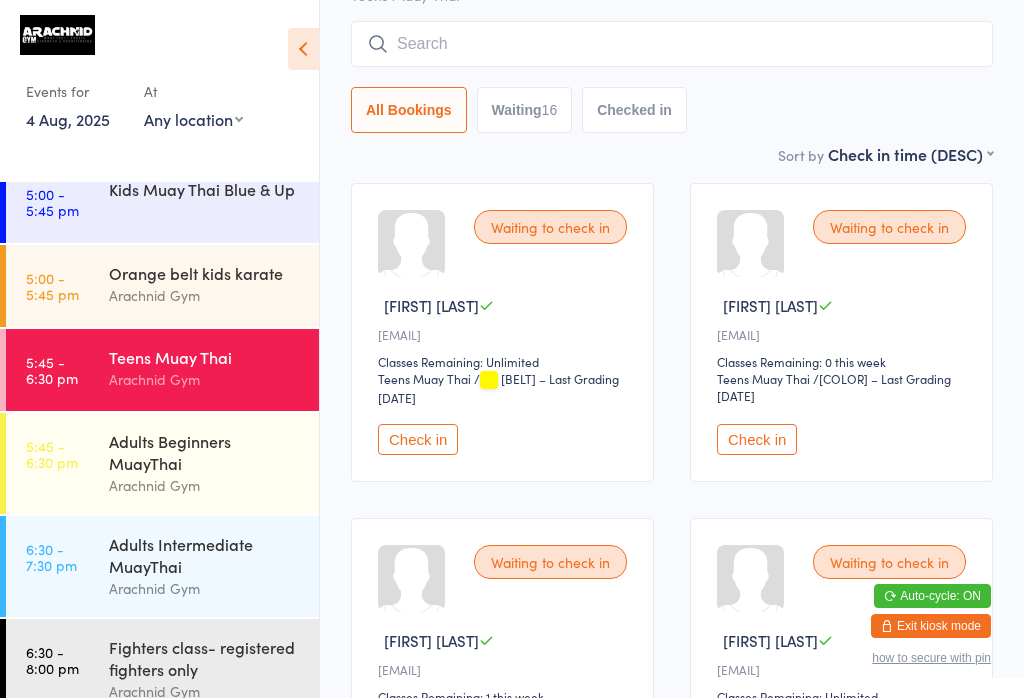 click on "Check in" at bounding box center (757, 439) 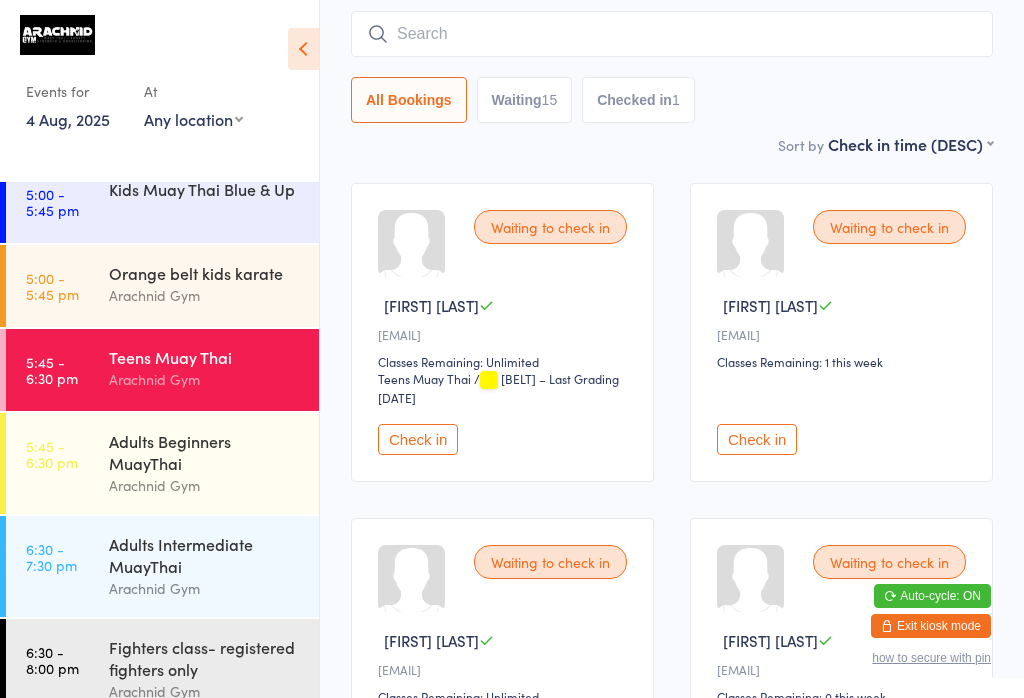 click at bounding box center [672, 34] 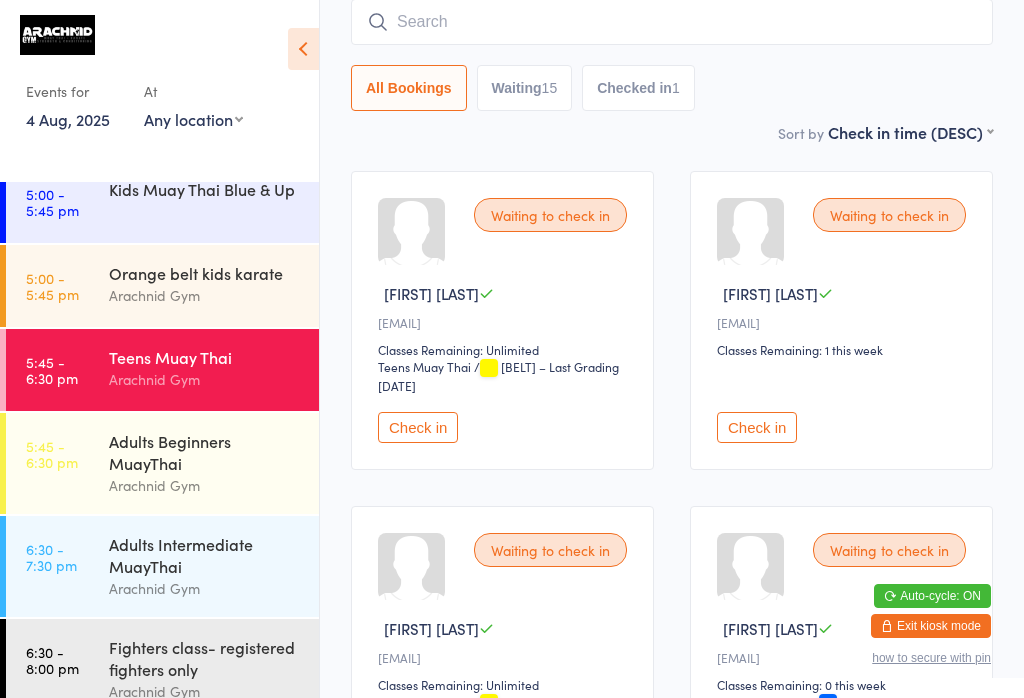 scroll, scrollTop: 181, scrollLeft: 0, axis: vertical 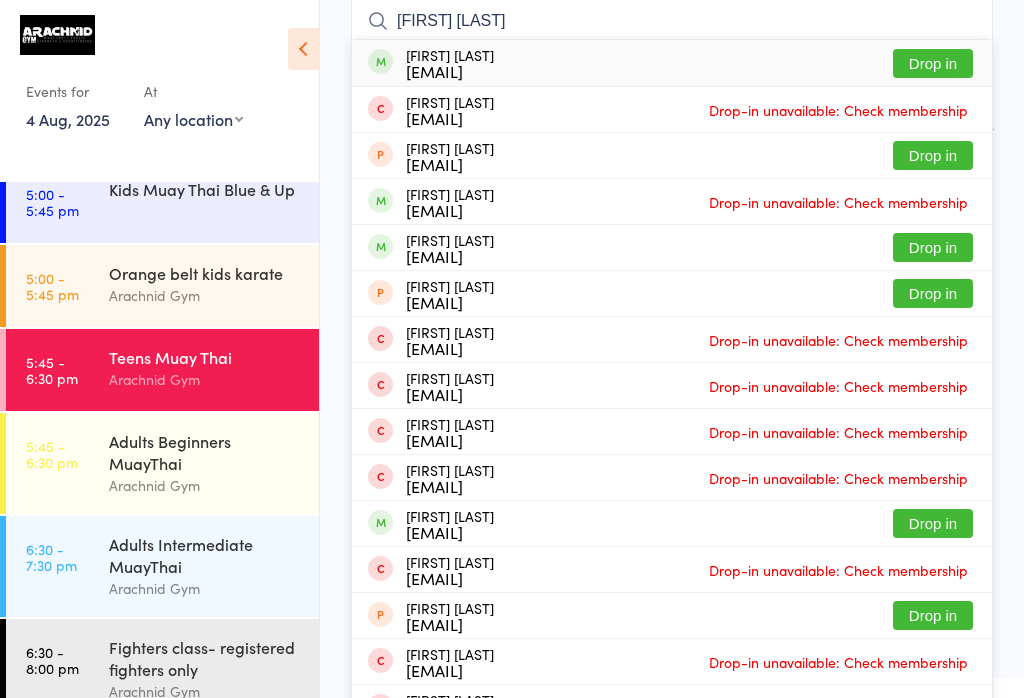 type on "[FIRST] [LAST]" 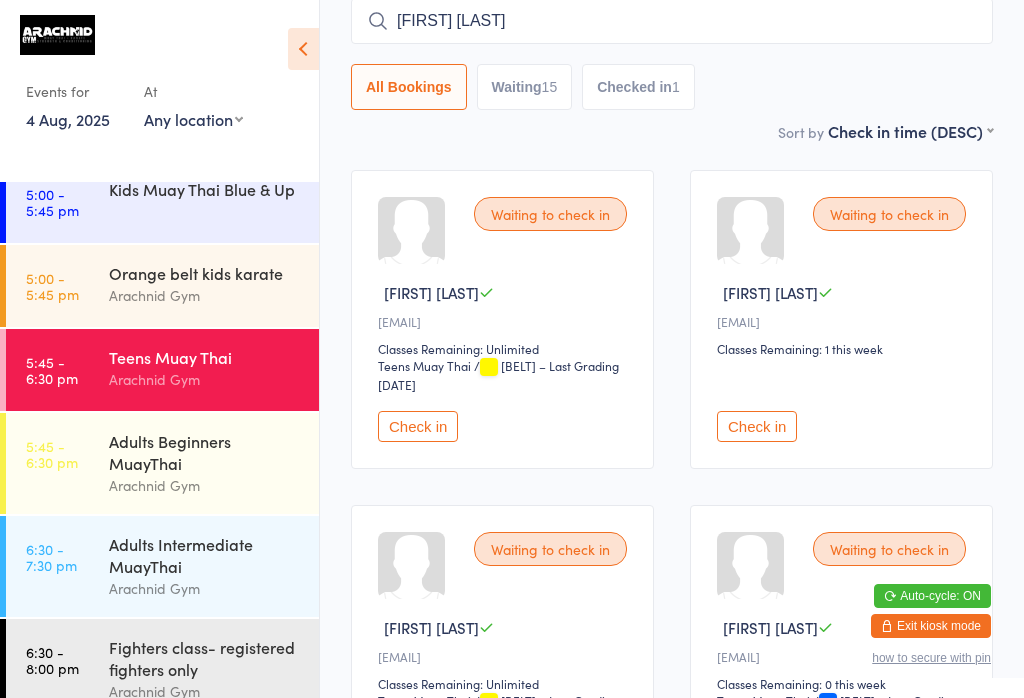 type 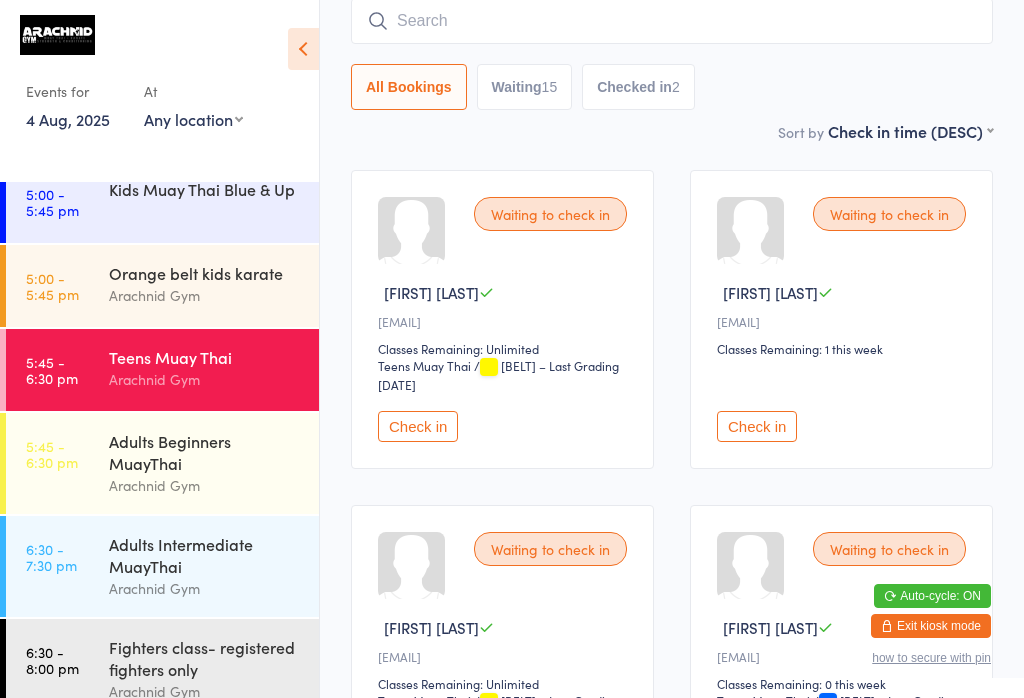 click on "Adults Beginners MuayThai" at bounding box center (205, 452) 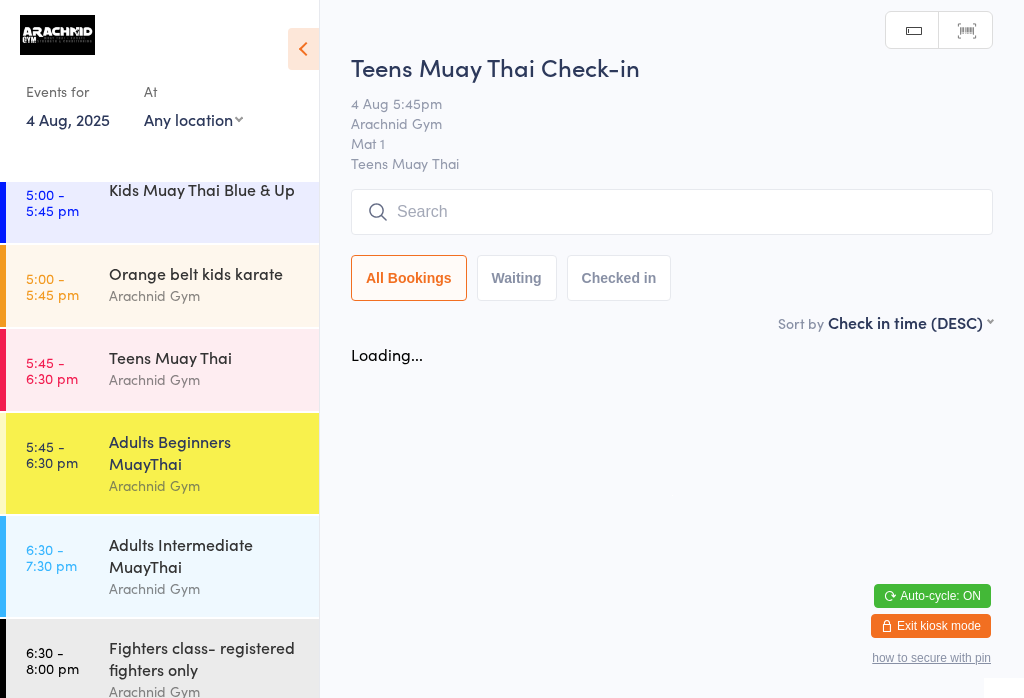 scroll, scrollTop: 0, scrollLeft: 0, axis: both 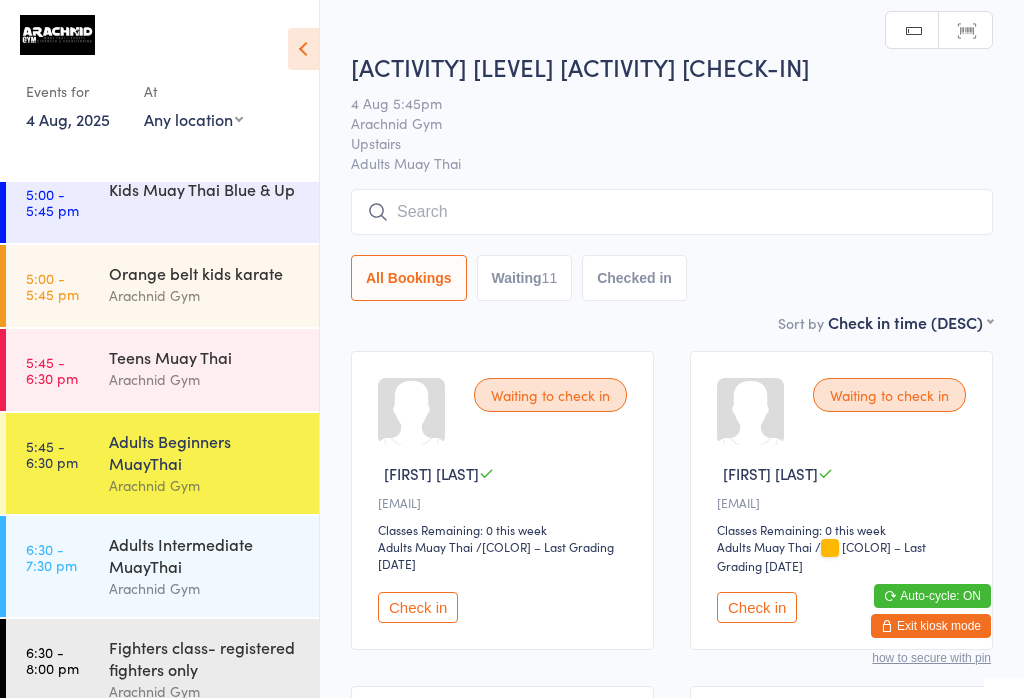 click at bounding box center (672, 212) 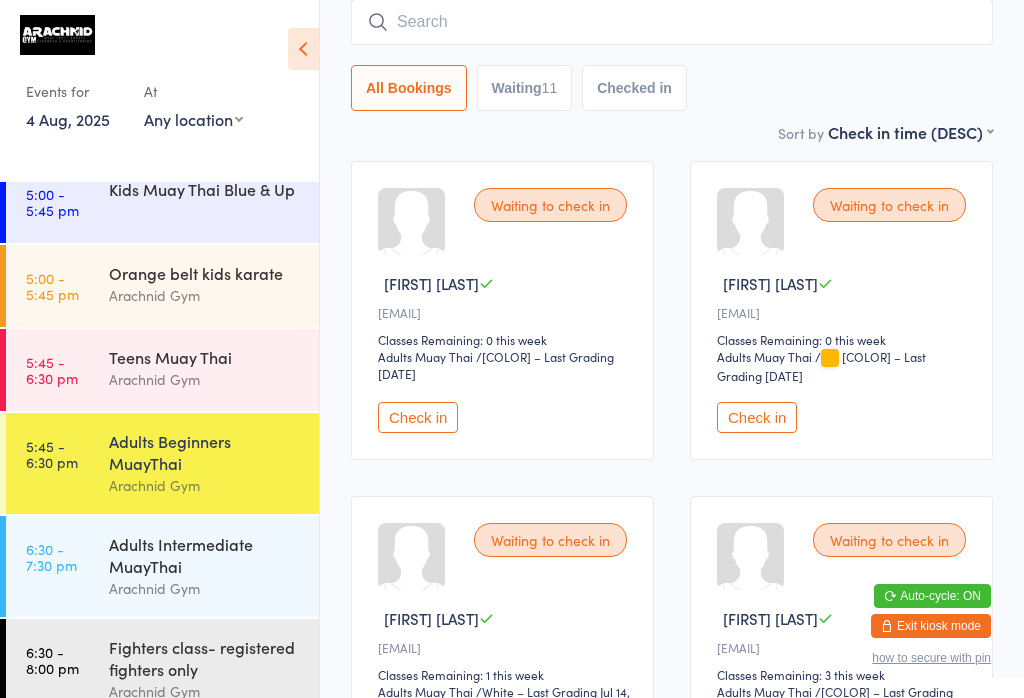 scroll, scrollTop: 191, scrollLeft: 0, axis: vertical 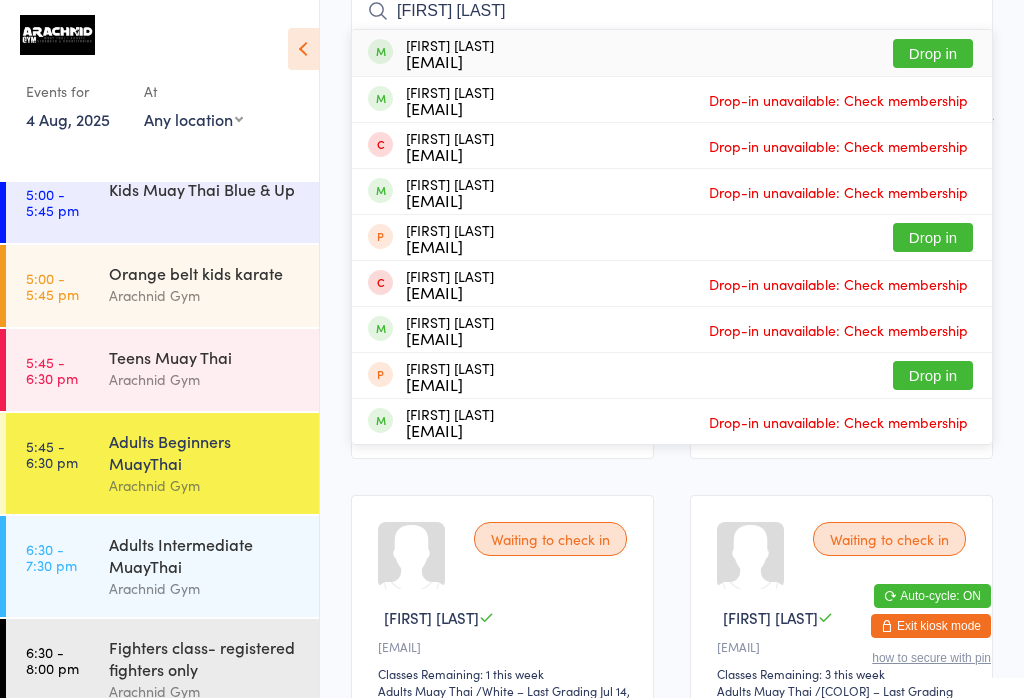 type on "[FIRST] [LAST]" 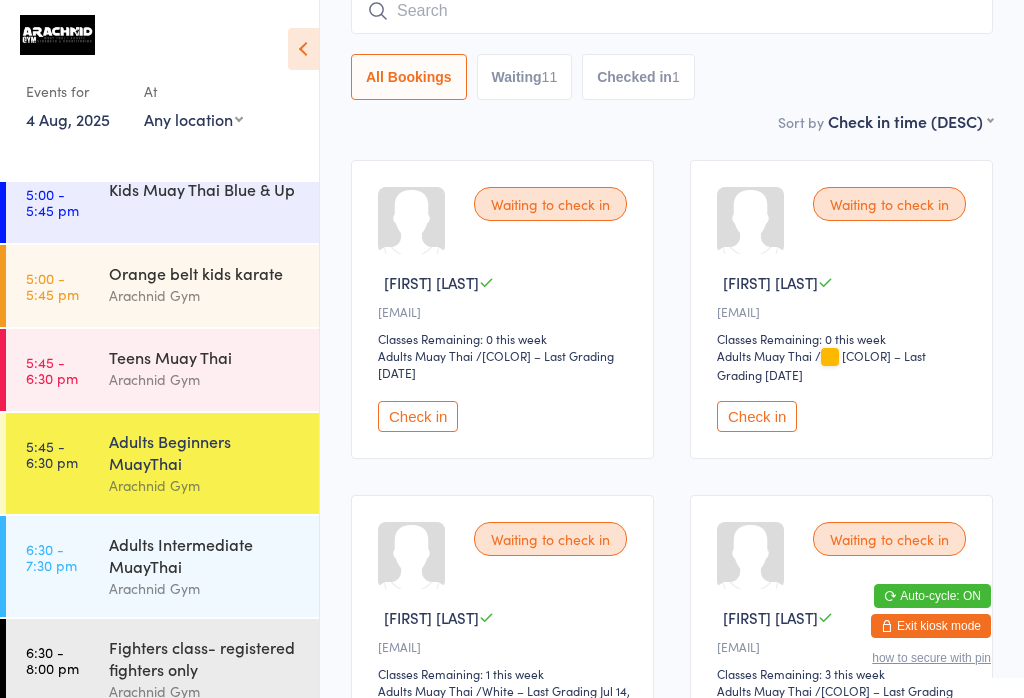 click at bounding box center [672, 11] 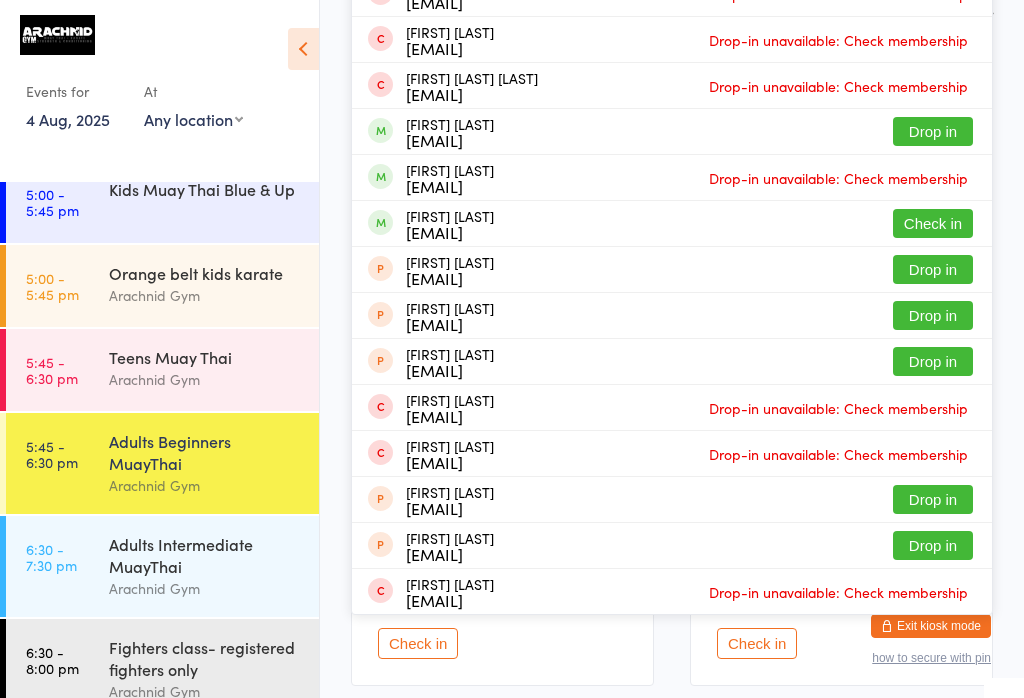 scroll, scrollTop: 348, scrollLeft: 0, axis: vertical 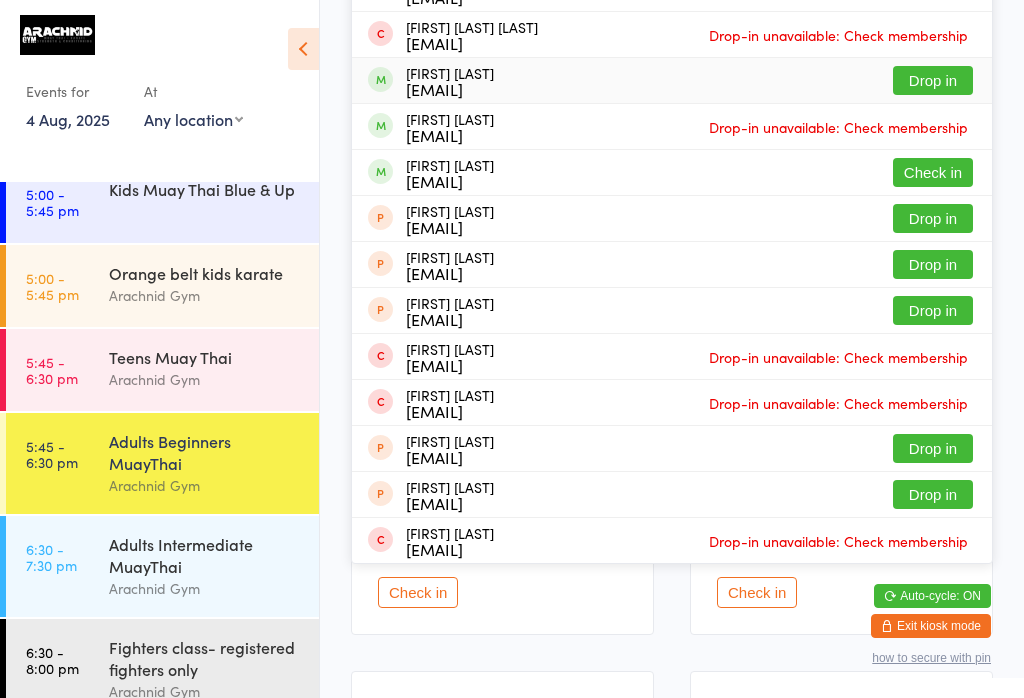 type on "Chris" 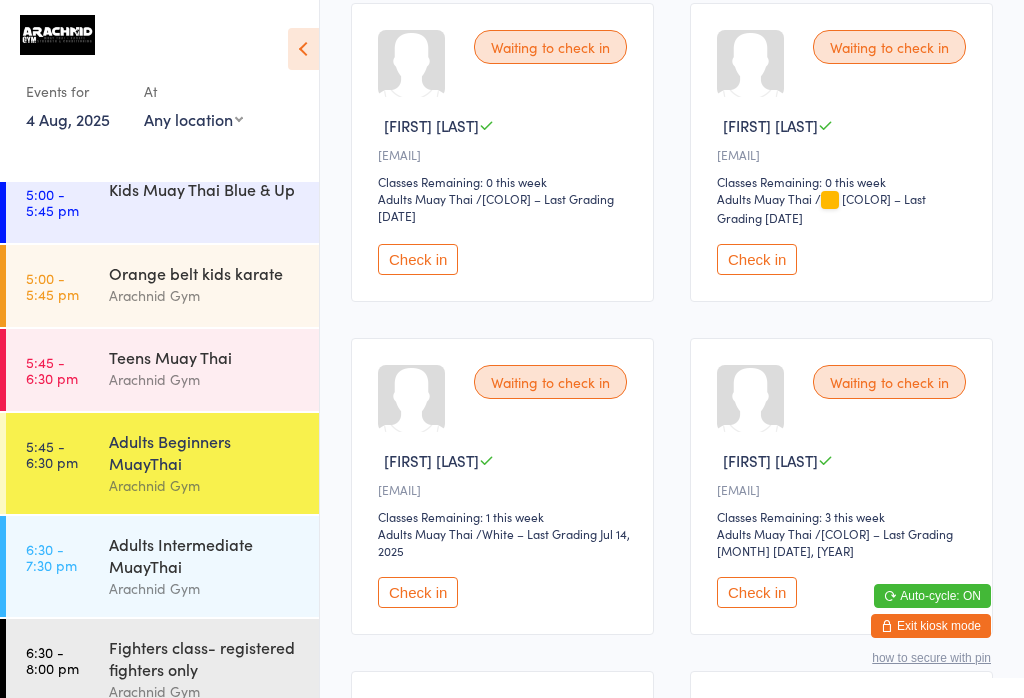 click on "Adults Beginners MuayThai" at bounding box center [205, 452] 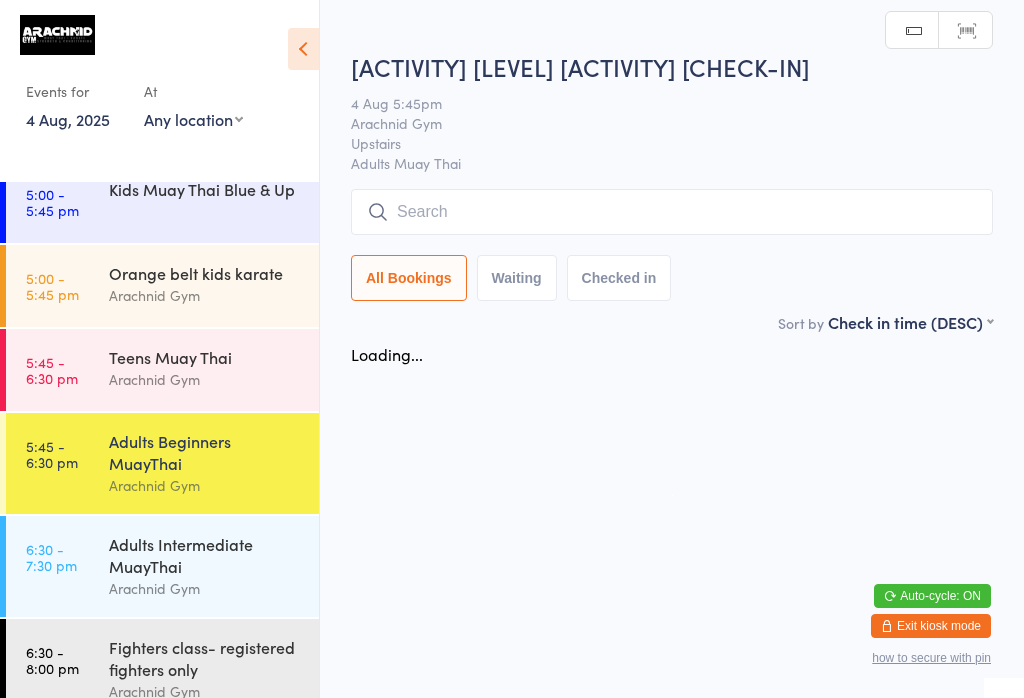 scroll, scrollTop: 0, scrollLeft: 0, axis: both 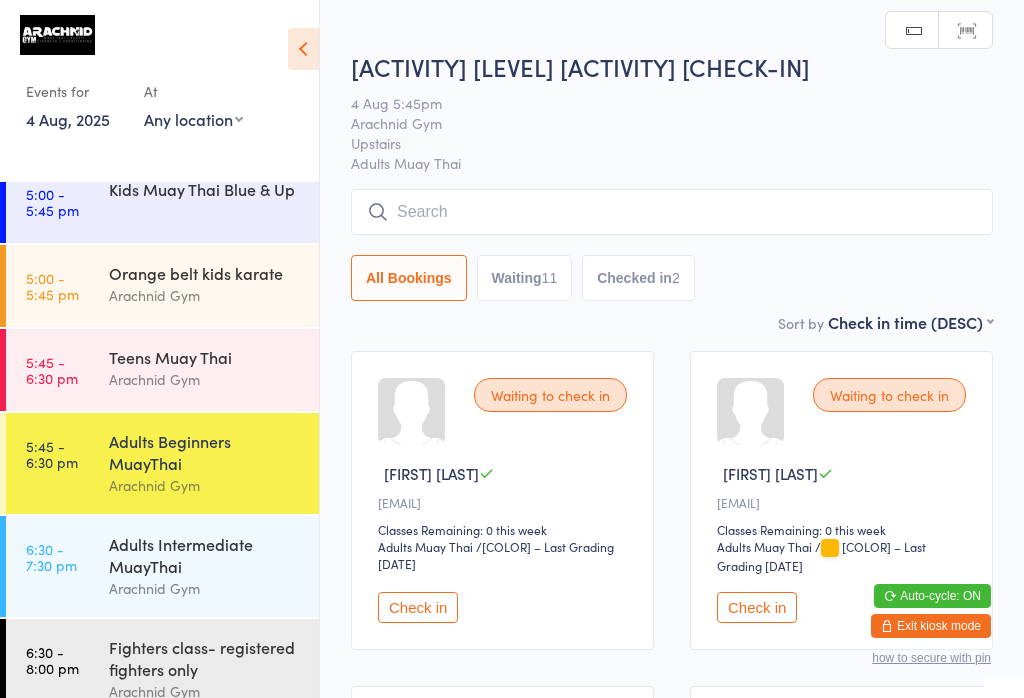 click at bounding box center (672, 212) 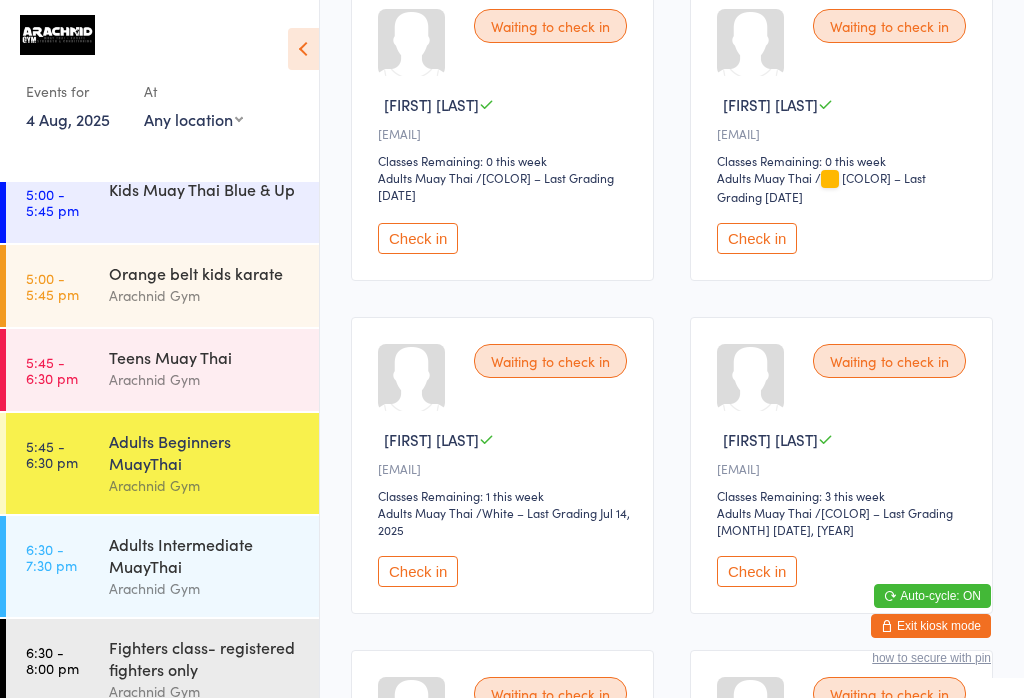 scroll, scrollTop: 371, scrollLeft: 0, axis: vertical 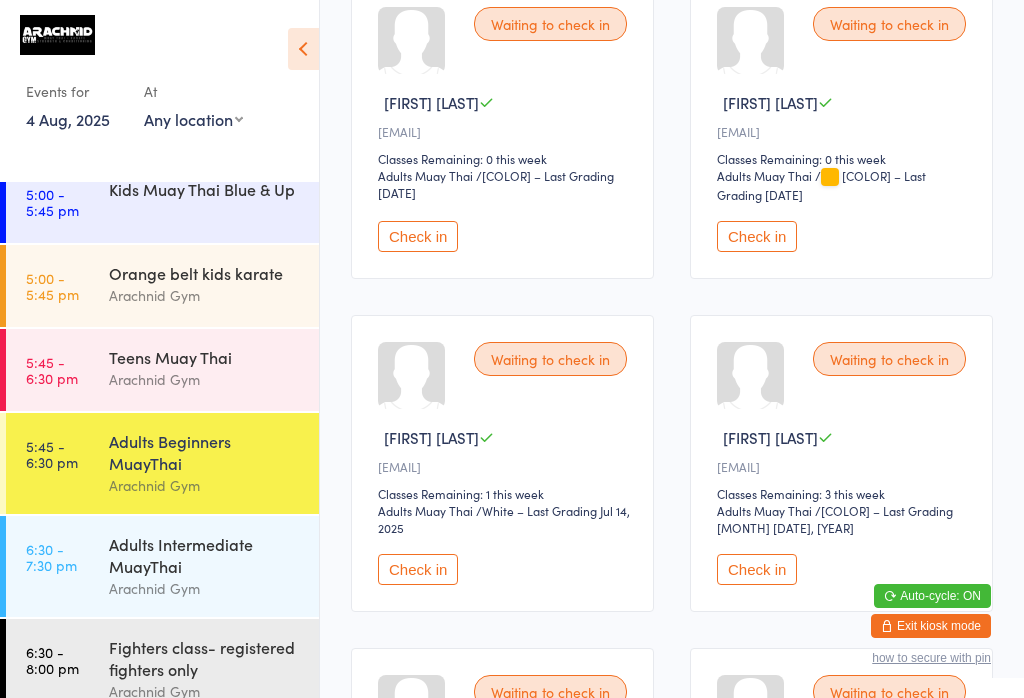 click on "Check in" at bounding box center (757, 236) 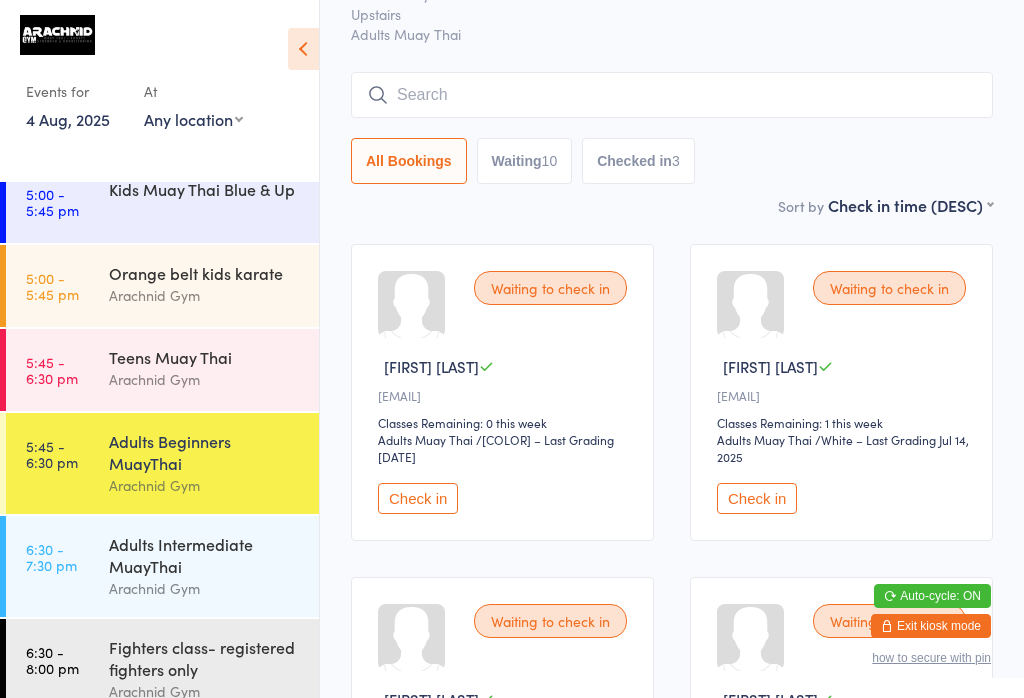 scroll, scrollTop: 108, scrollLeft: 0, axis: vertical 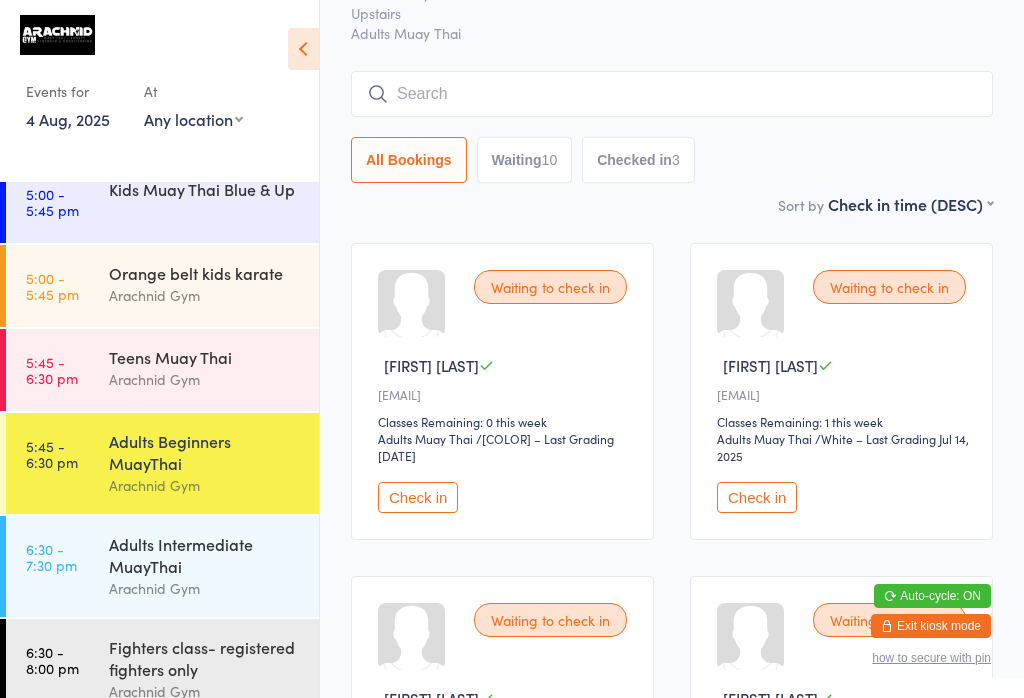 click on "Check in" at bounding box center (757, 497) 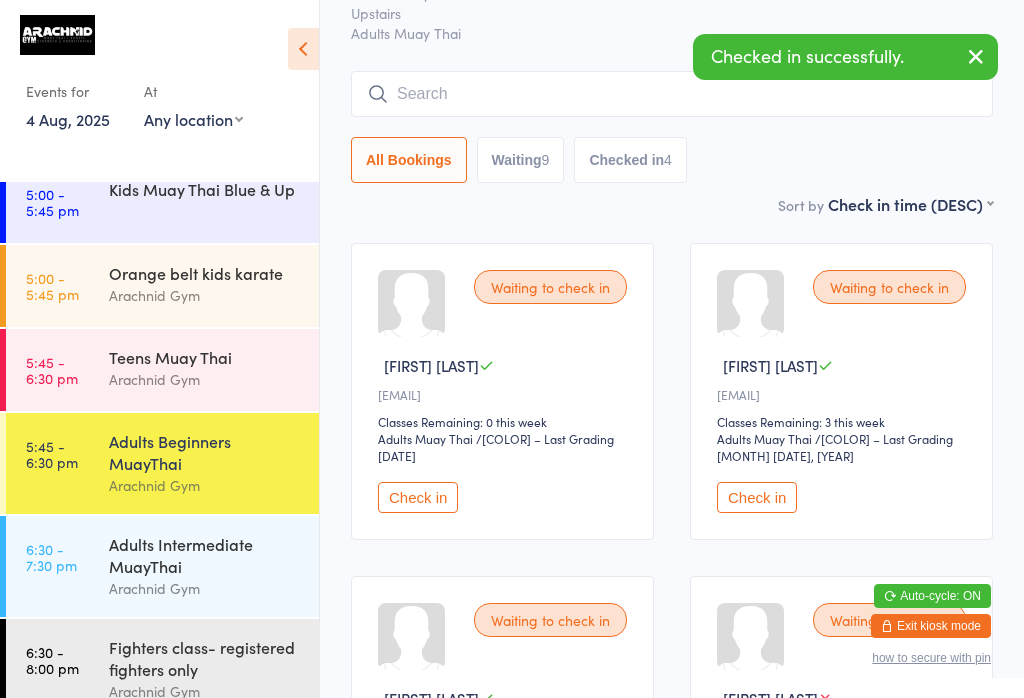 click at bounding box center [672, 94] 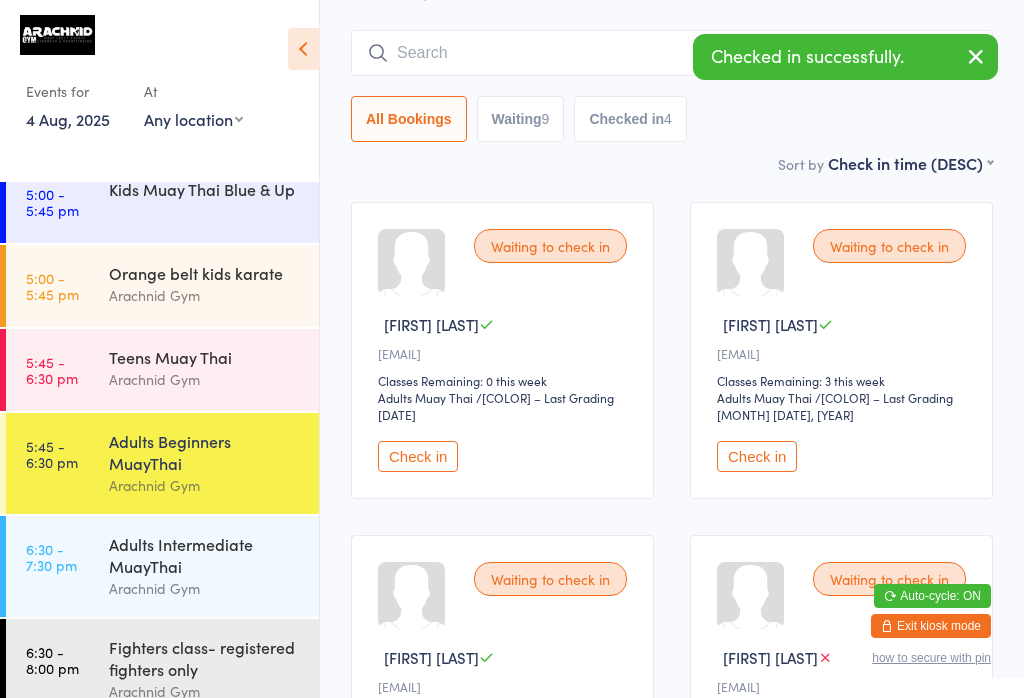 scroll, scrollTop: 181, scrollLeft: 0, axis: vertical 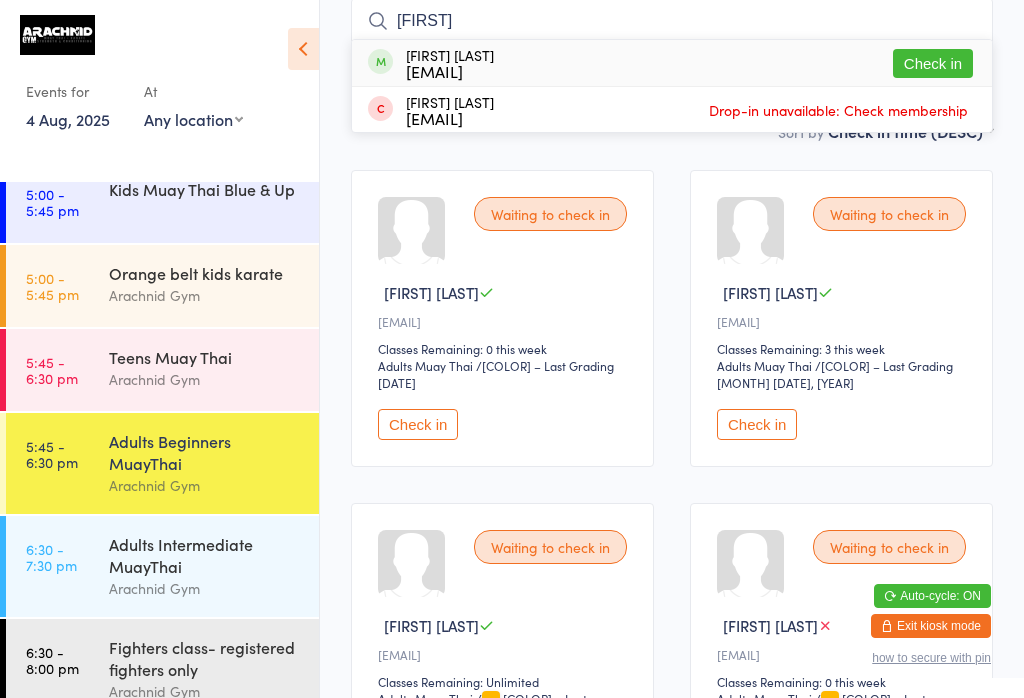 type on "[FIRST]" 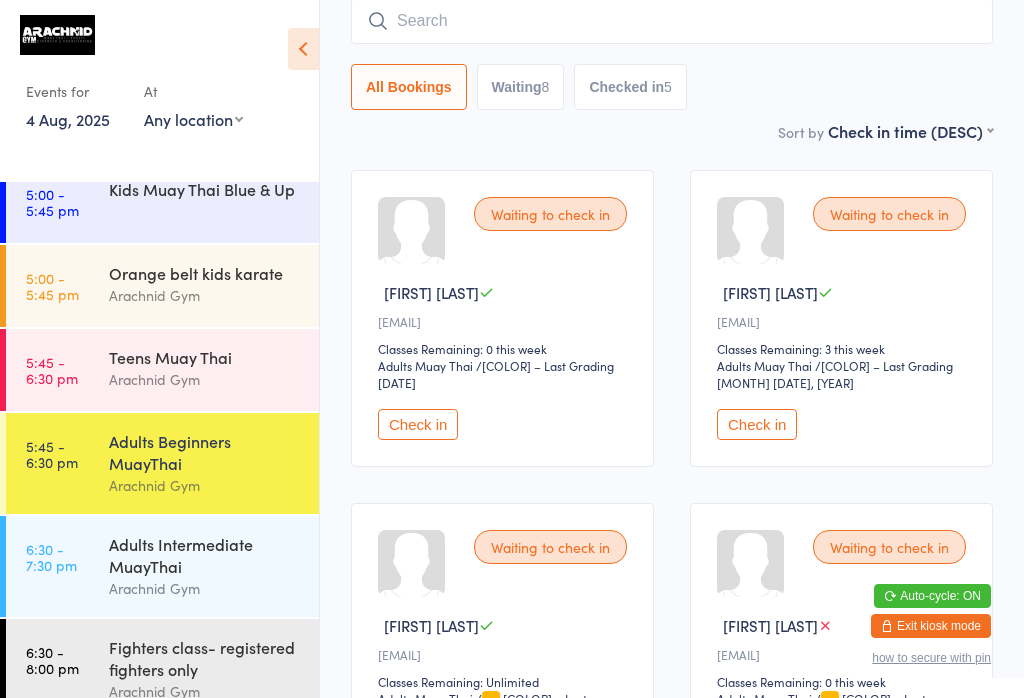 click on "Arachnid Gym" at bounding box center [205, 379] 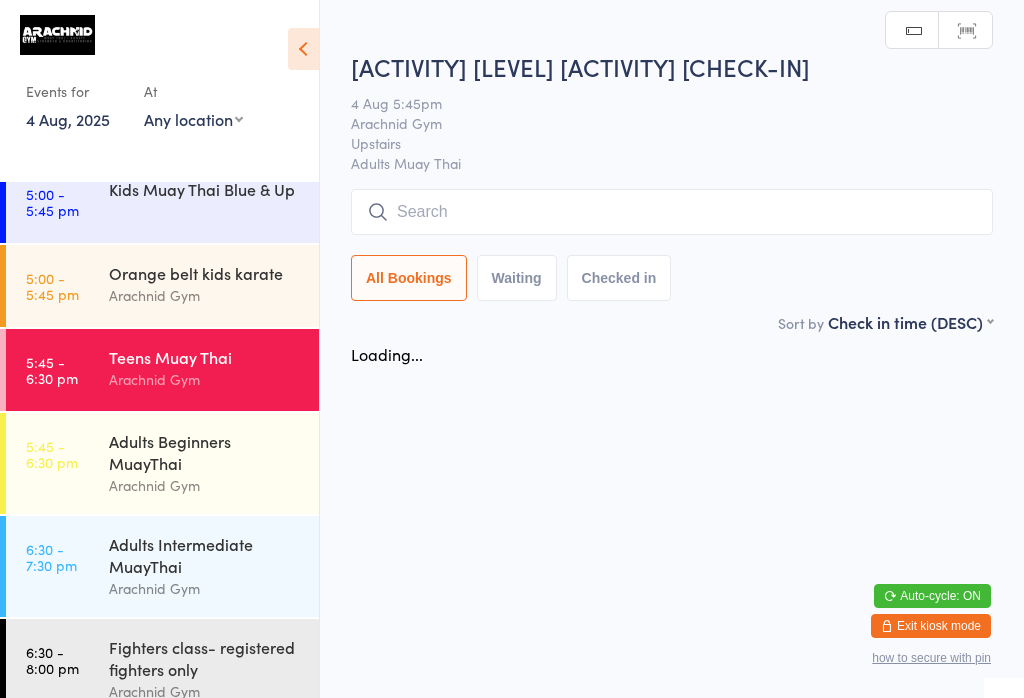 scroll, scrollTop: 0, scrollLeft: 0, axis: both 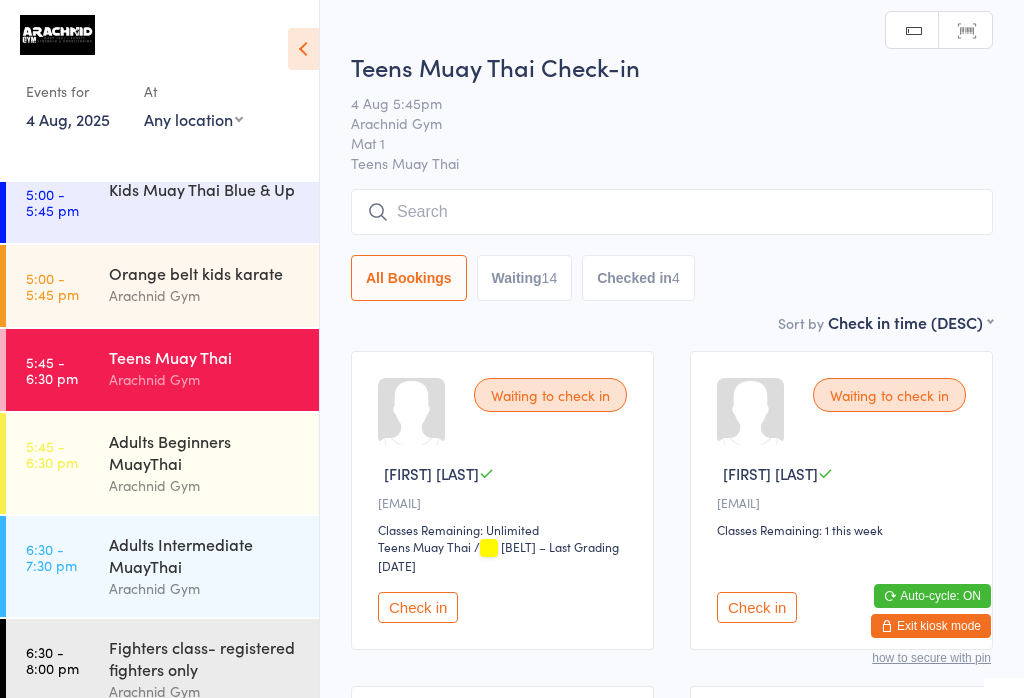 click at bounding box center [672, 212] 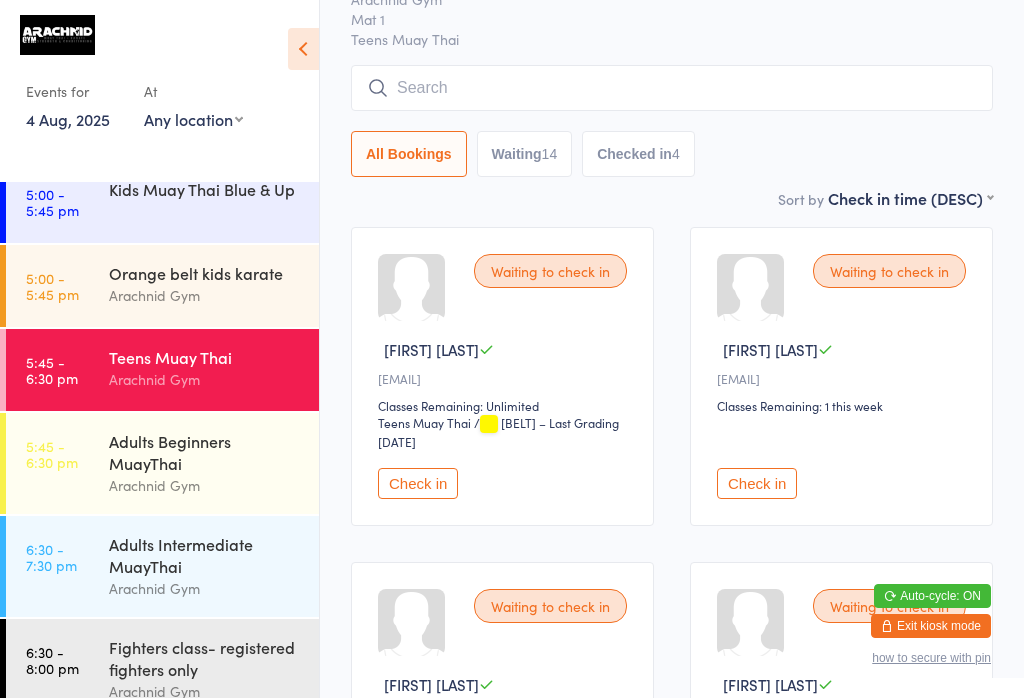 scroll, scrollTop: 191, scrollLeft: 0, axis: vertical 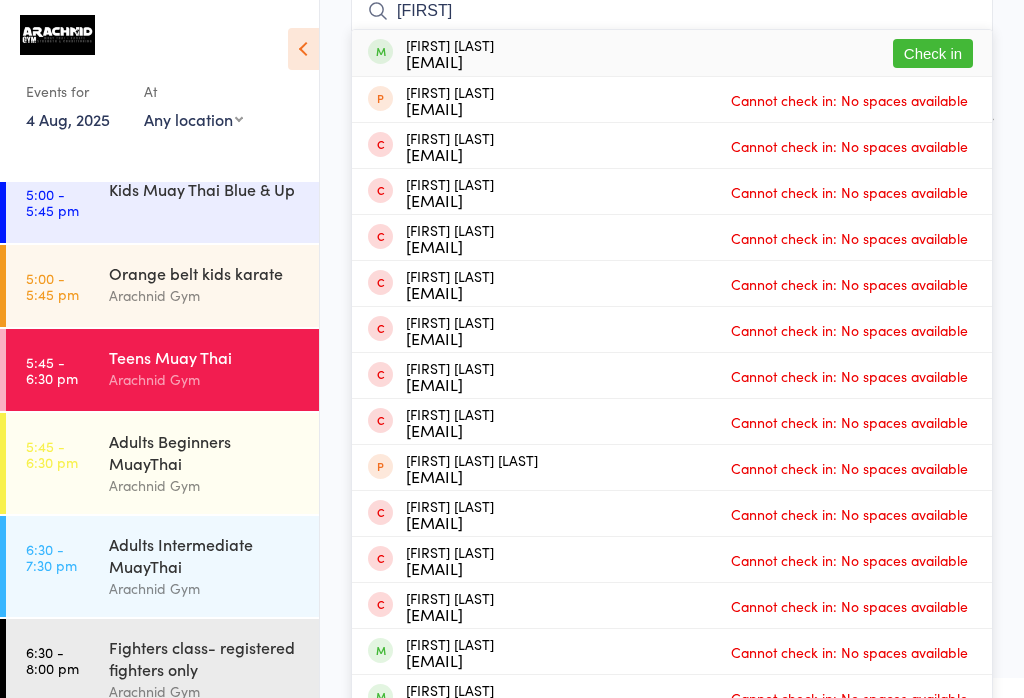 type on "[FIRST]" 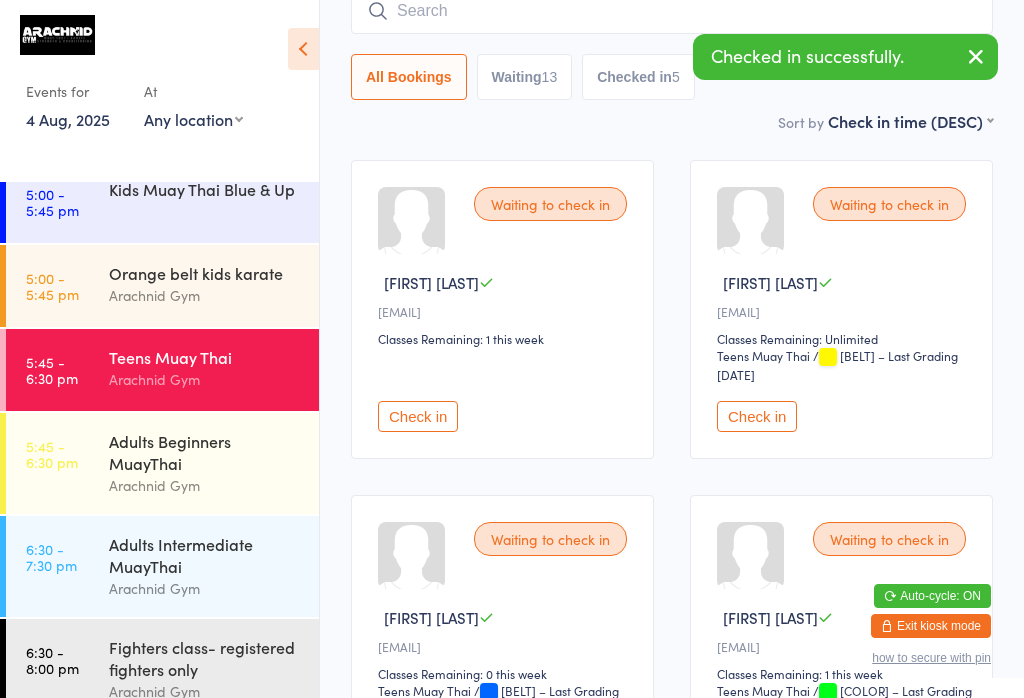 click on "Check in" at bounding box center [757, 416] 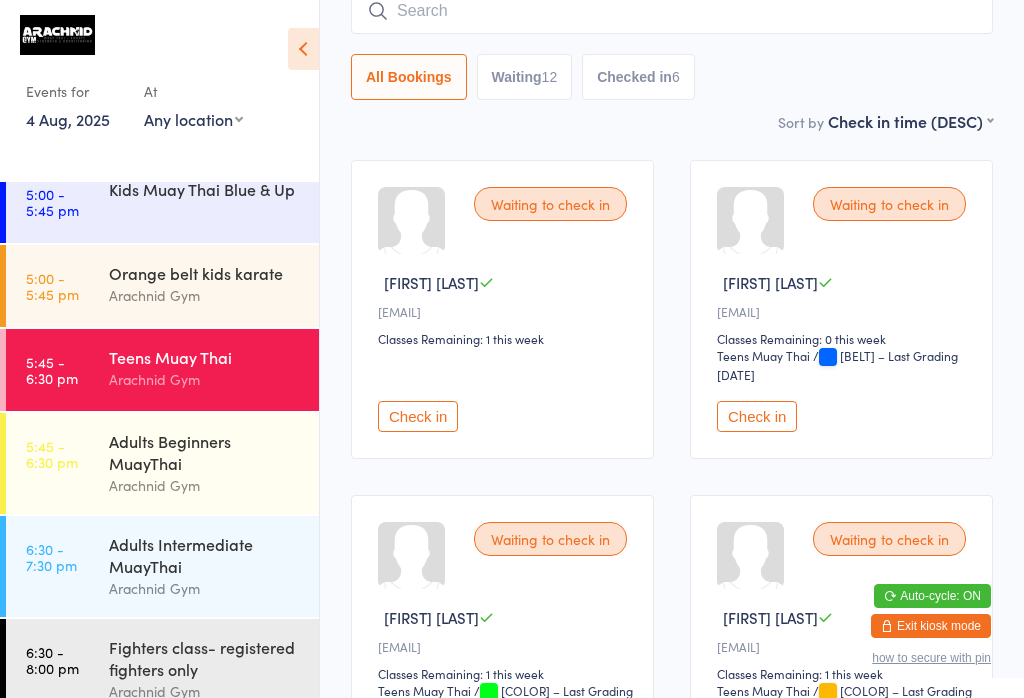 scroll, scrollTop: 147, scrollLeft: 0, axis: vertical 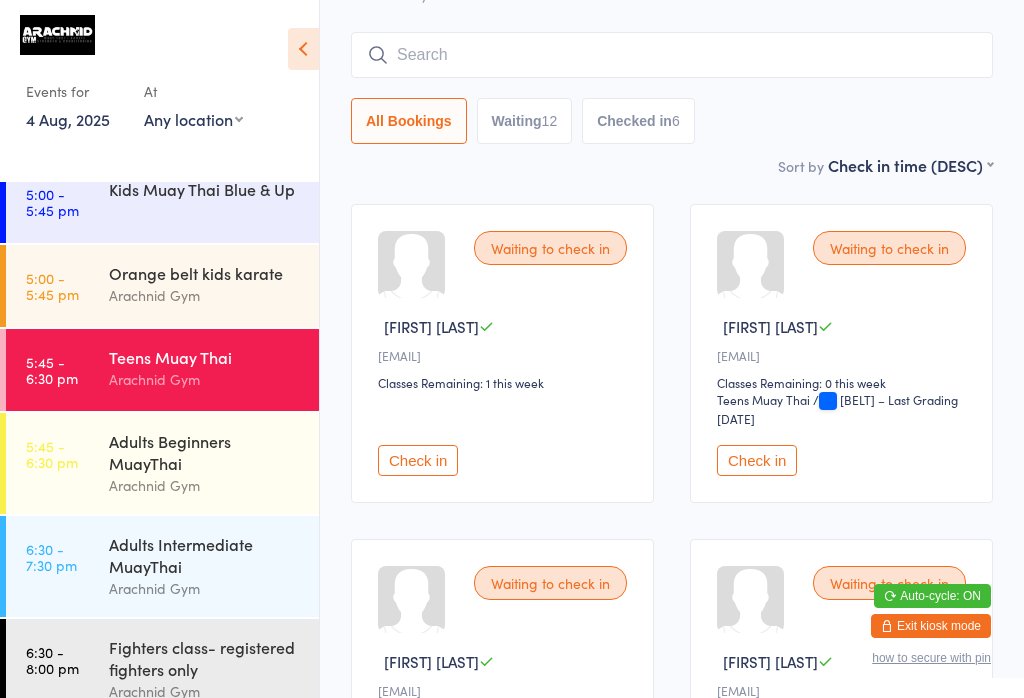 click at bounding box center (672, 55) 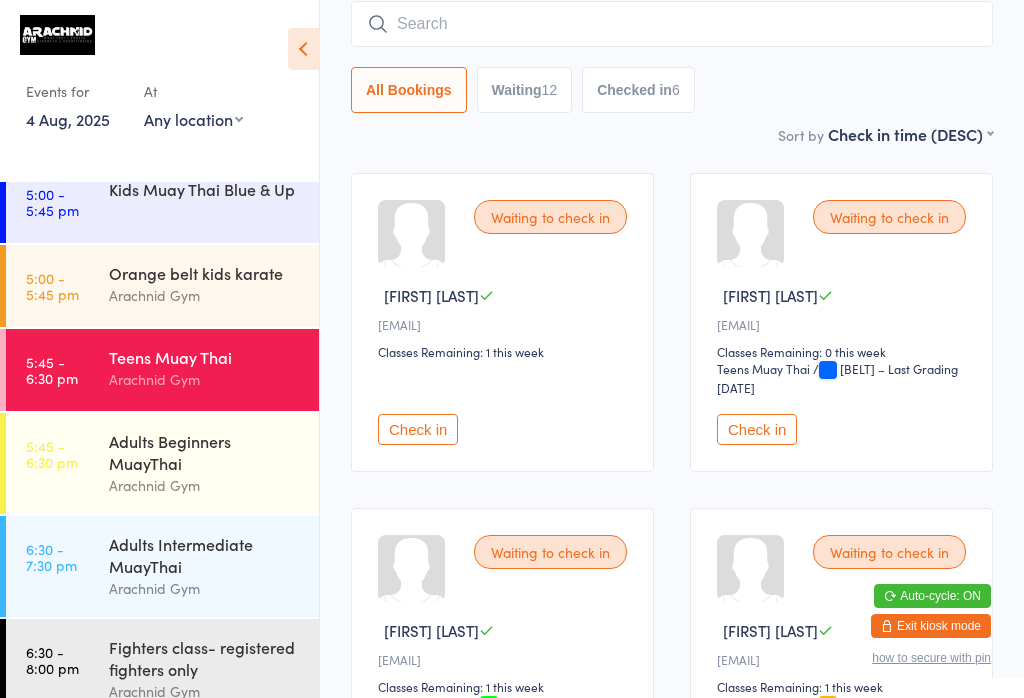 scroll, scrollTop: 181, scrollLeft: 0, axis: vertical 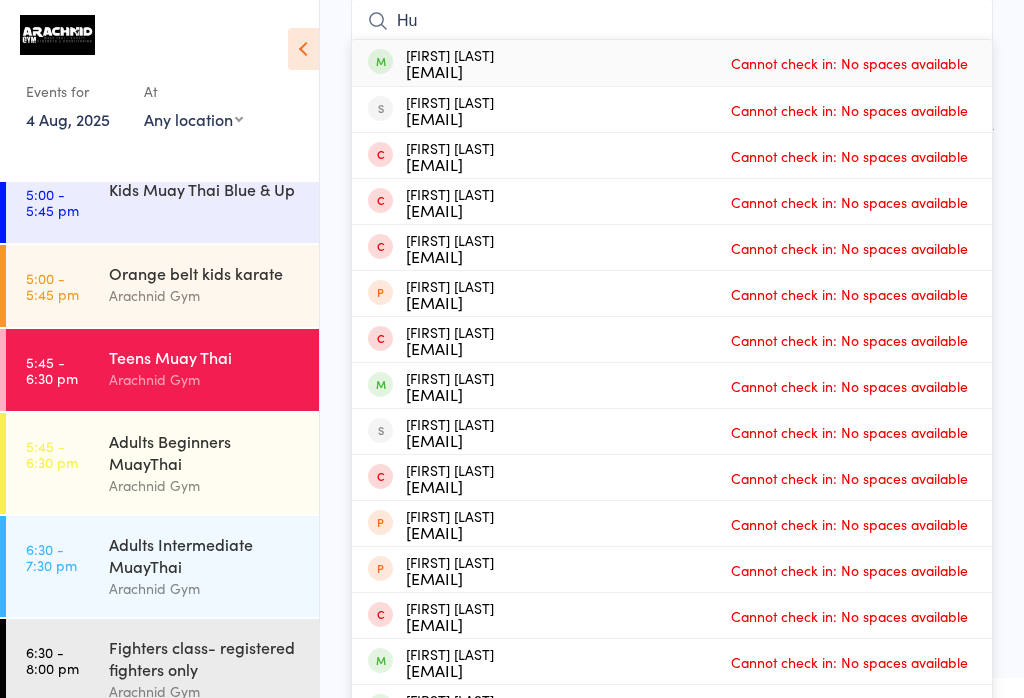 type on "H" 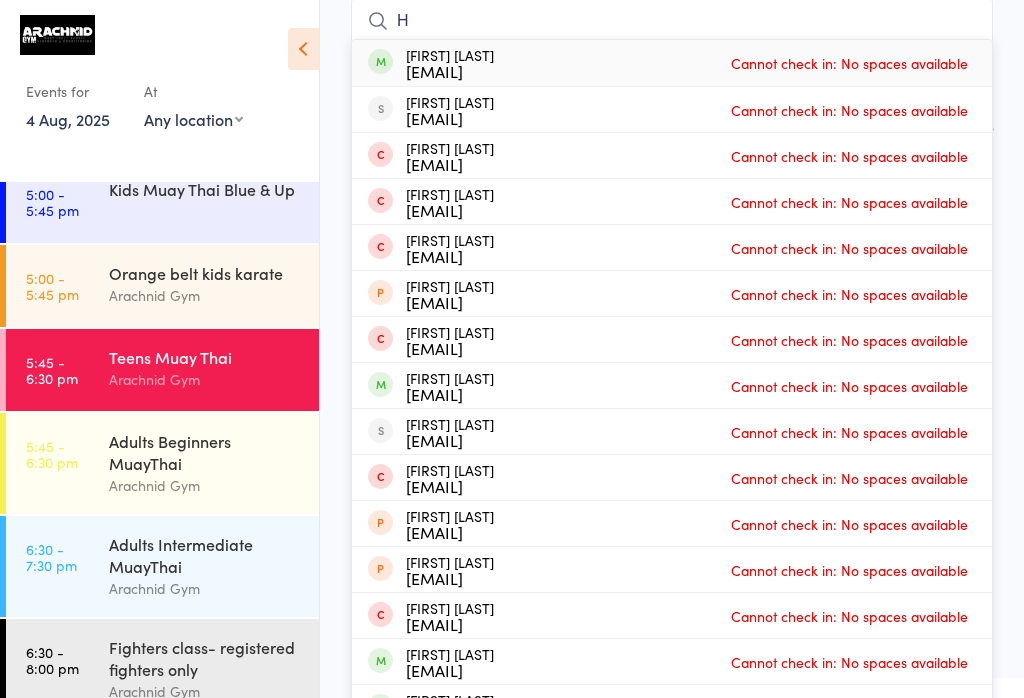 type 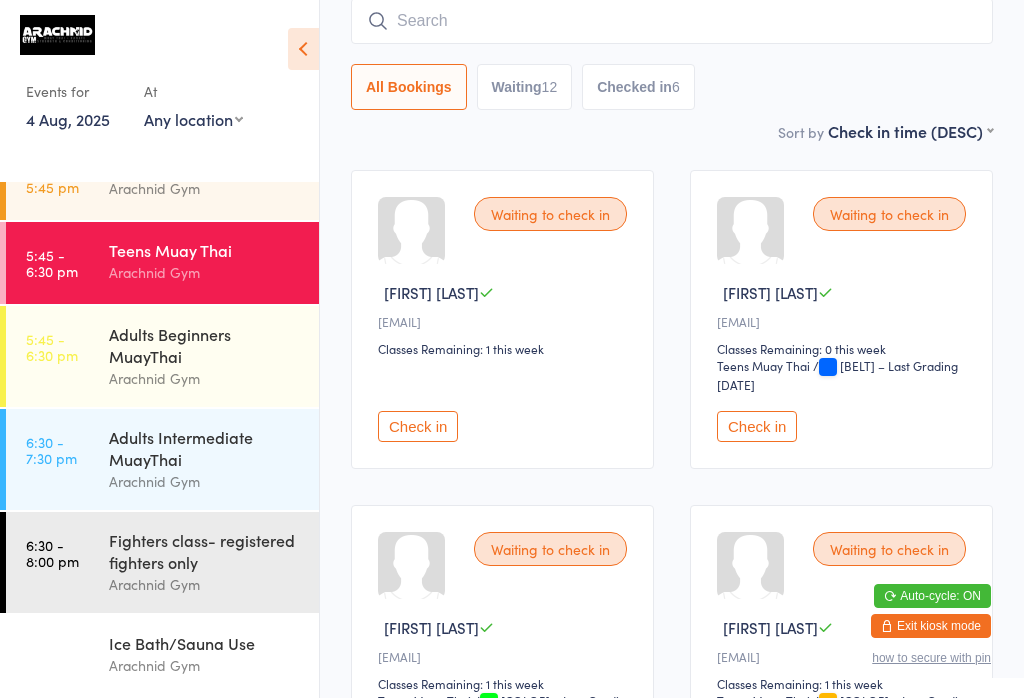 scroll, scrollTop: 563, scrollLeft: 0, axis: vertical 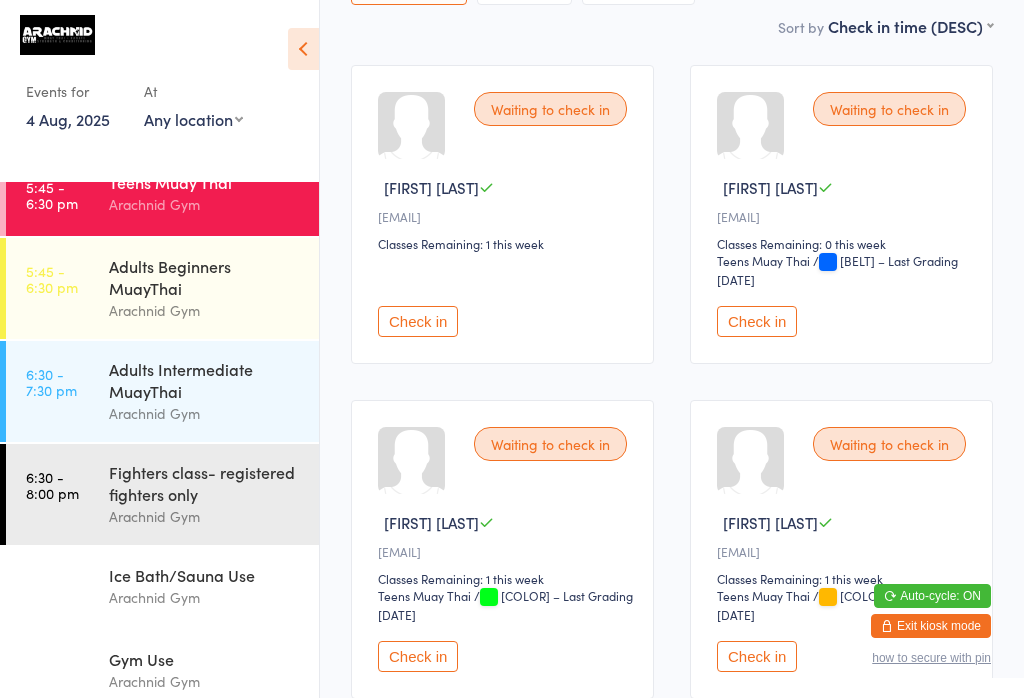 click on "[TIME] - [TIME] pm Adults Intermediate MuayThai Arachnid Gym" at bounding box center (162, 391) 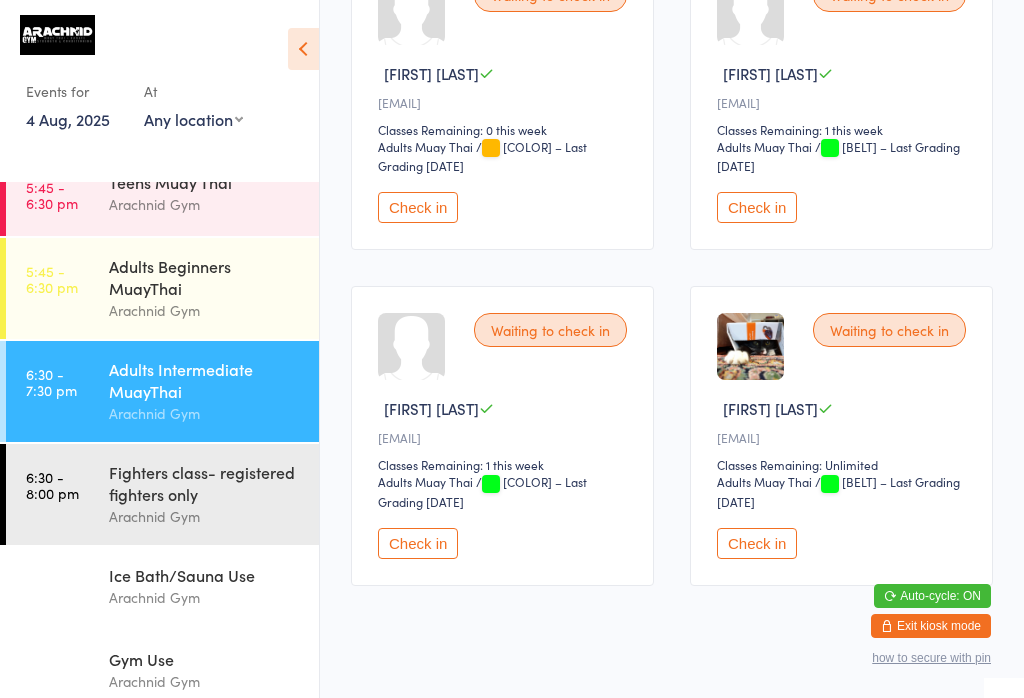 scroll, scrollTop: 740, scrollLeft: 0, axis: vertical 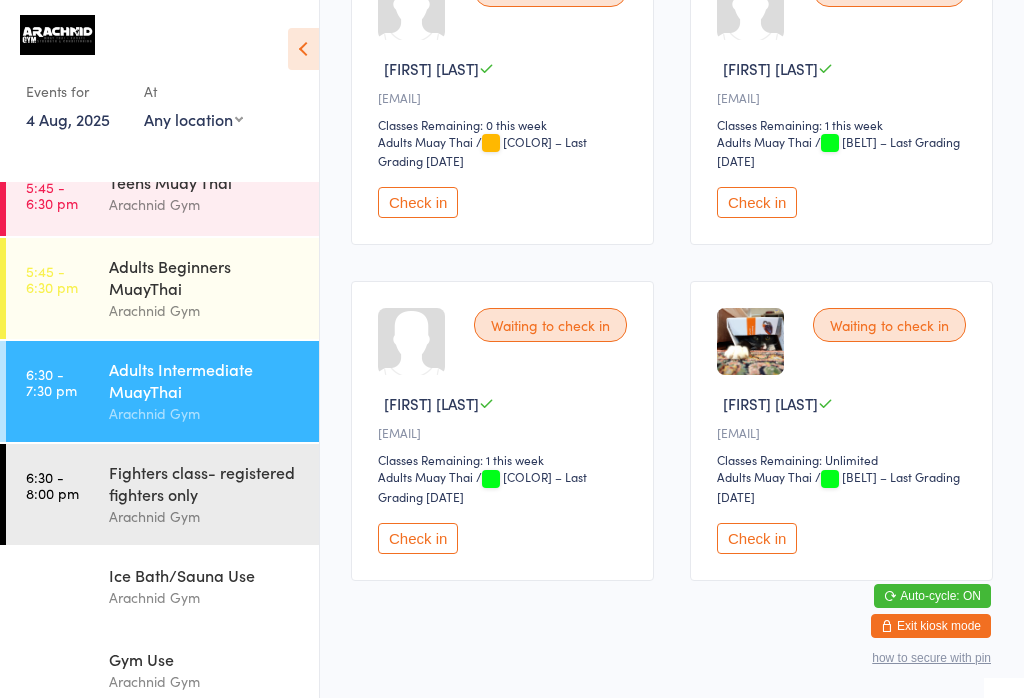 click on "Check in" at bounding box center (757, 538) 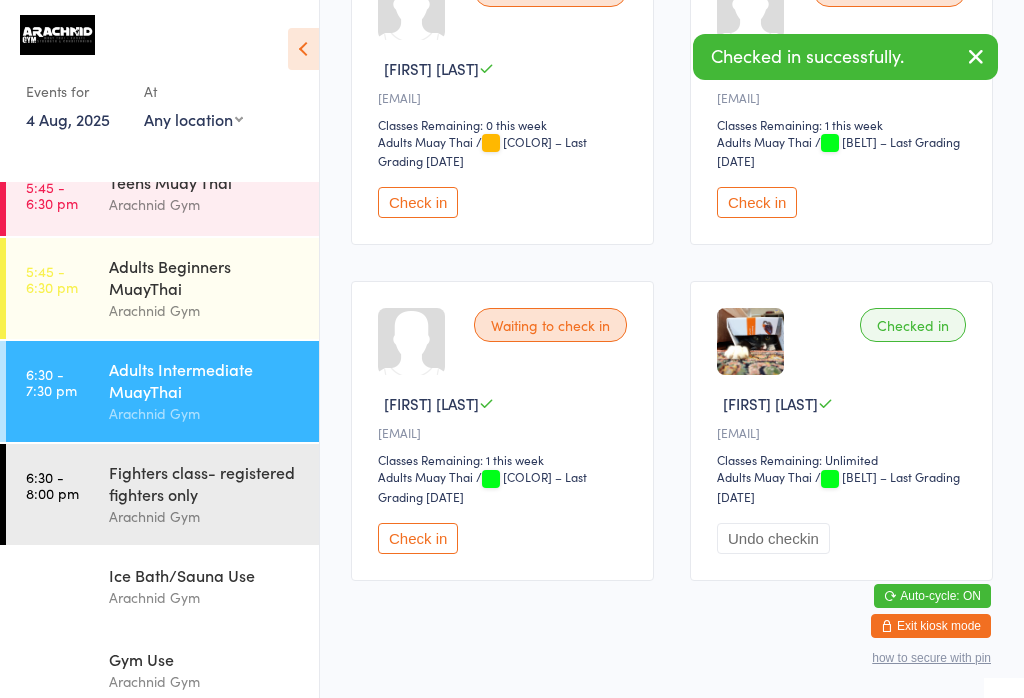 click on "[TIME] - [TIME] pm Adults Beginners MuayThai Arachnid Gym" at bounding box center (162, 288) 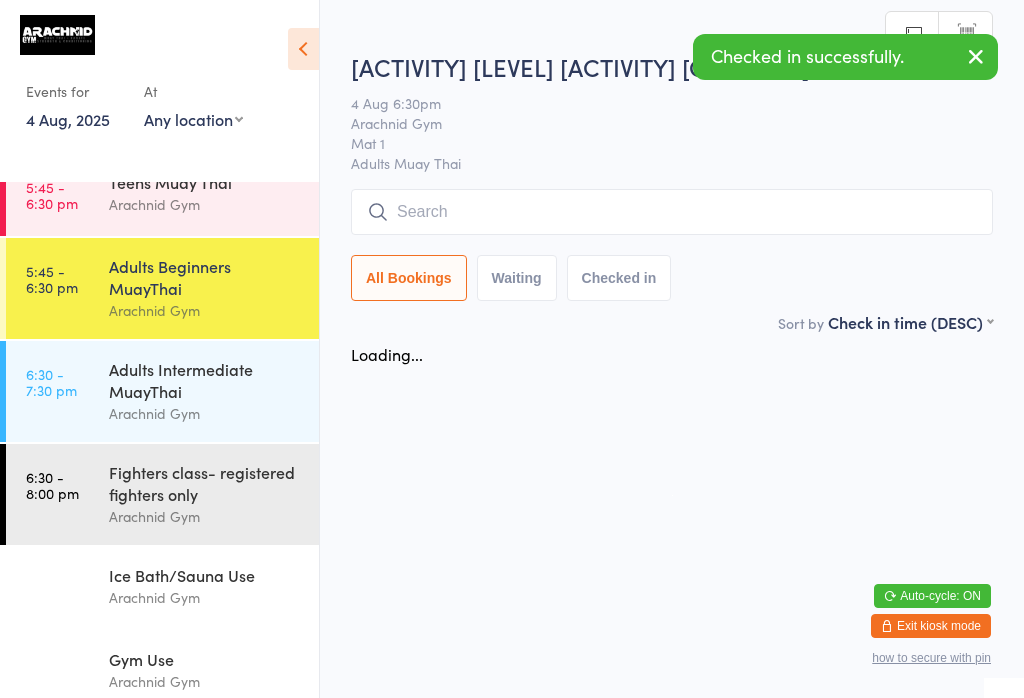 scroll, scrollTop: 0, scrollLeft: 0, axis: both 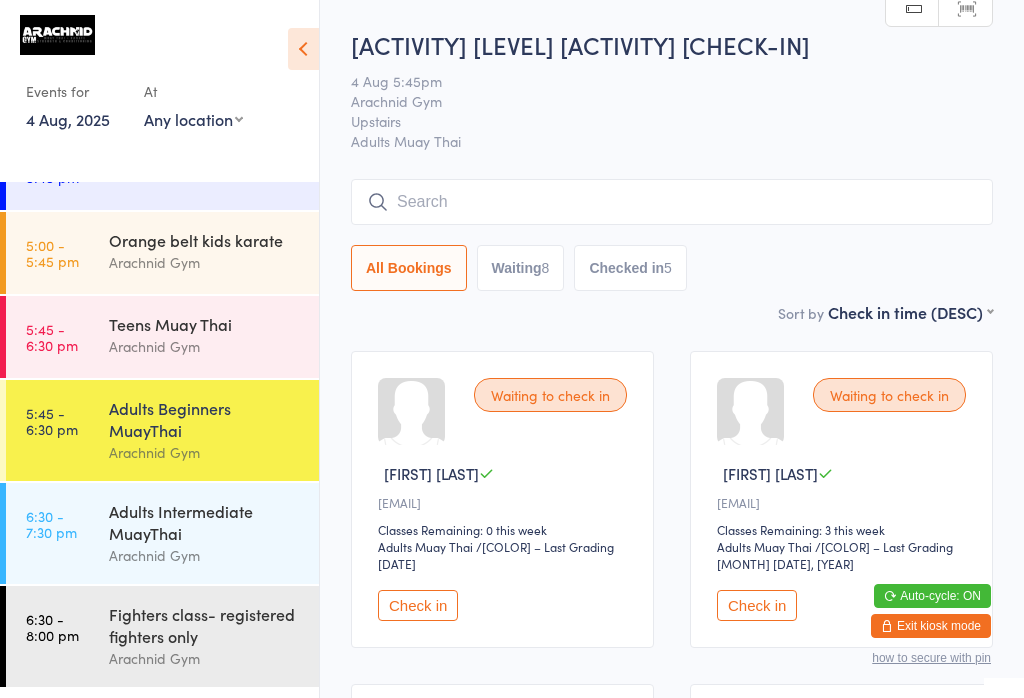 click on "[TIME] - [TIME] pm Teens Muay Thai Arachnid Gym" at bounding box center (162, 337) 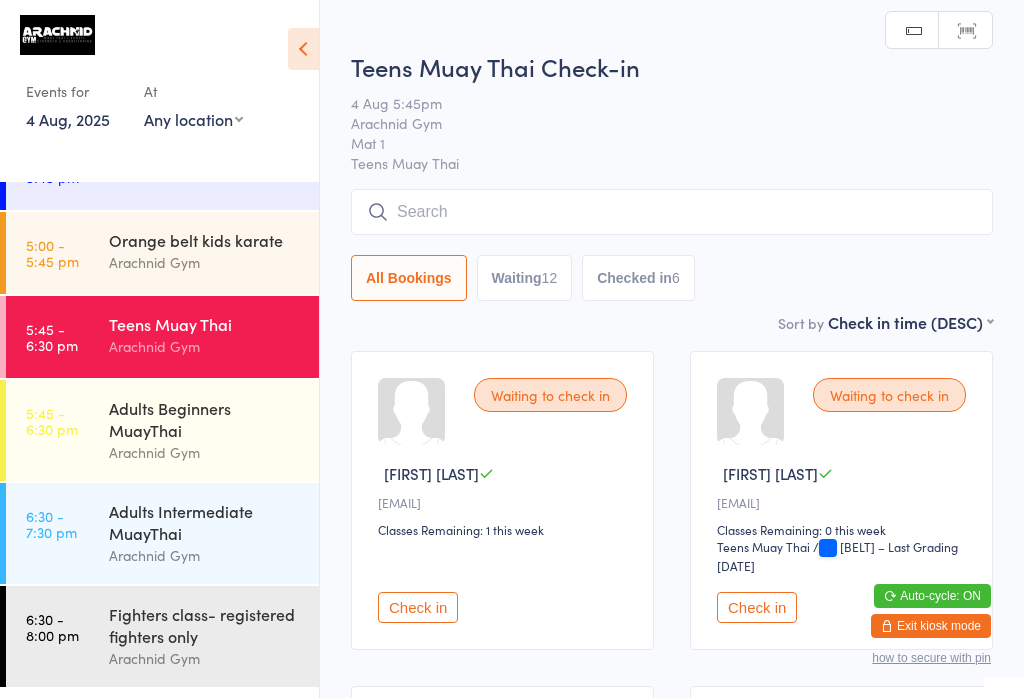 click at bounding box center (672, 212) 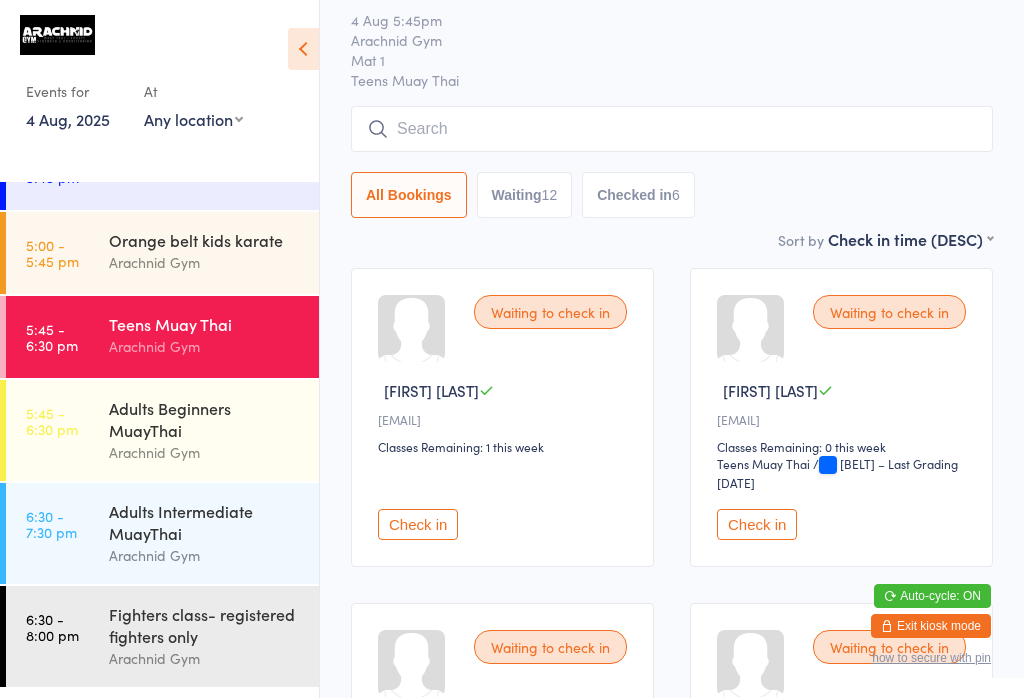 scroll, scrollTop: 191, scrollLeft: 0, axis: vertical 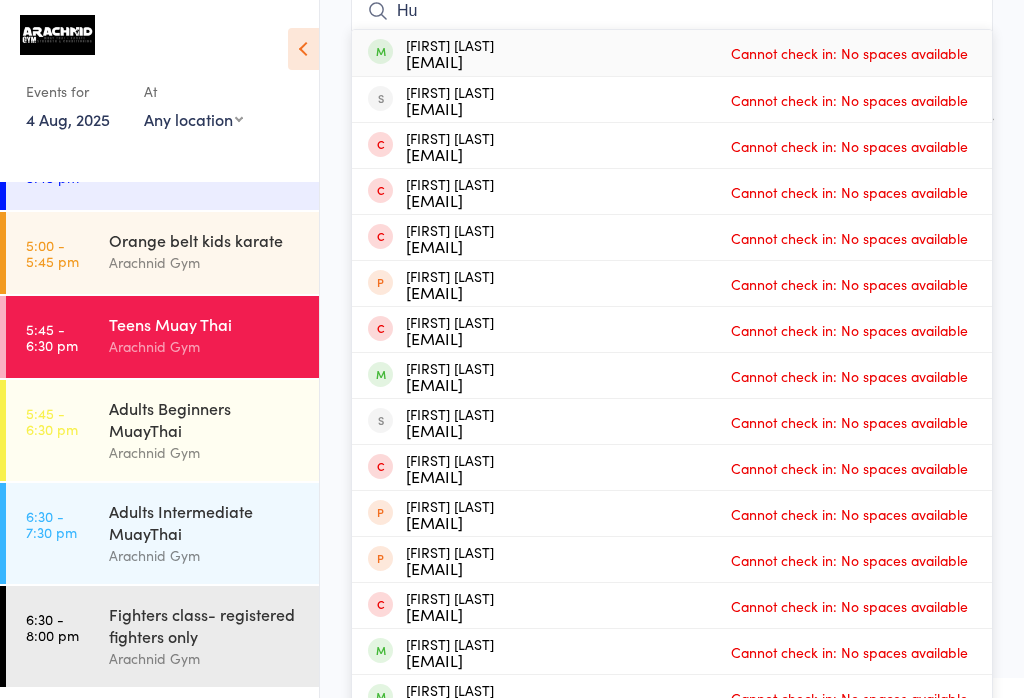 type on "H" 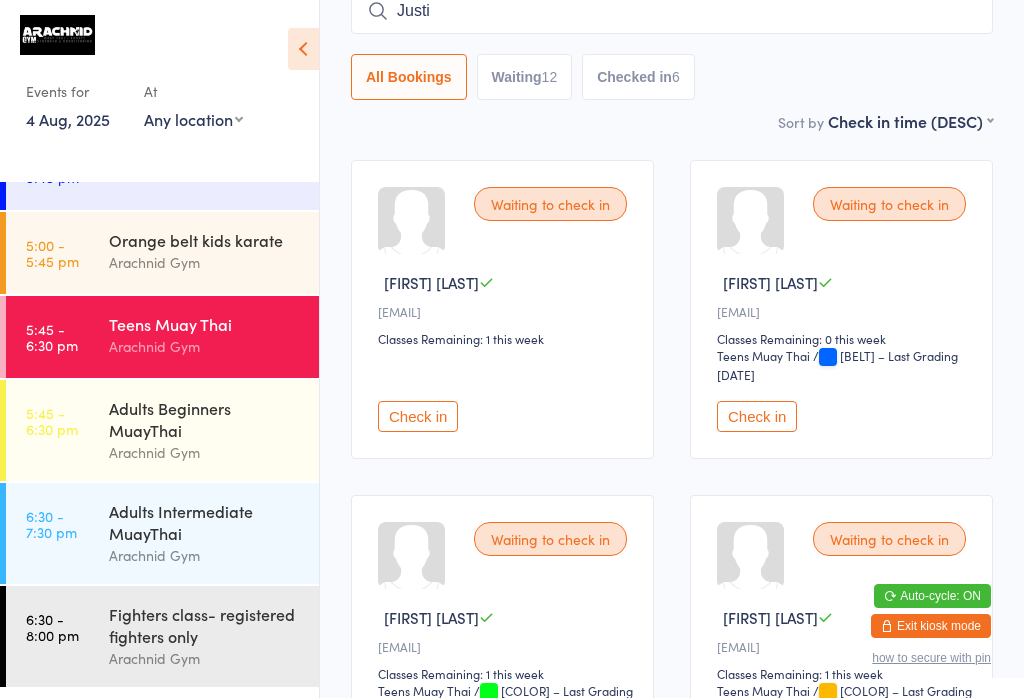 type on "[FIRST]" 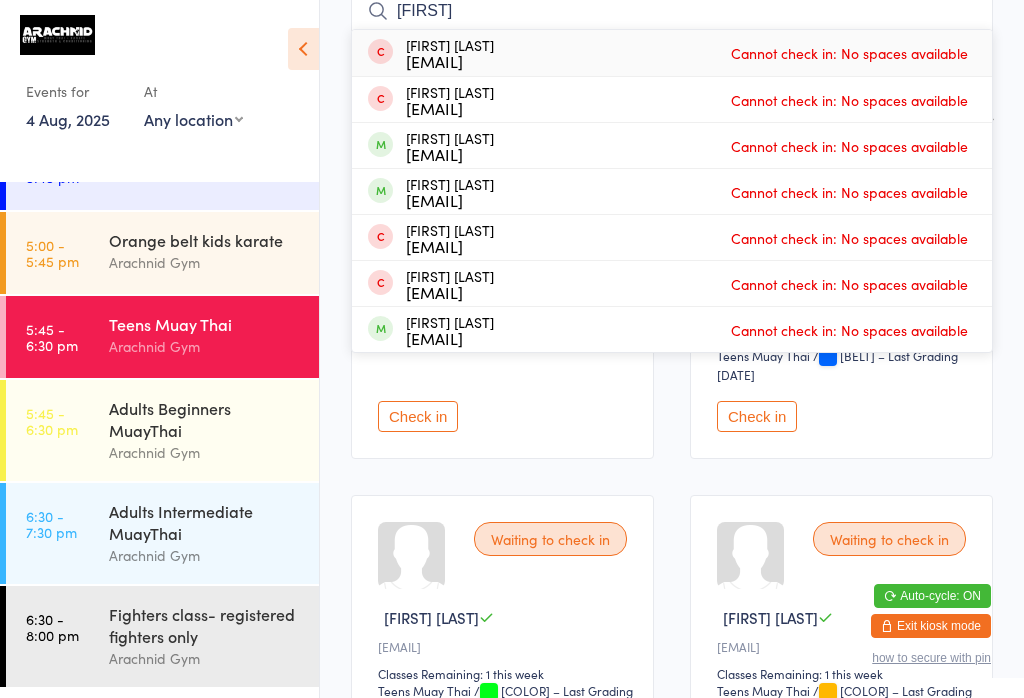click on "Adults Beginners MuayThai" at bounding box center [205, 419] 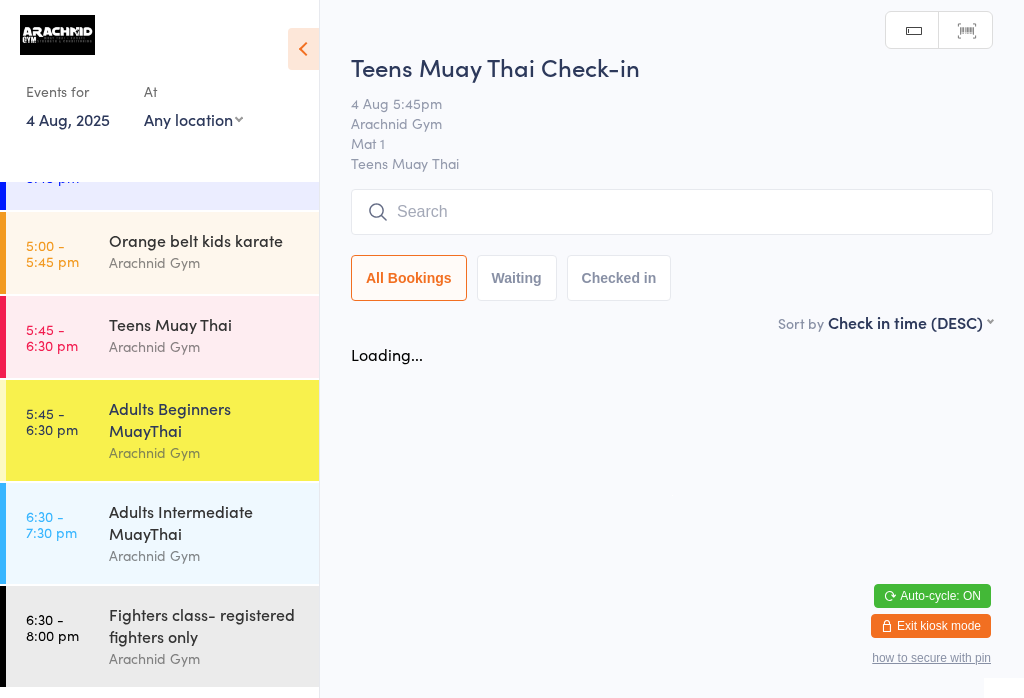 scroll, scrollTop: 0, scrollLeft: 0, axis: both 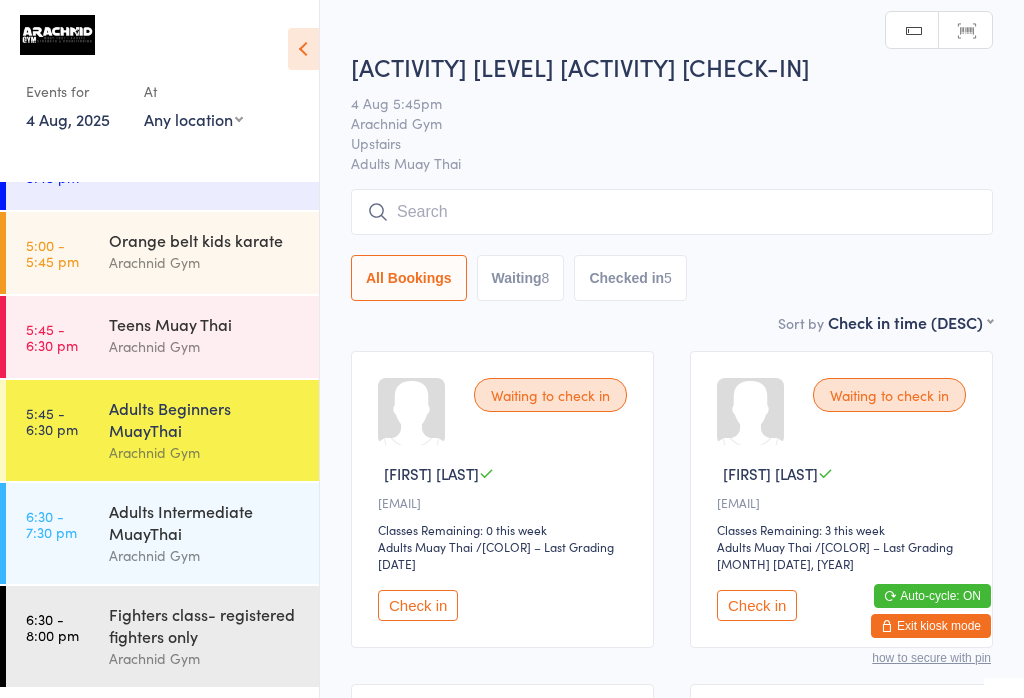 click at bounding box center [672, 212] 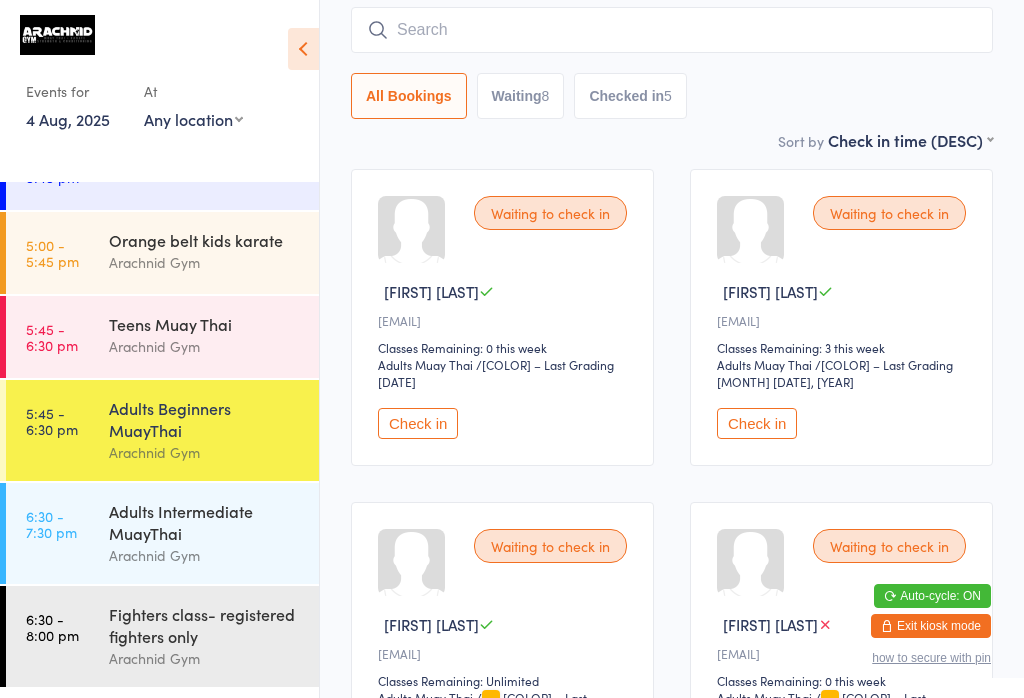 scroll, scrollTop: 191, scrollLeft: 0, axis: vertical 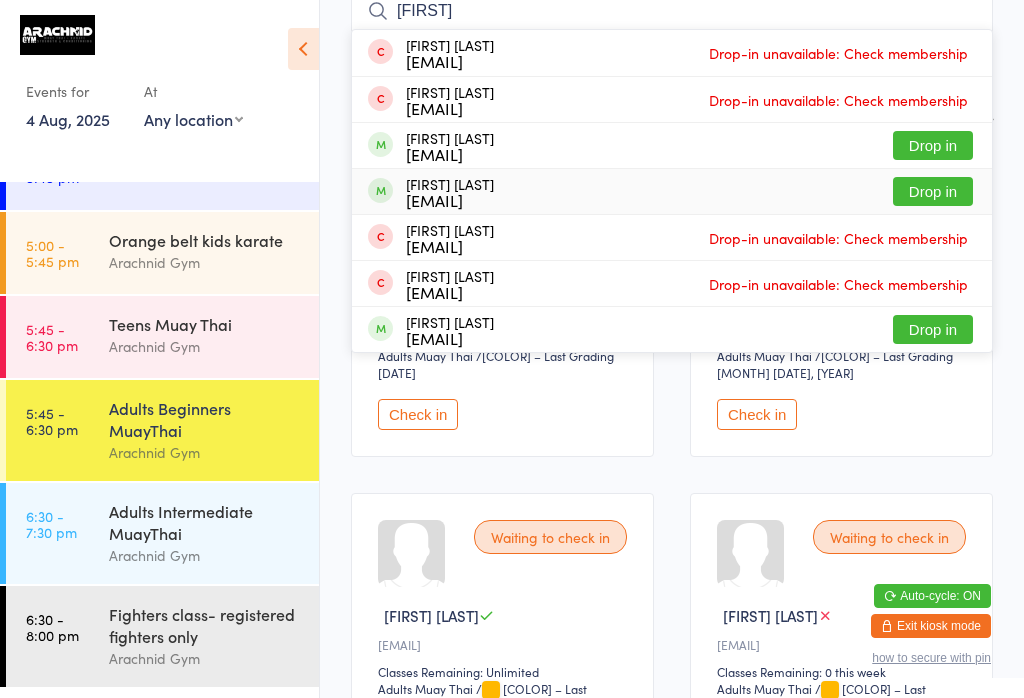 type on "[FIRST]" 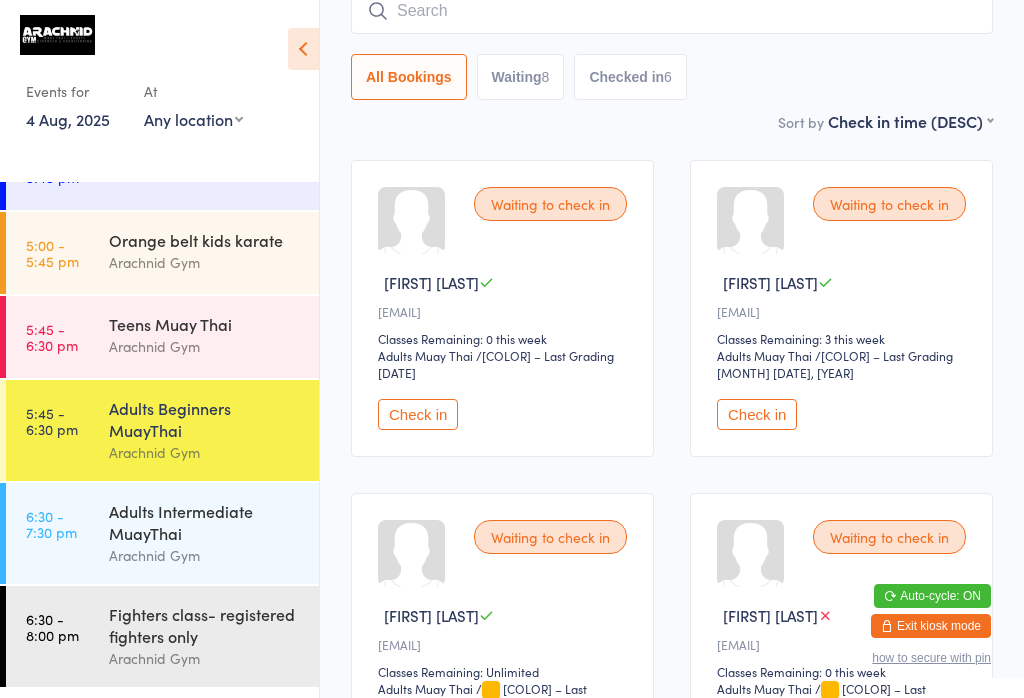 click at bounding box center [672, 11] 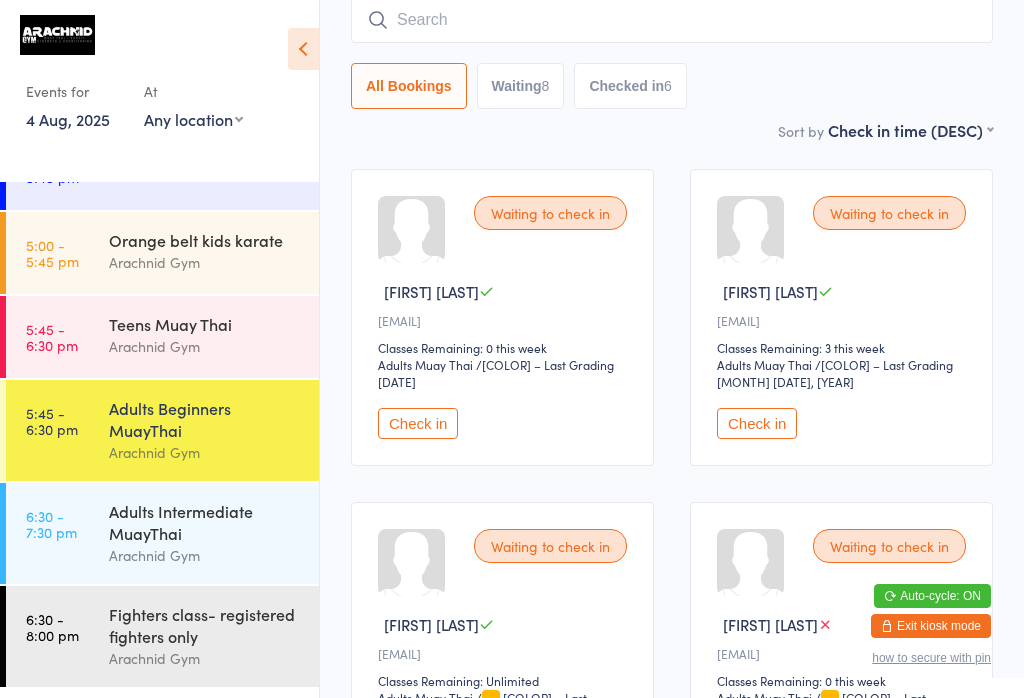scroll, scrollTop: 181, scrollLeft: 0, axis: vertical 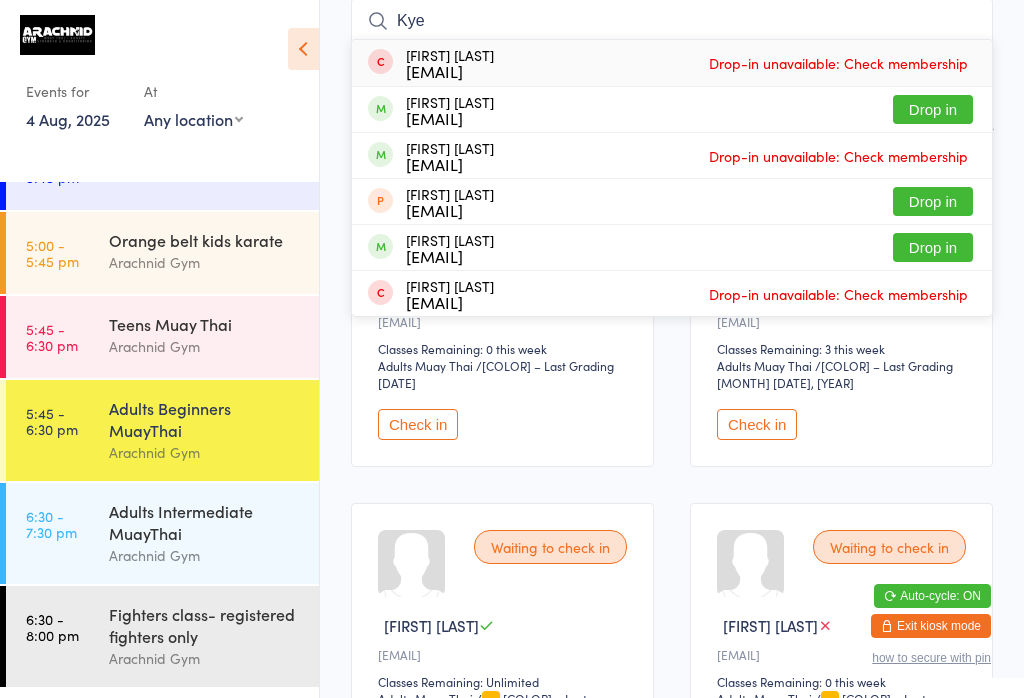 type on "Kye" 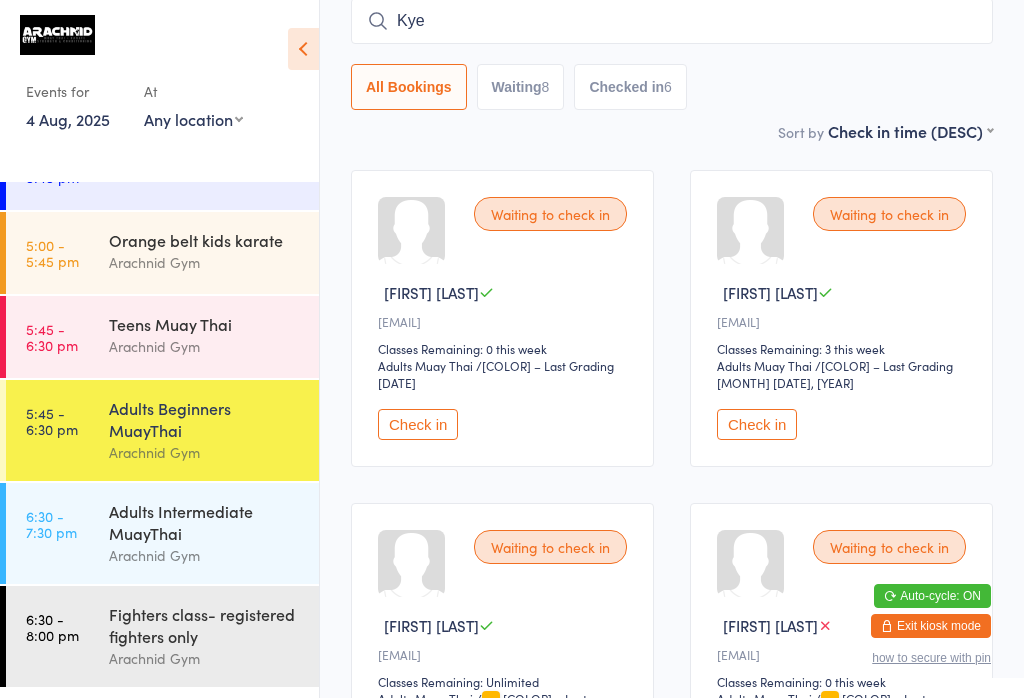 type 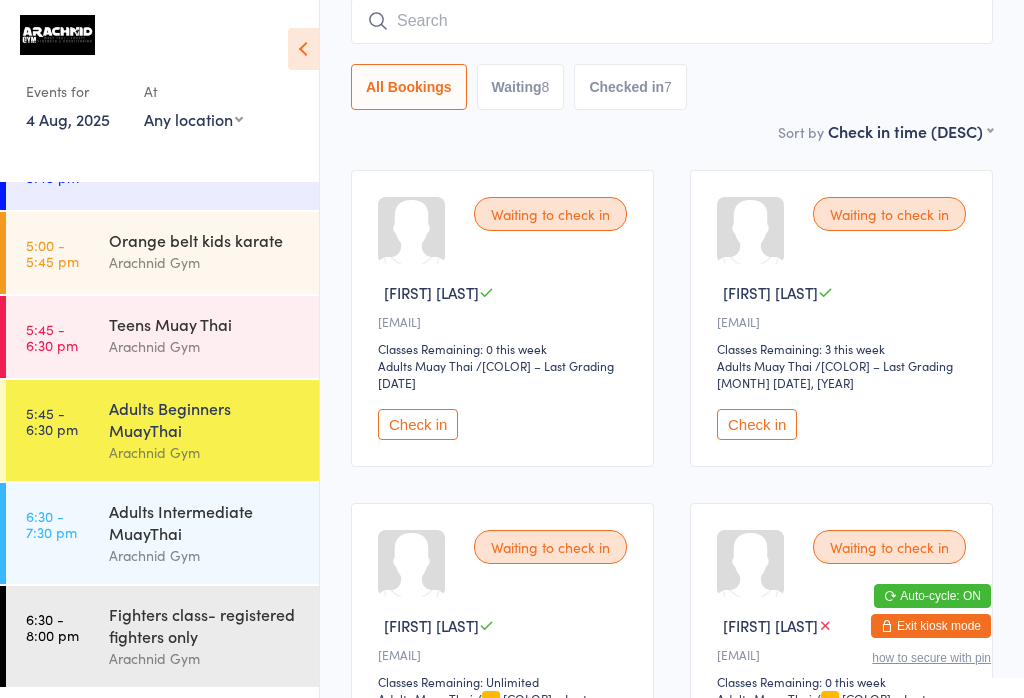 click on "Checked in  7" at bounding box center (630, 87) 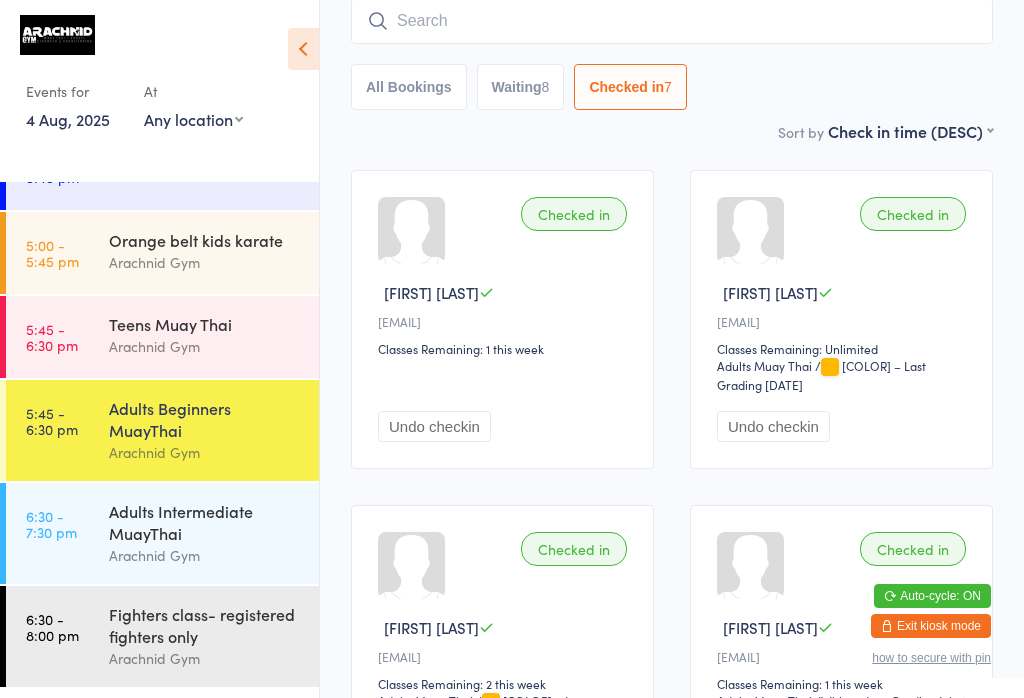 click on "Waiting  8" at bounding box center [521, 87] 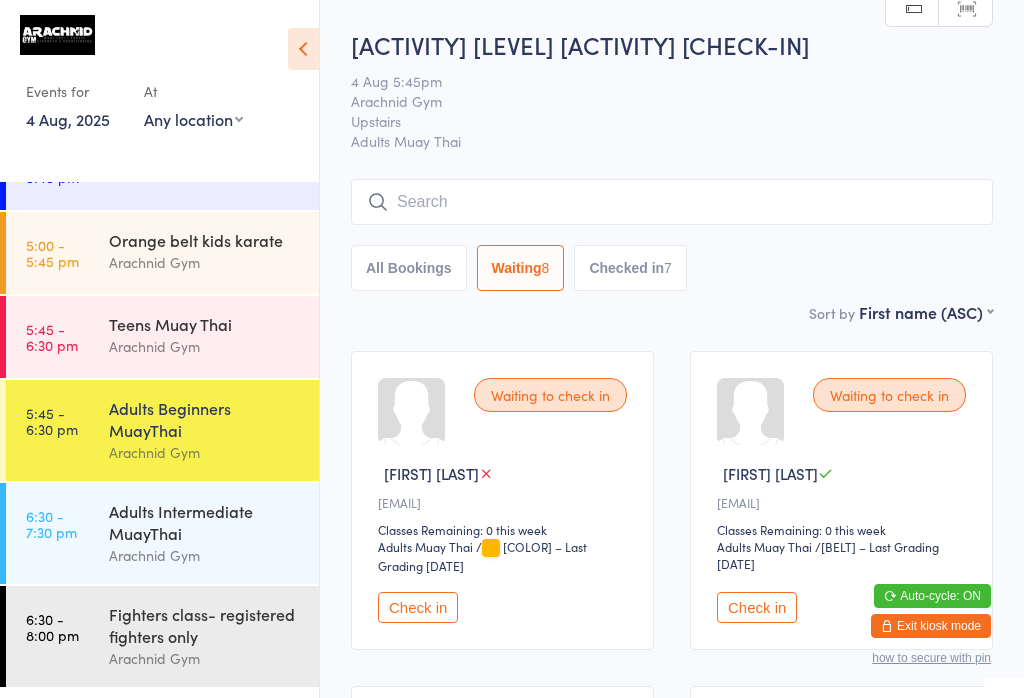 scroll, scrollTop: -1, scrollLeft: 0, axis: vertical 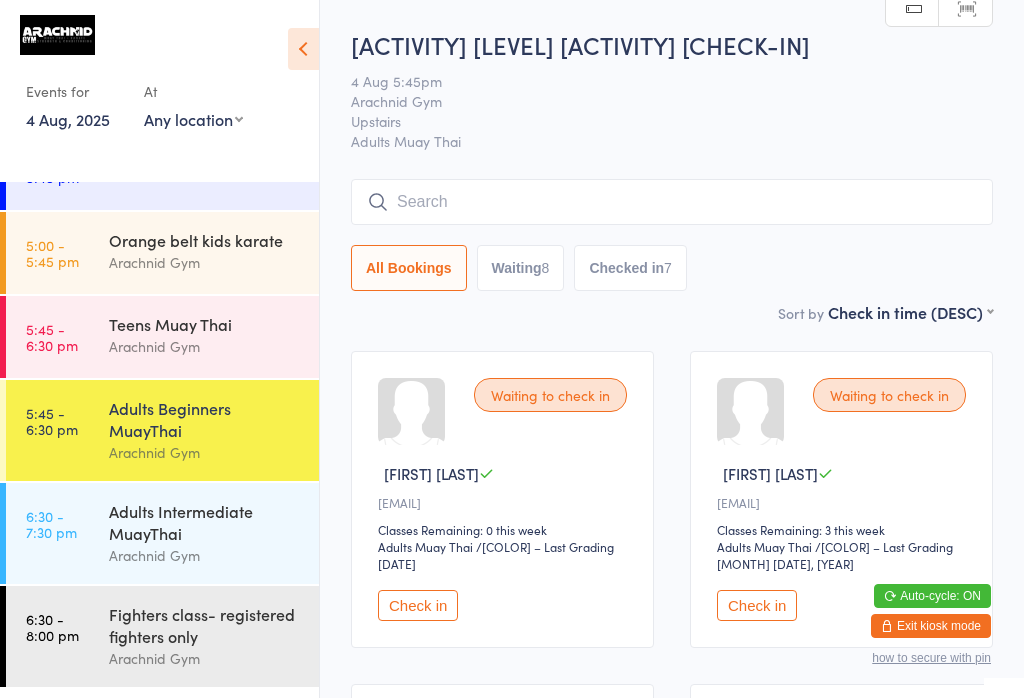 select on "5" 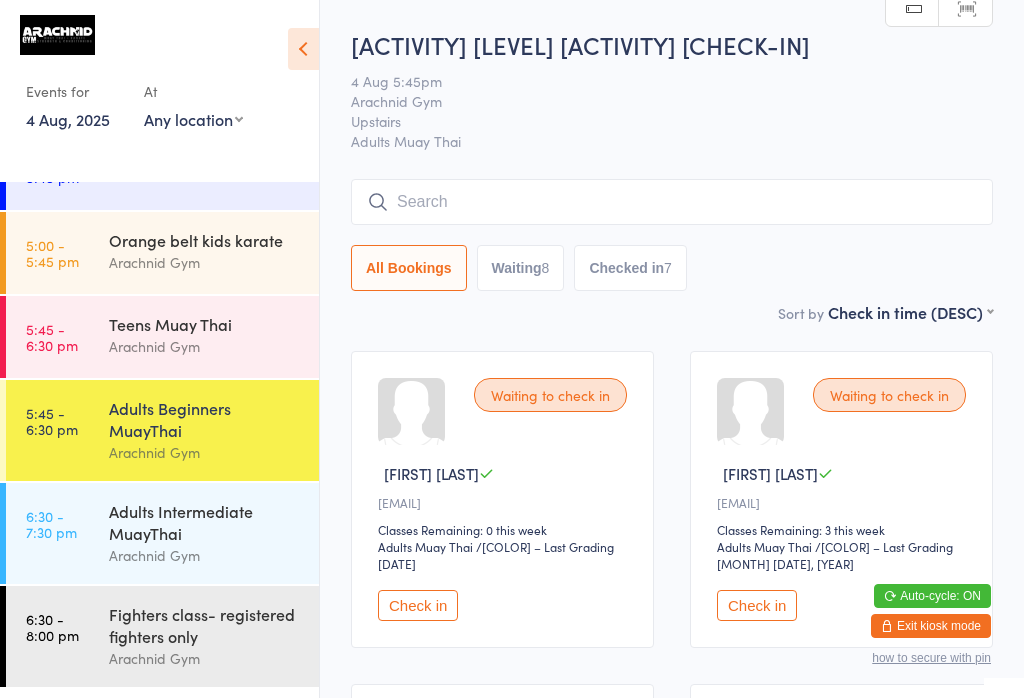 scroll, scrollTop: 0, scrollLeft: 0, axis: both 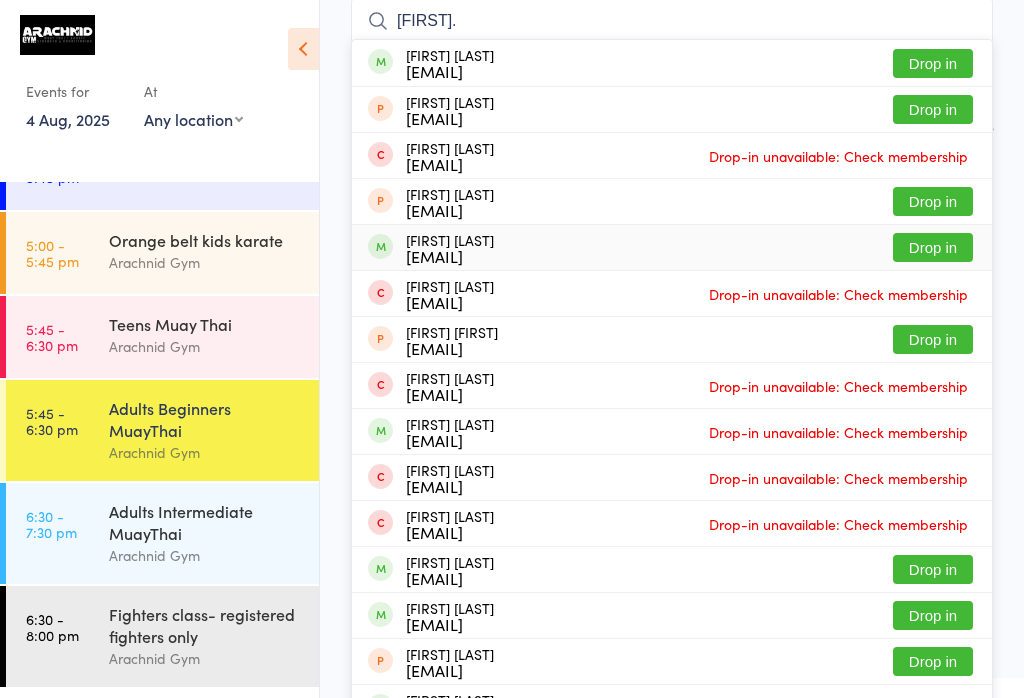 type on "[FIRST]." 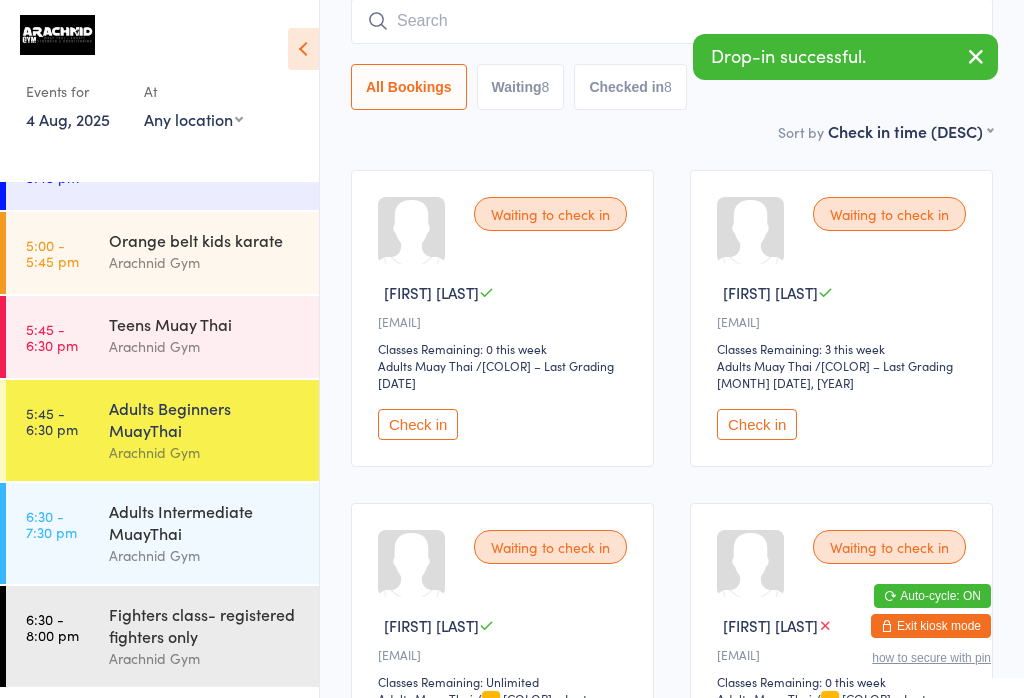 click on "Checked in  8" at bounding box center (630, 87) 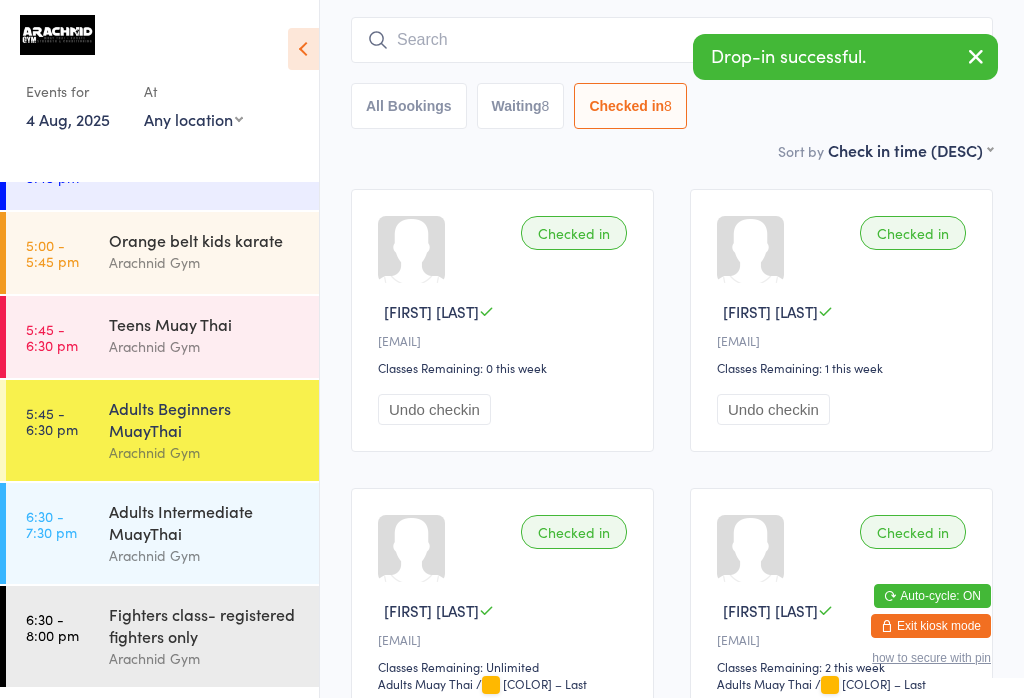 scroll, scrollTop: 161, scrollLeft: 0, axis: vertical 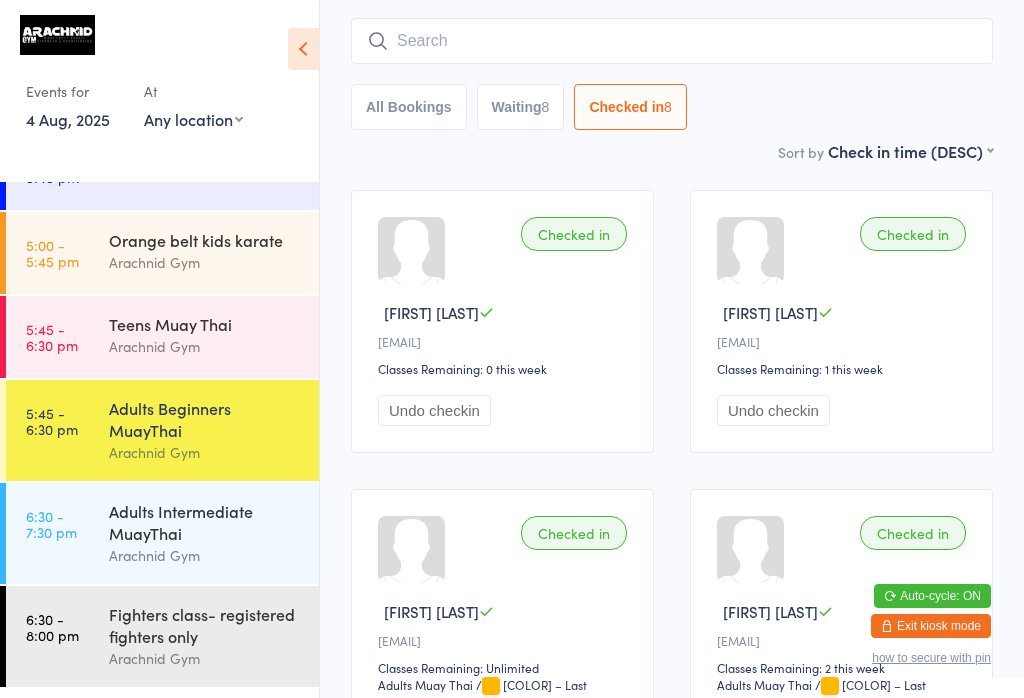 click at bounding box center [672, 41] 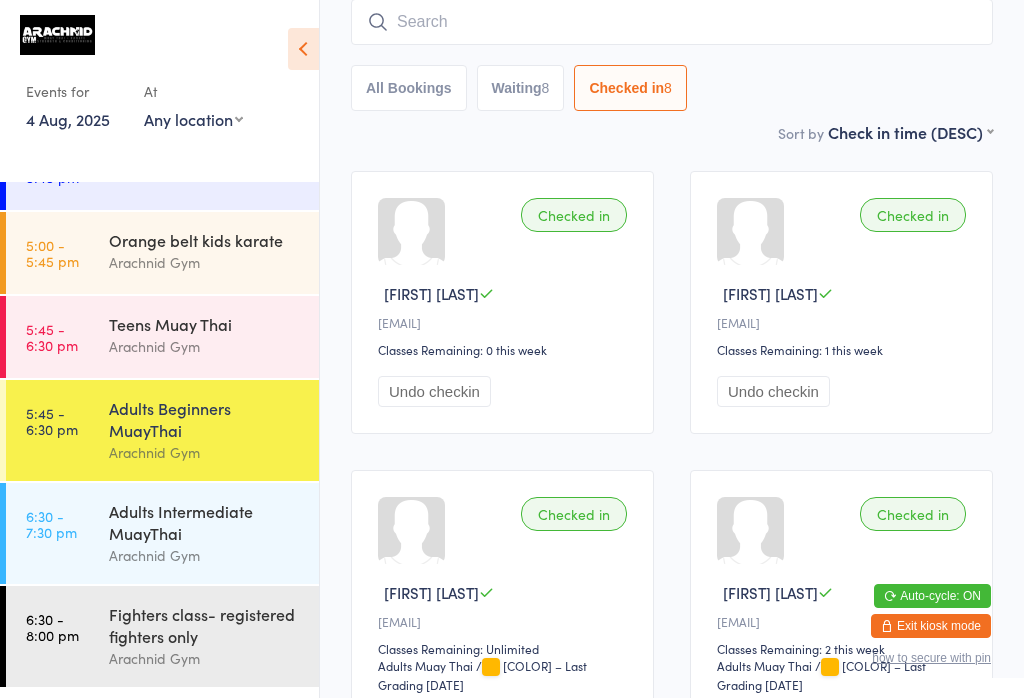 scroll, scrollTop: 181, scrollLeft: 0, axis: vertical 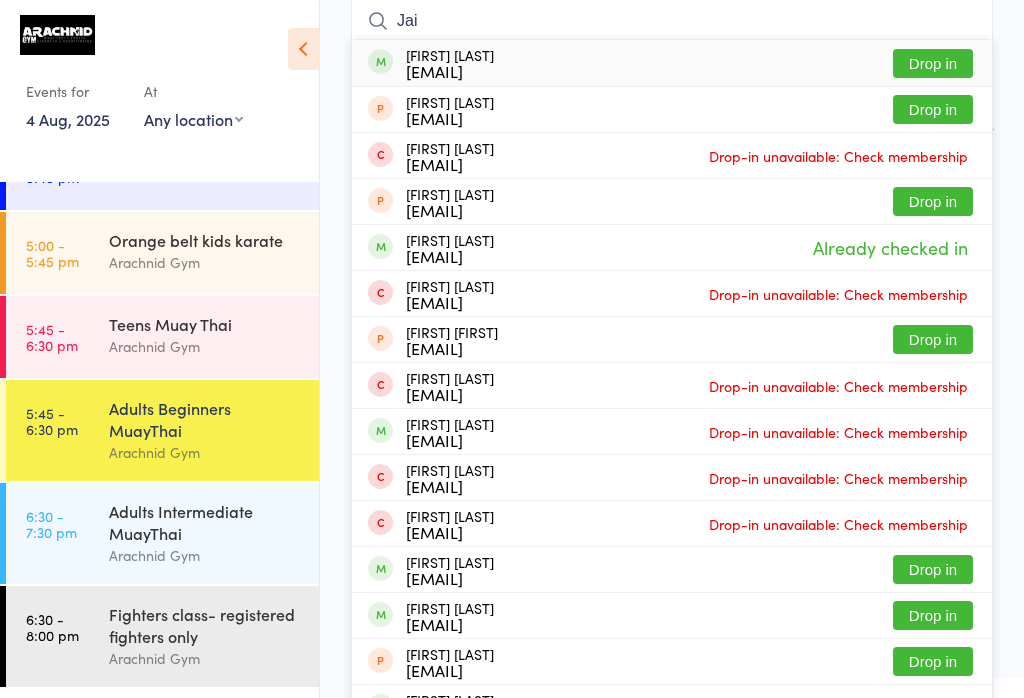 type on "Jai" 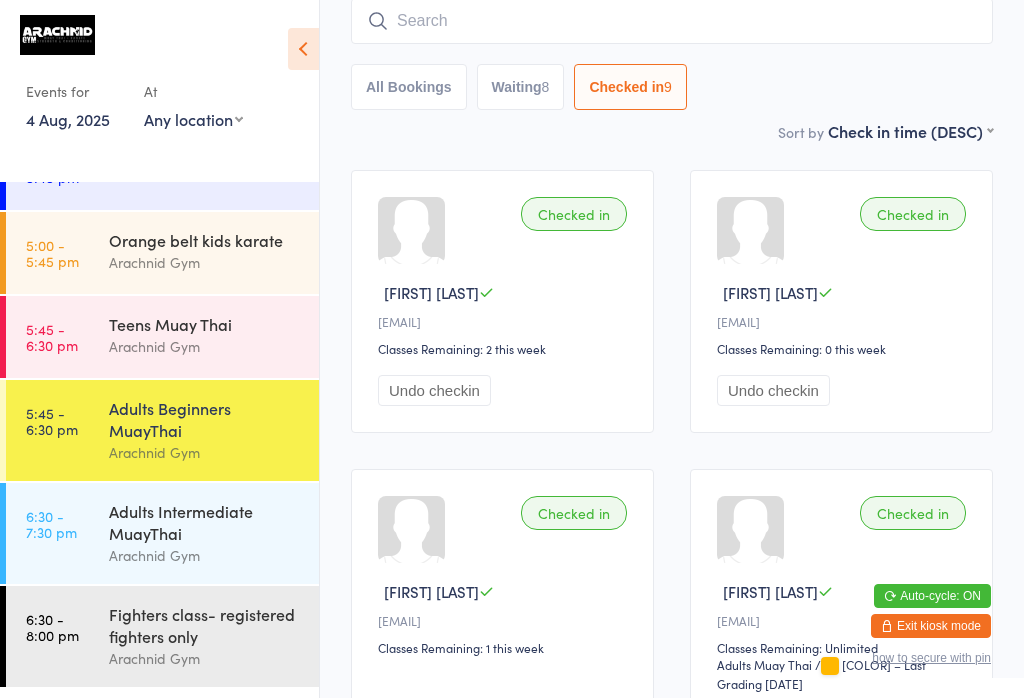 click on "Arachnid Gym" at bounding box center (205, 346) 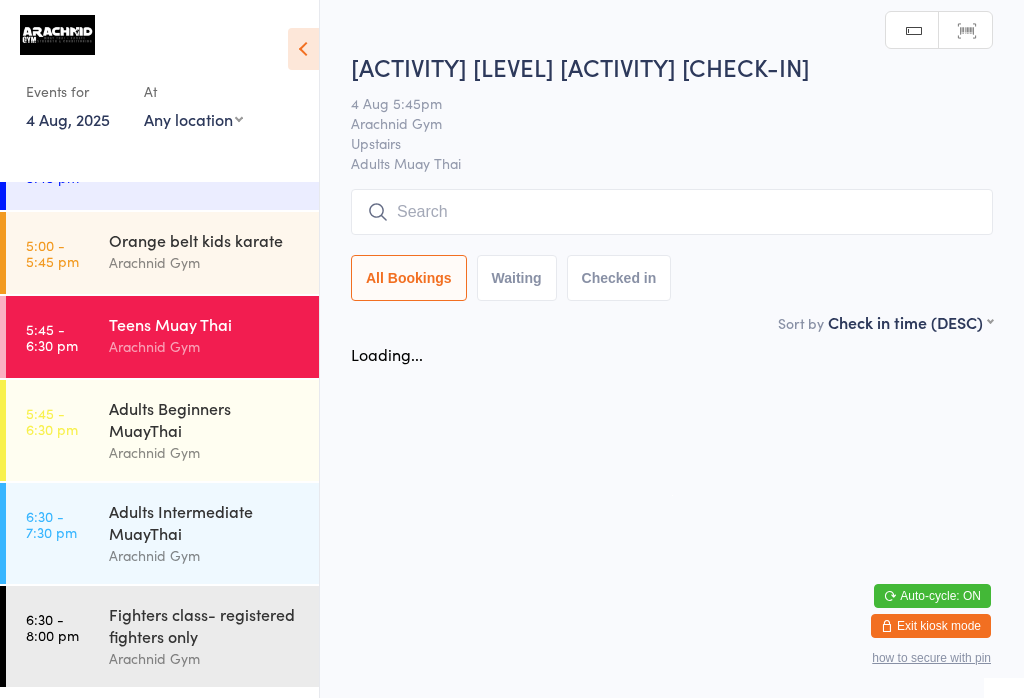 scroll, scrollTop: 0, scrollLeft: 0, axis: both 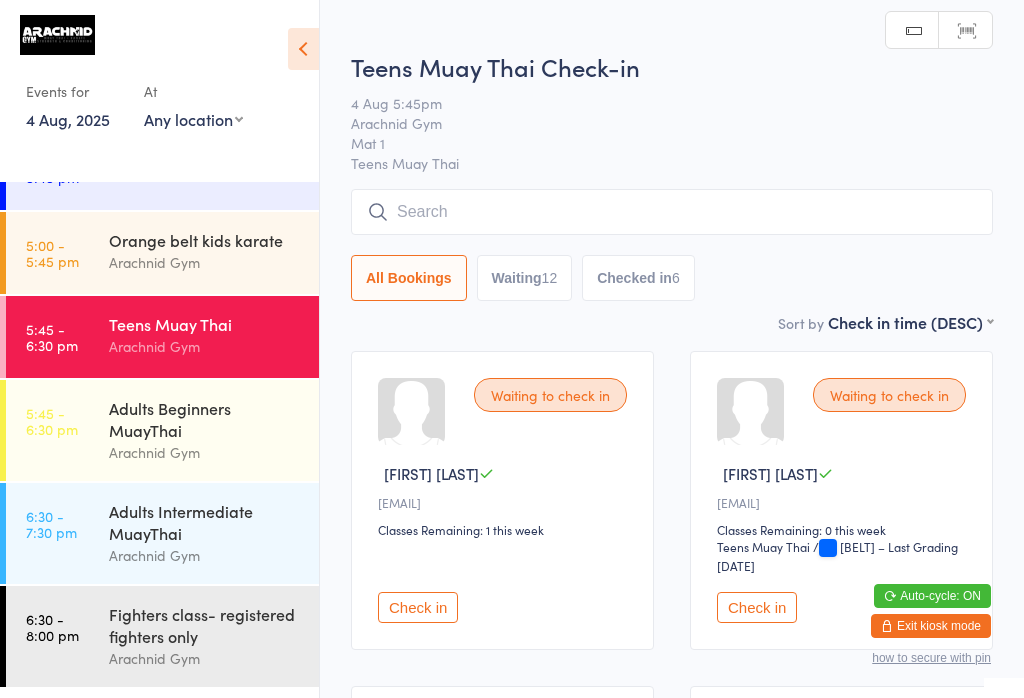 click at bounding box center (672, 212) 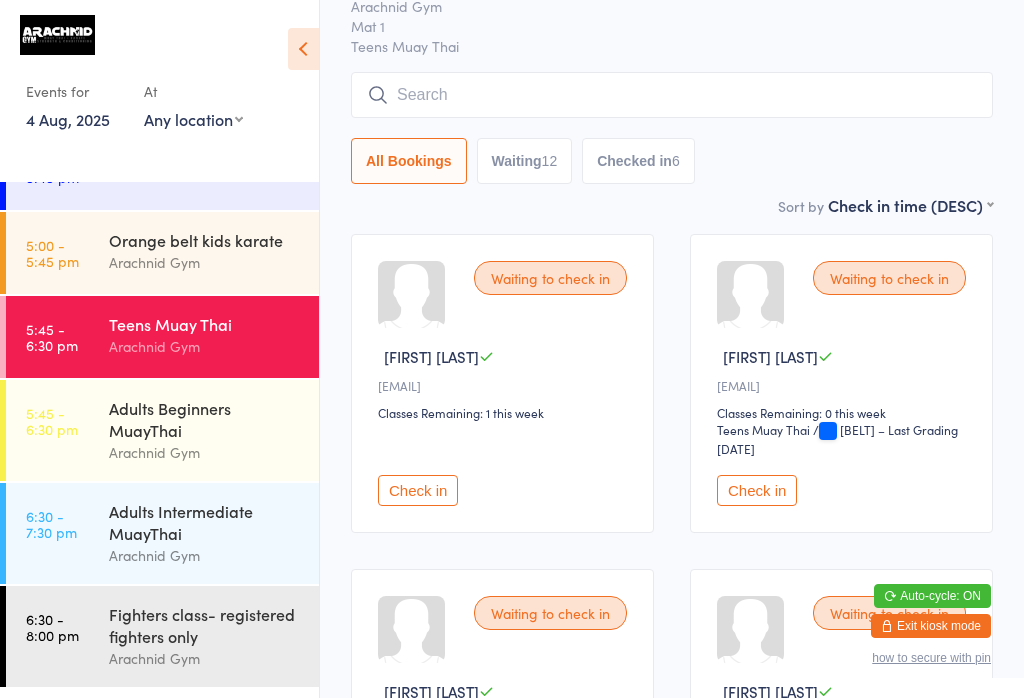 scroll, scrollTop: 191, scrollLeft: 0, axis: vertical 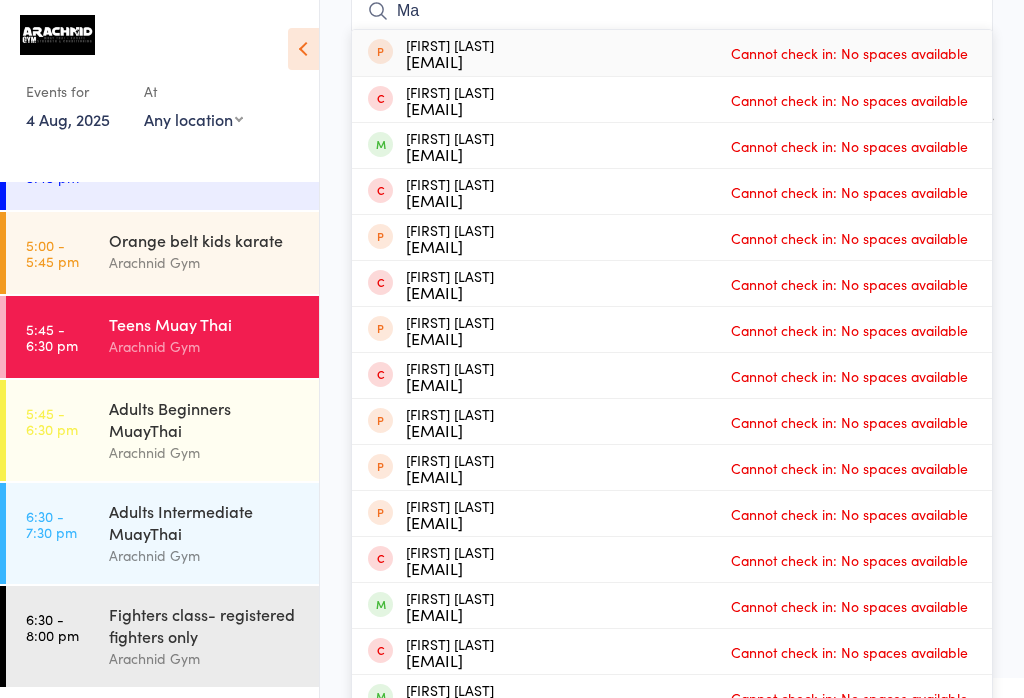 type on "M" 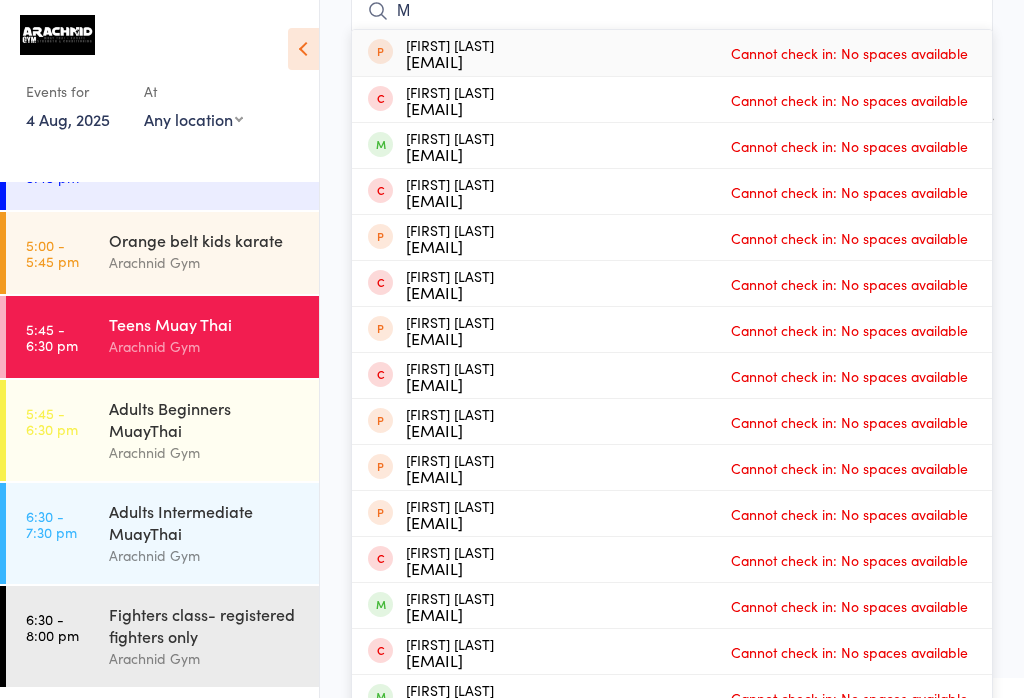 type 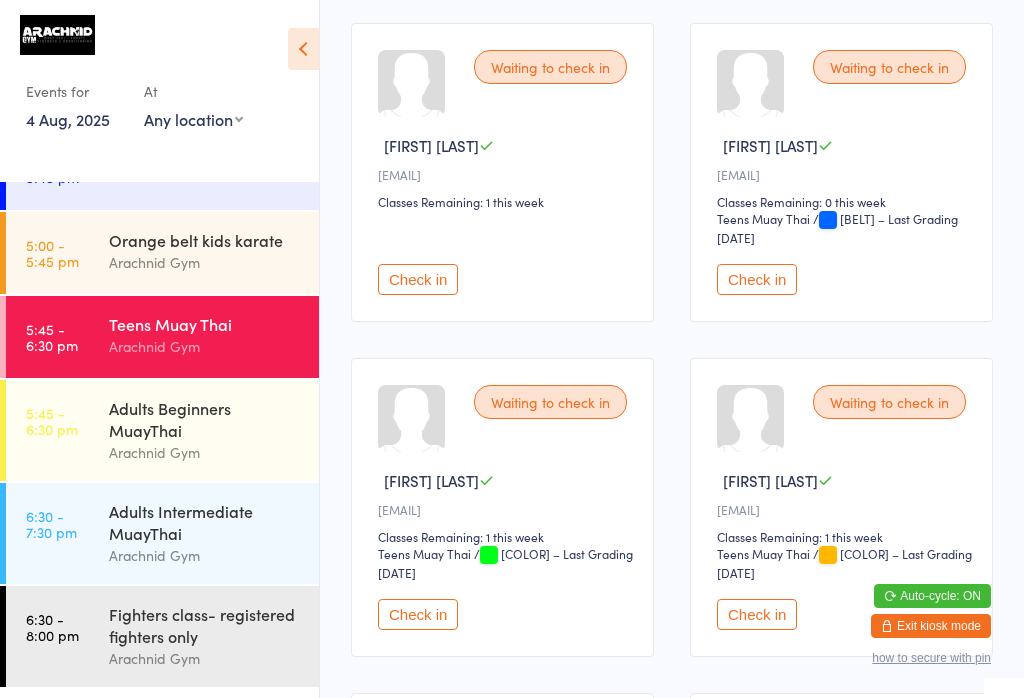 scroll, scrollTop: 334, scrollLeft: 0, axis: vertical 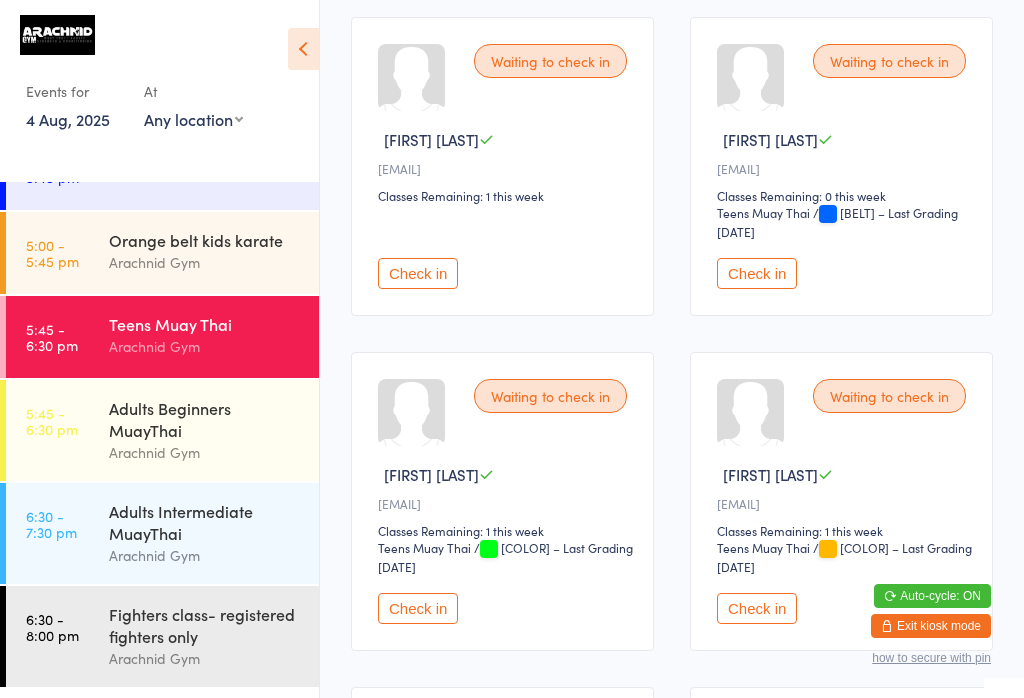 click on "Check in" at bounding box center [418, 273] 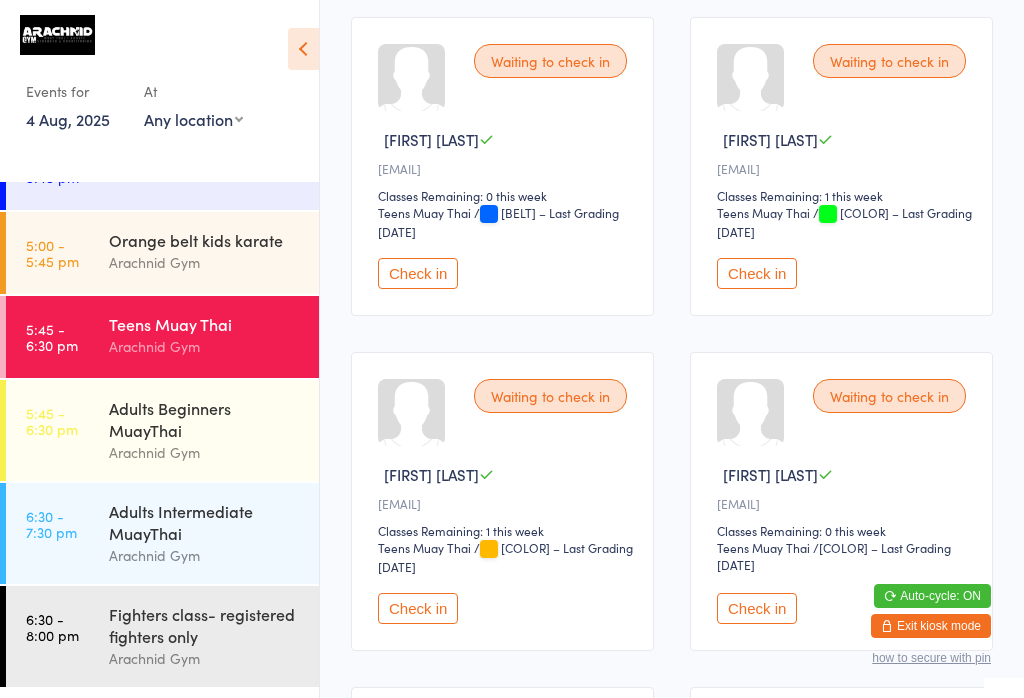 click on "[TIME] - [TIME] pm Adults Beginners MuayThai Arachnid Gym" at bounding box center (162, 430) 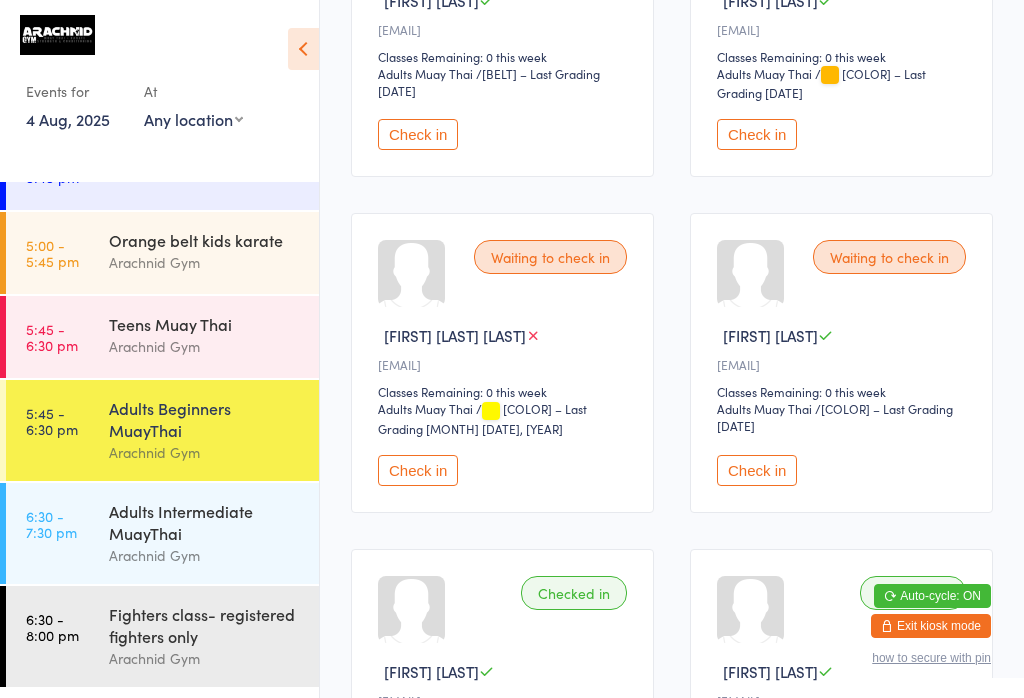 scroll, scrollTop: 1150, scrollLeft: 0, axis: vertical 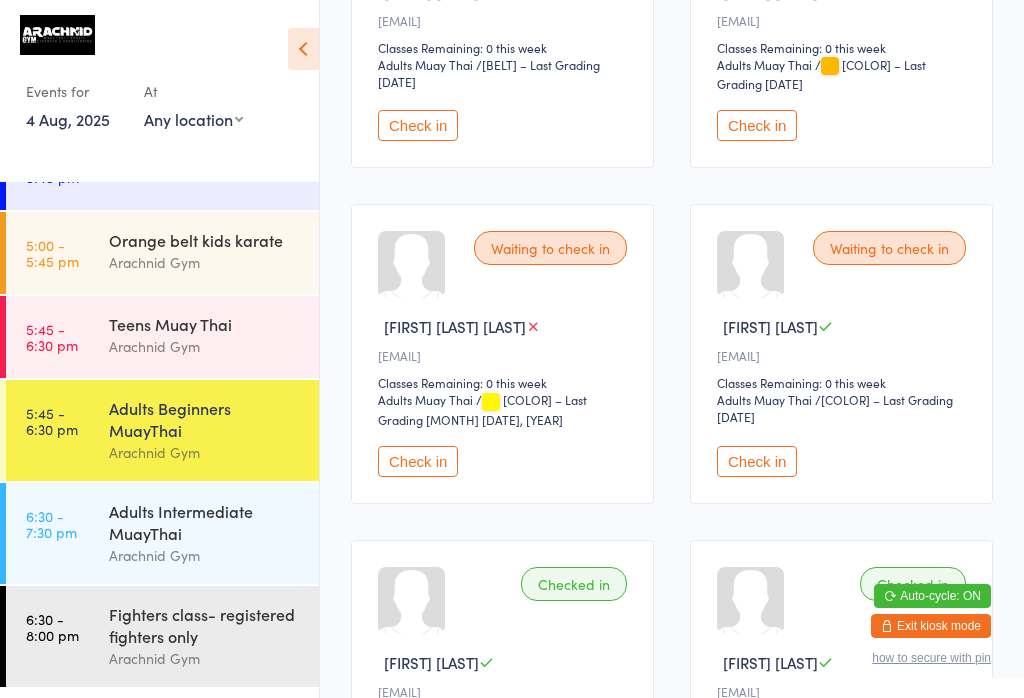 click on "Check in" at bounding box center (757, 461) 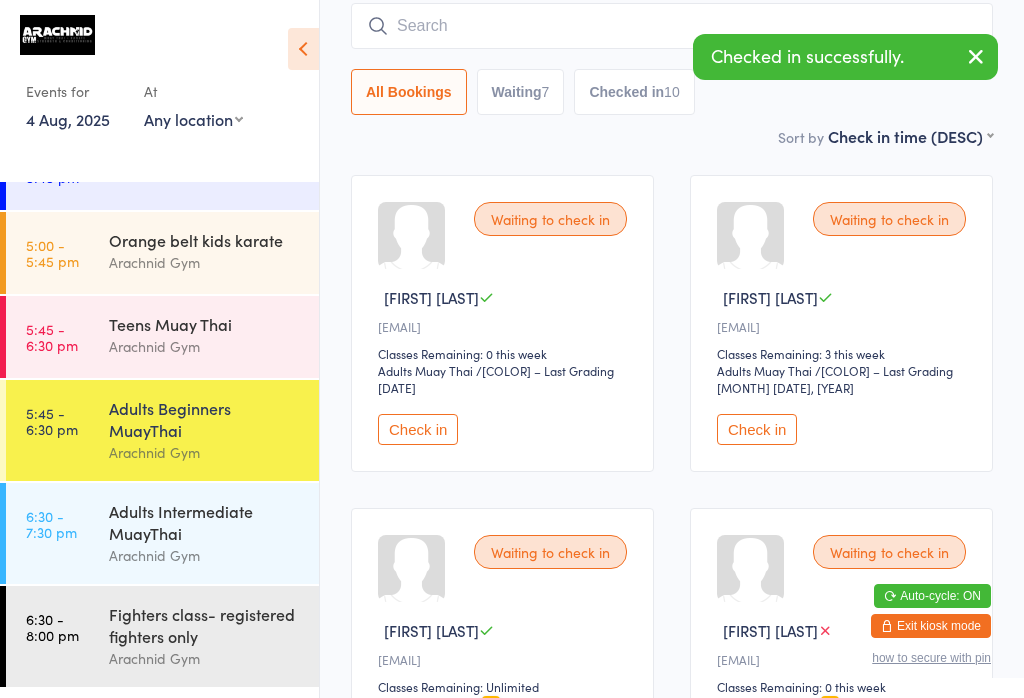 scroll, scrollTop: 172, scrollLeft: 0, axis: vertical 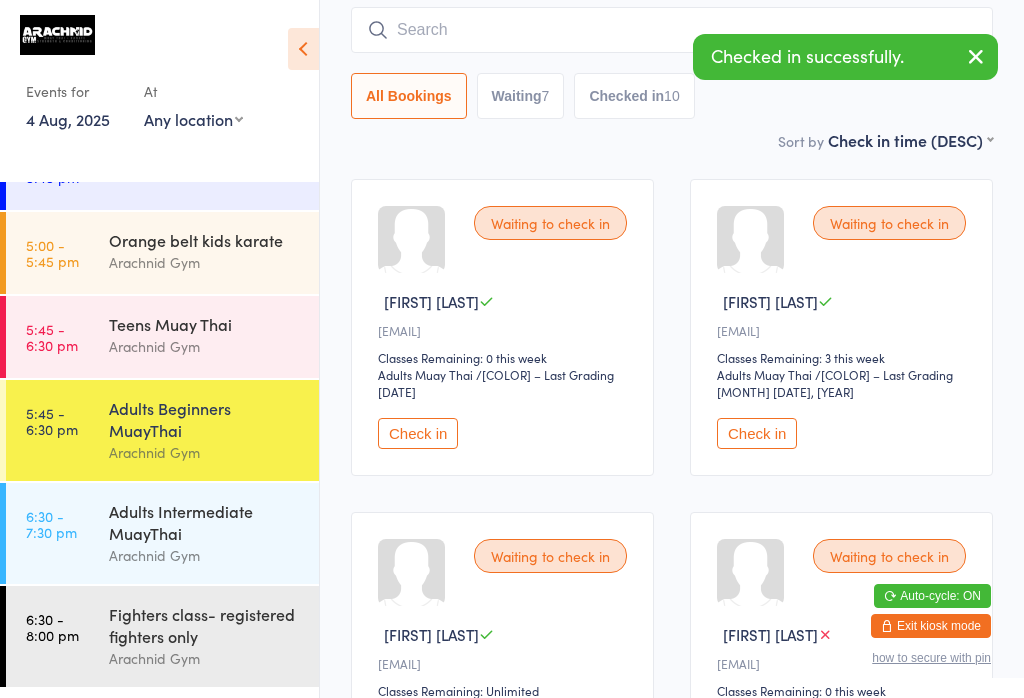 click on "Check in" at bounding box center [418, 433] 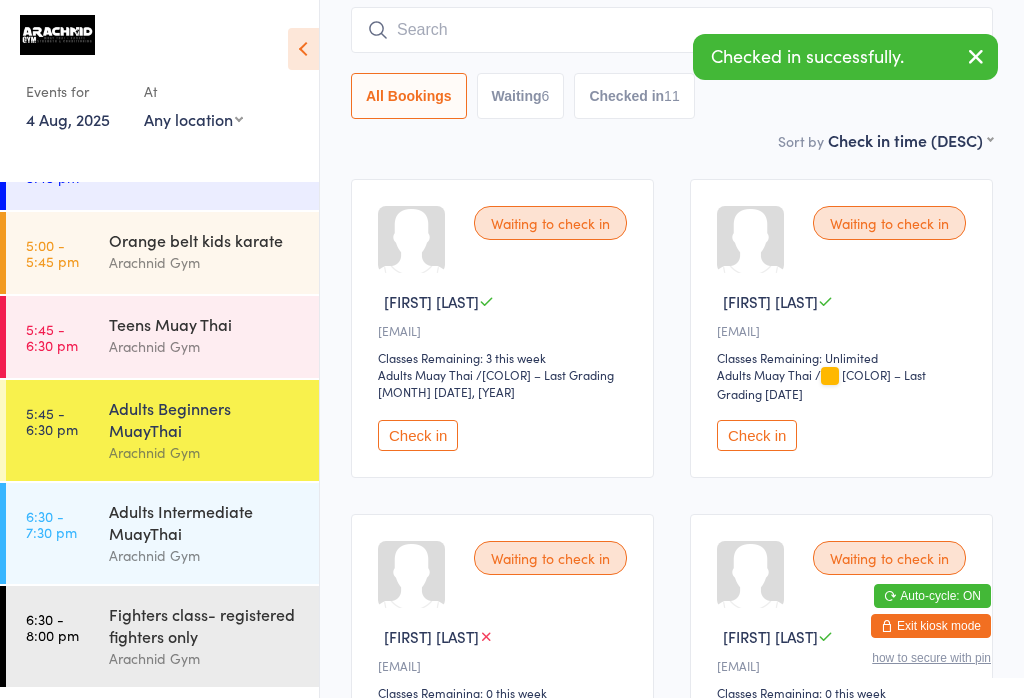 click at bounding box center (672, 30) 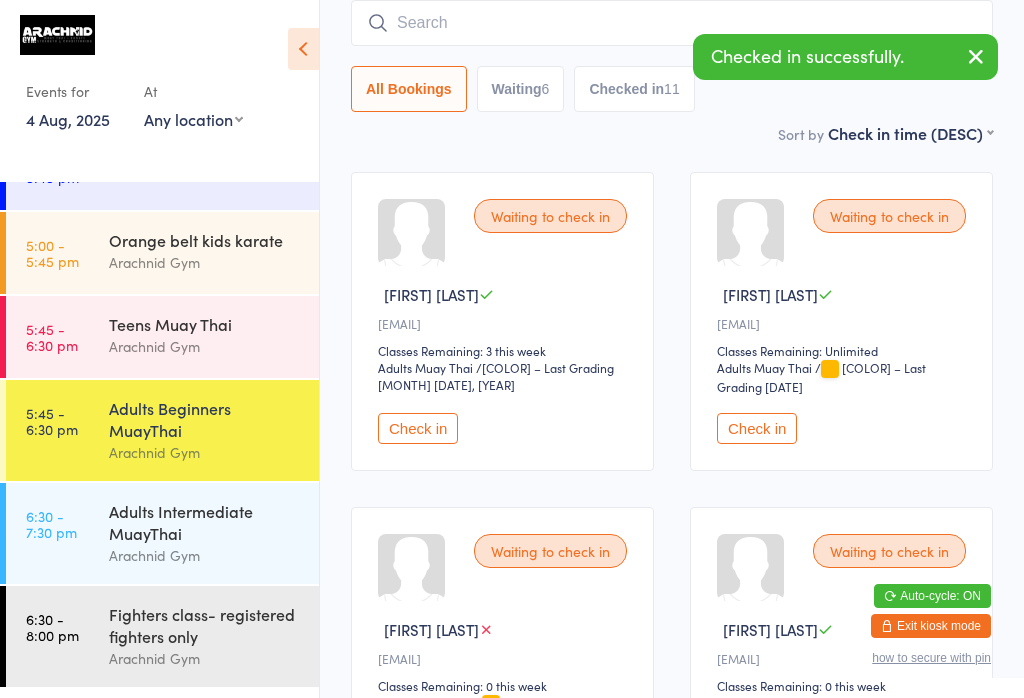 scroll, scrollTop: 181, scrollLeft: 0, axis: vertical 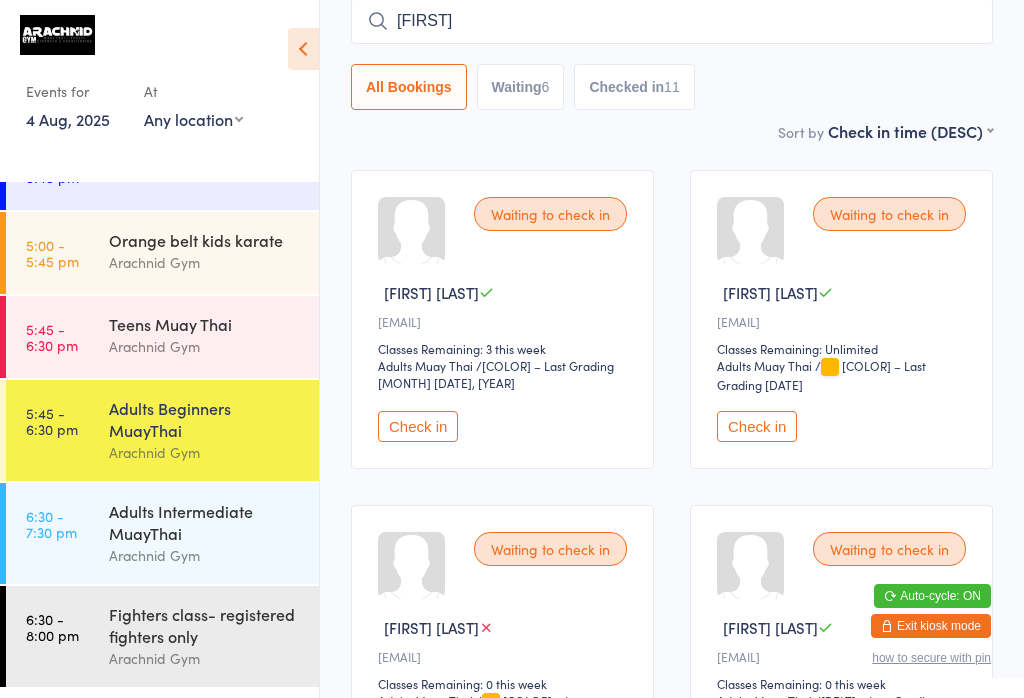 type on "[FIRST]" 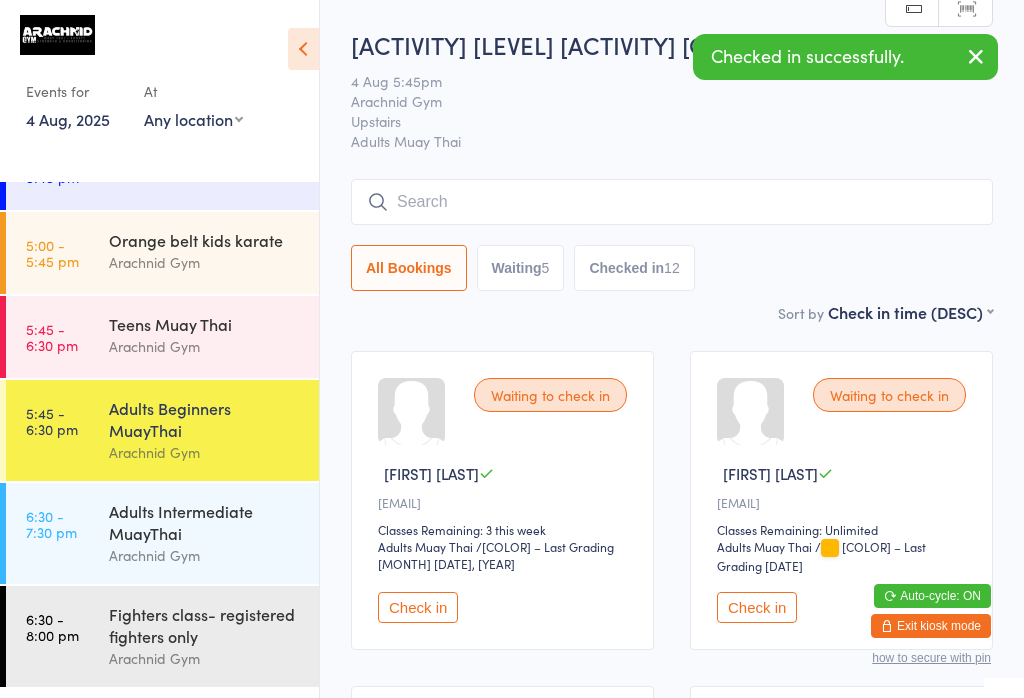 scroll, scrollTop: 0, scrollLeft: 0, axis: both 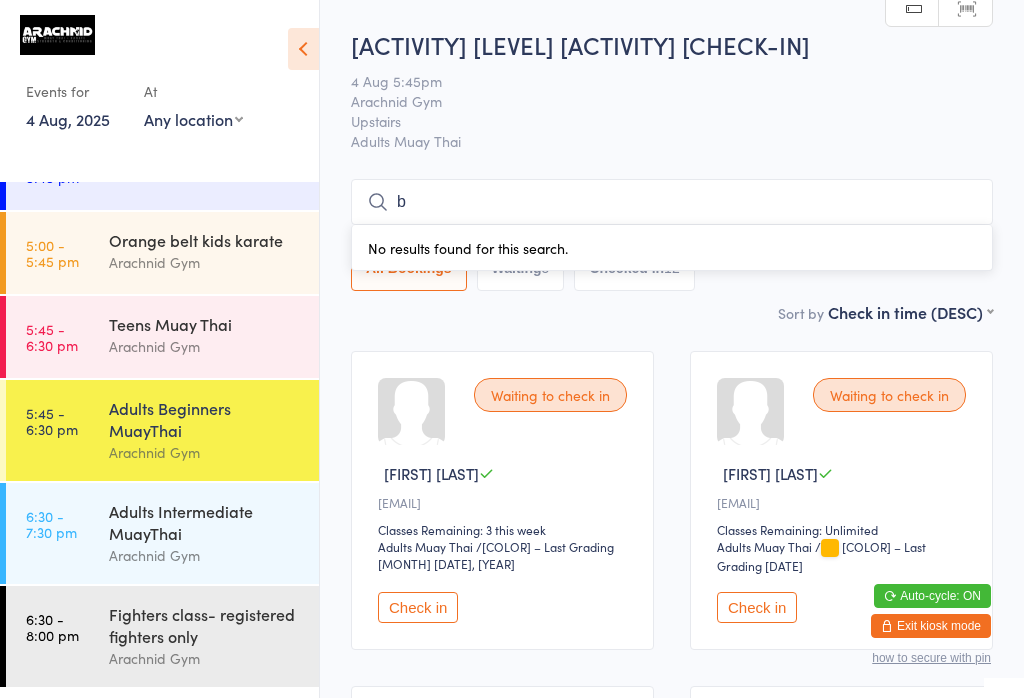 type 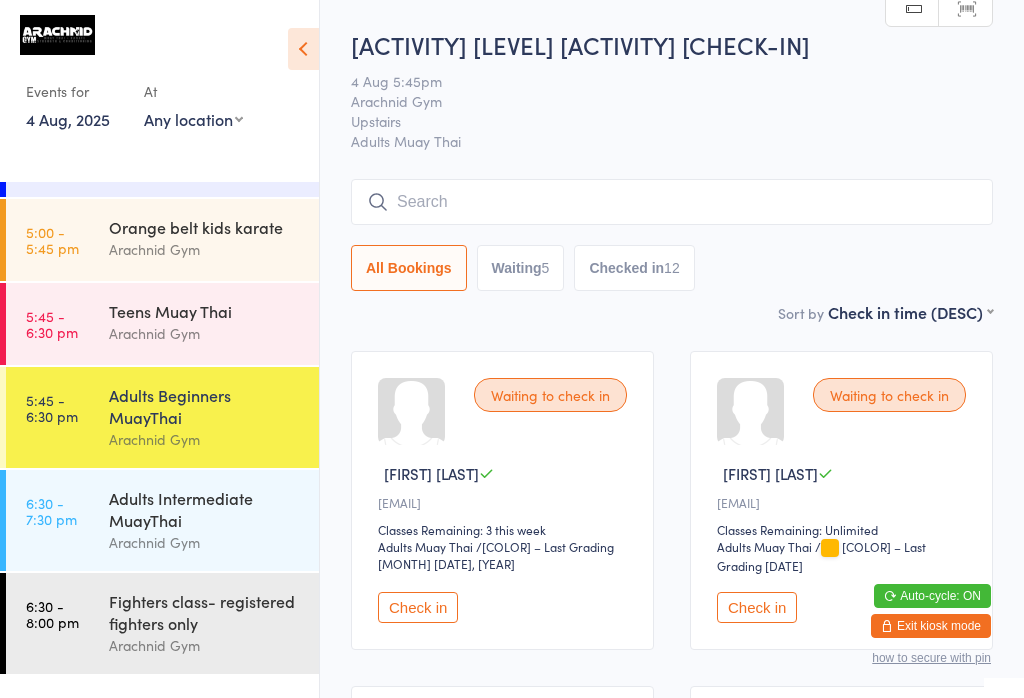 scroll, scrollTop: 389, scrollLeft: 0, axis: vertical 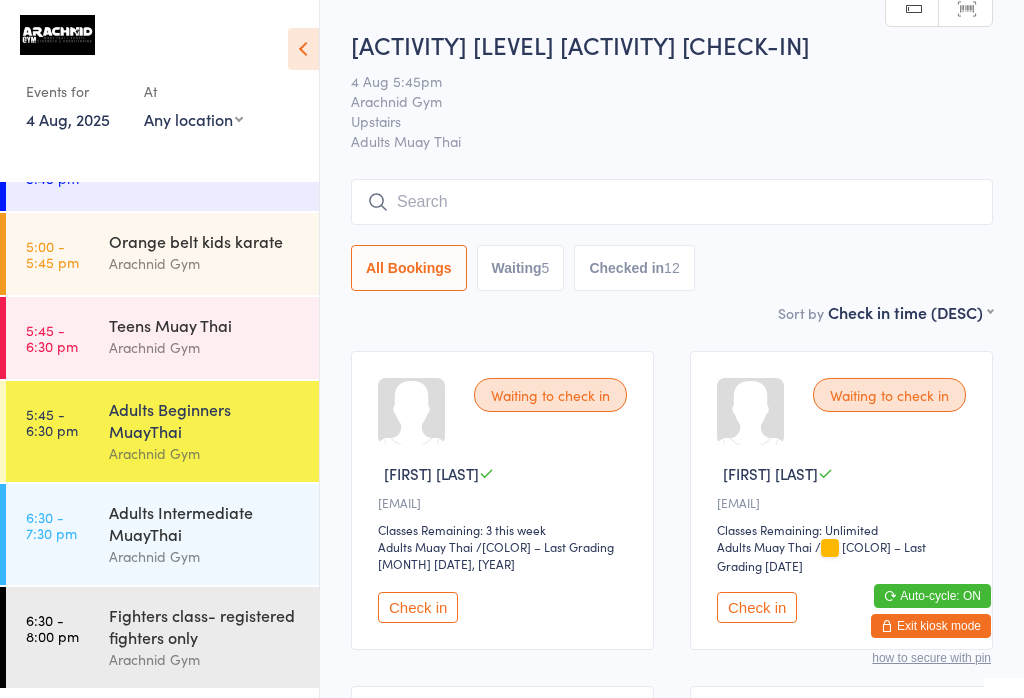 click on "Arachnid Gym" at bounding box center [205, 347] 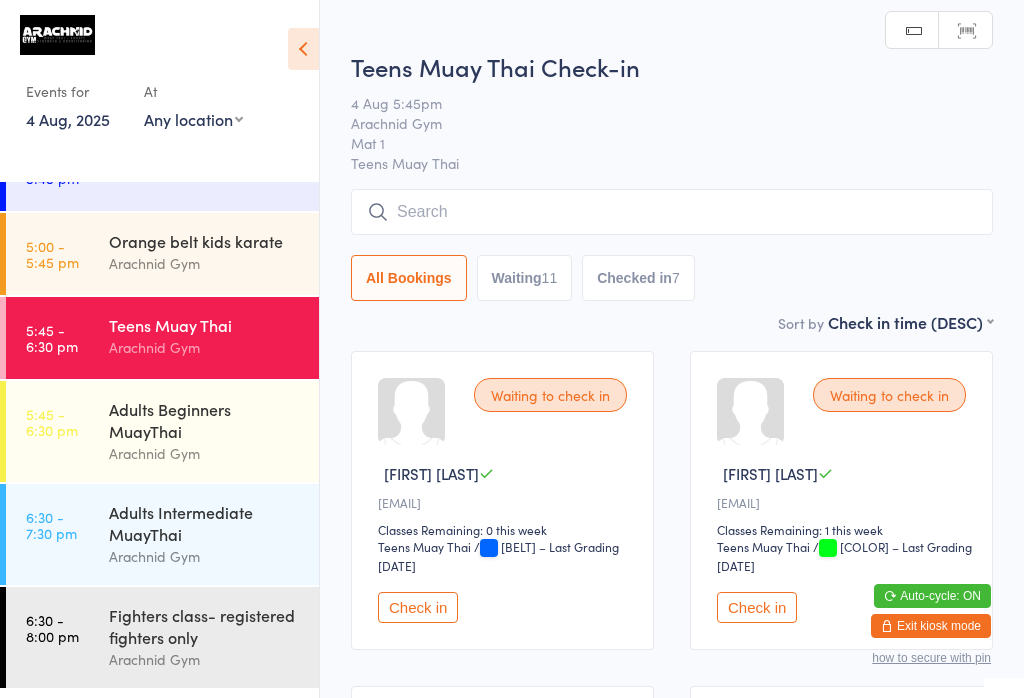 click at bounding box center (672, 212) 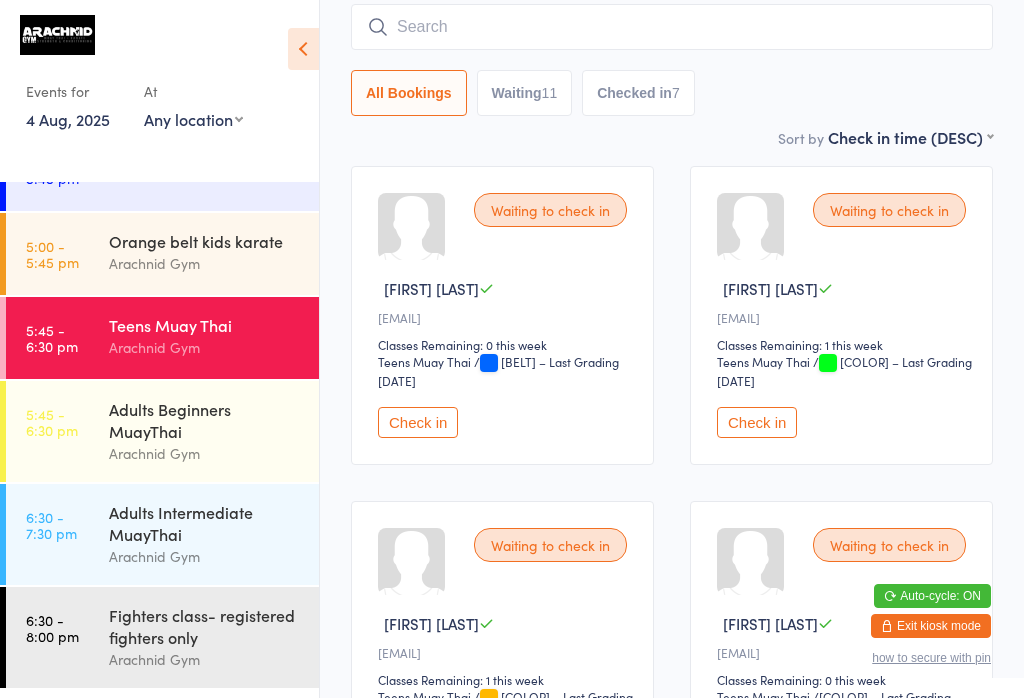 scroll, scrollTop: 191, scrollLeft: 0, axis: vertical 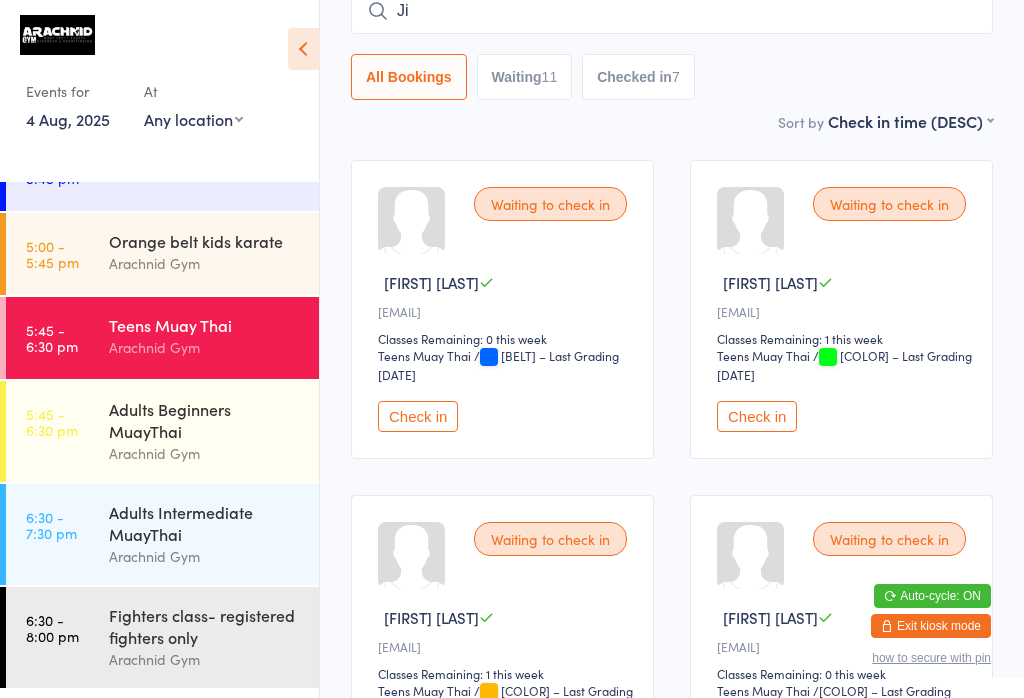 type on "J" 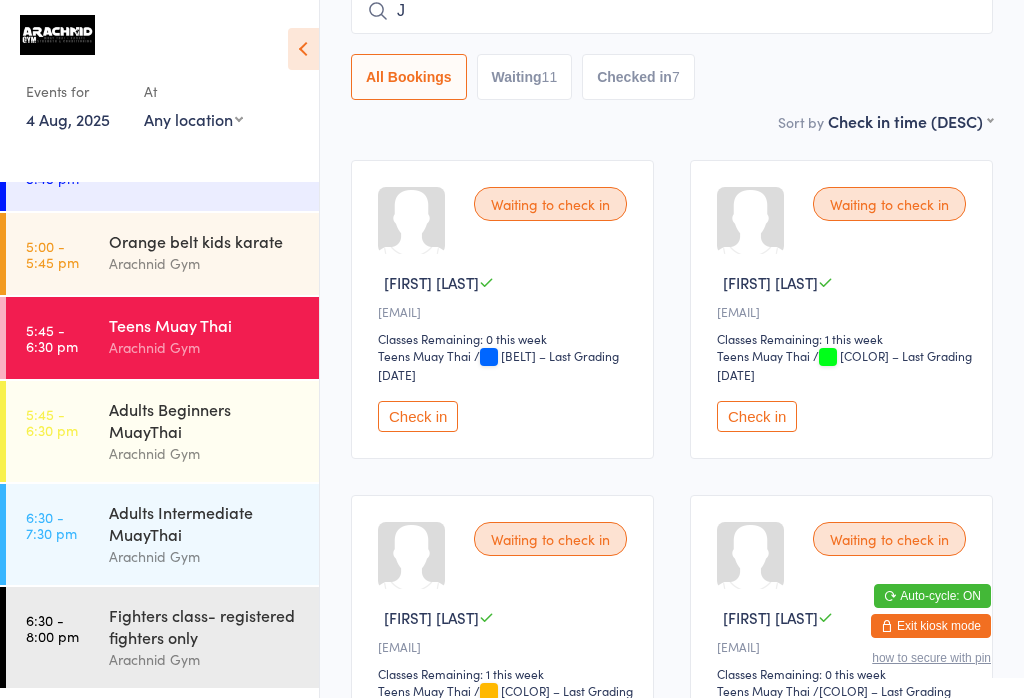 type on "J" 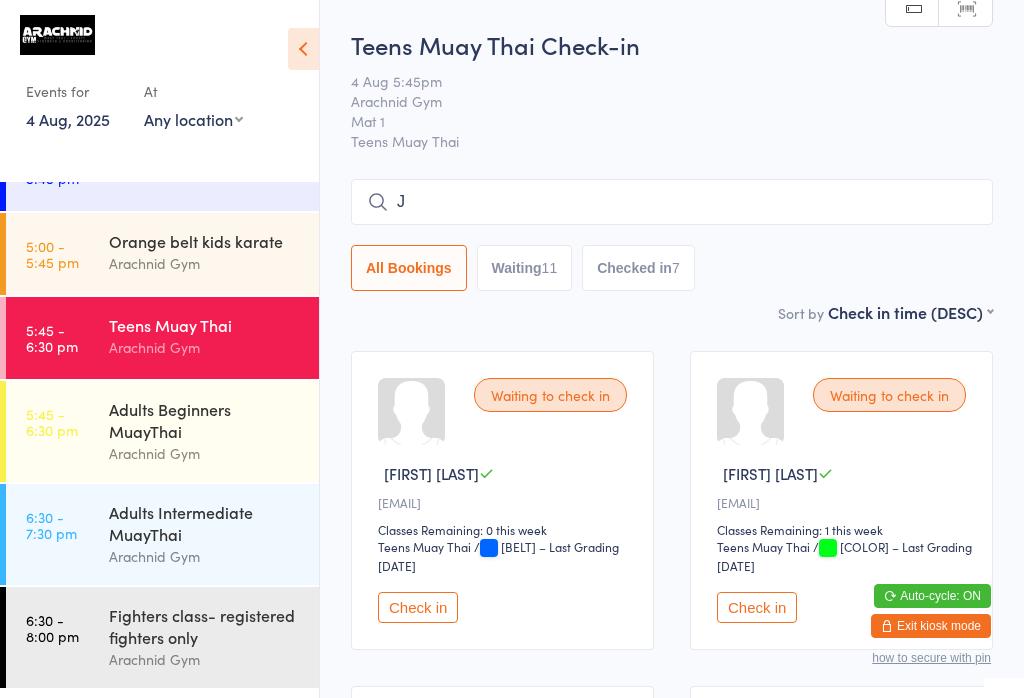 scroll, scrollTop: 0, scrollLeft: 0, axis: both 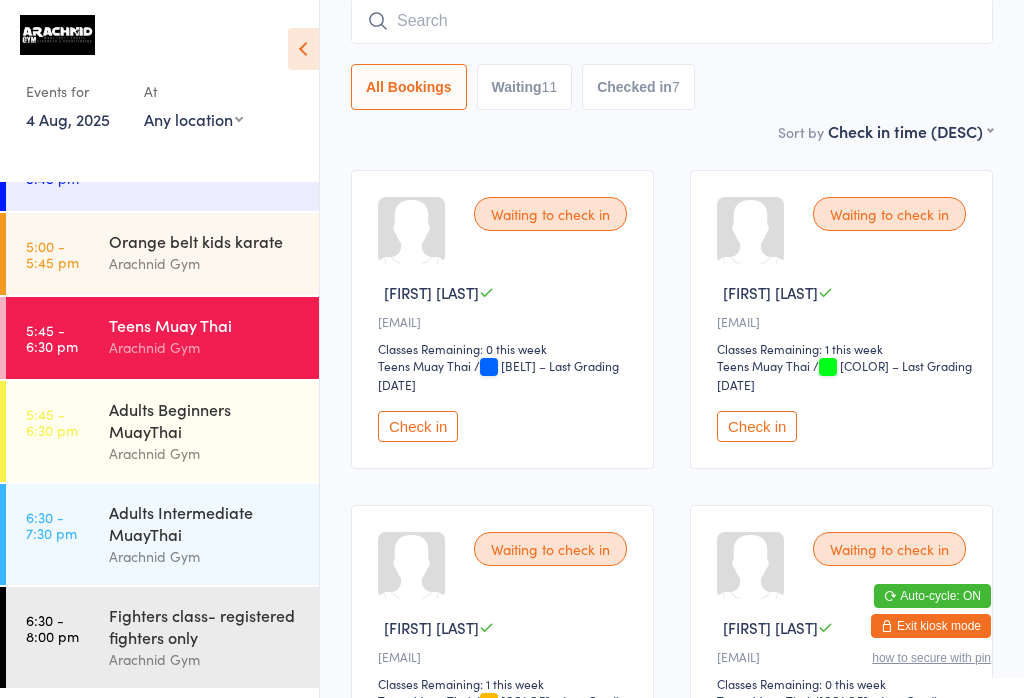 type 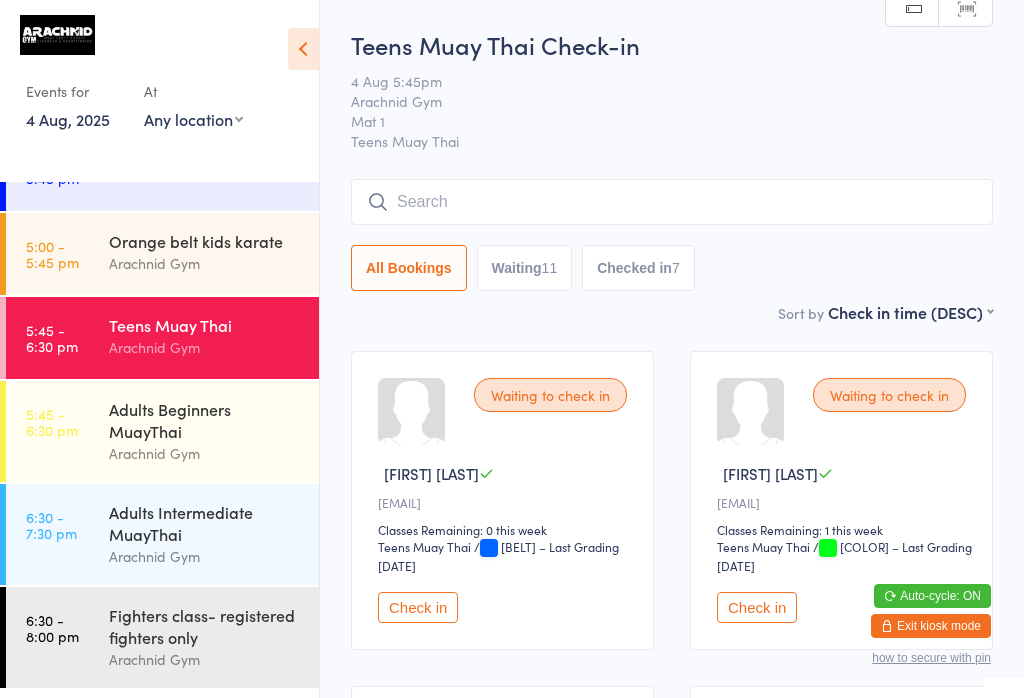 scroll, scrollTop: 0, scrollLeft: 0, axis: both 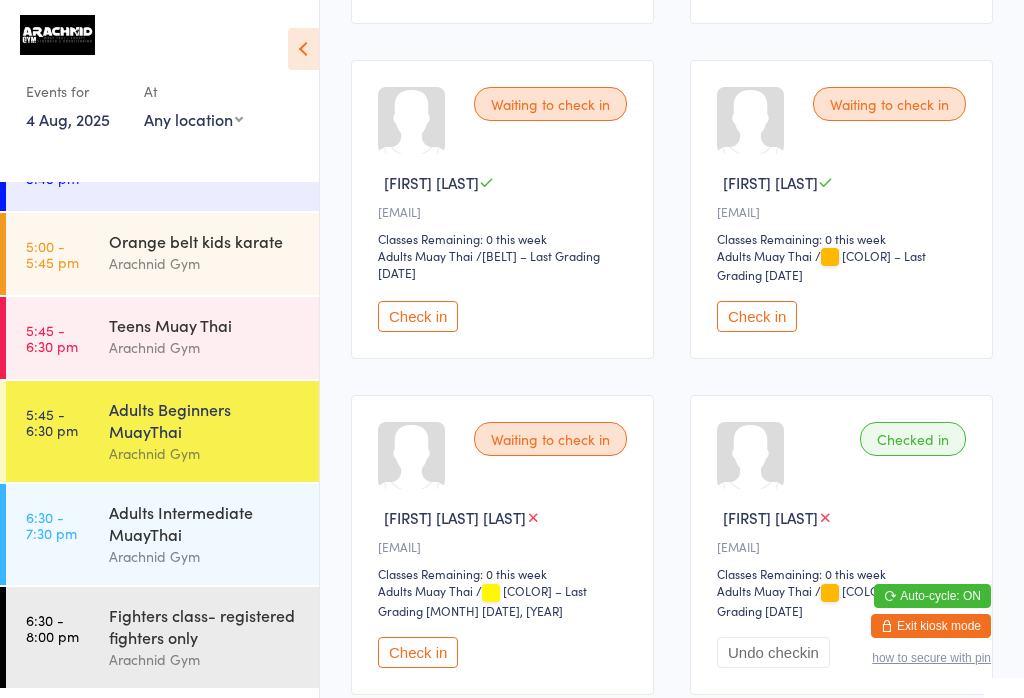 click on "Check in" at bounding box center [757, 316] 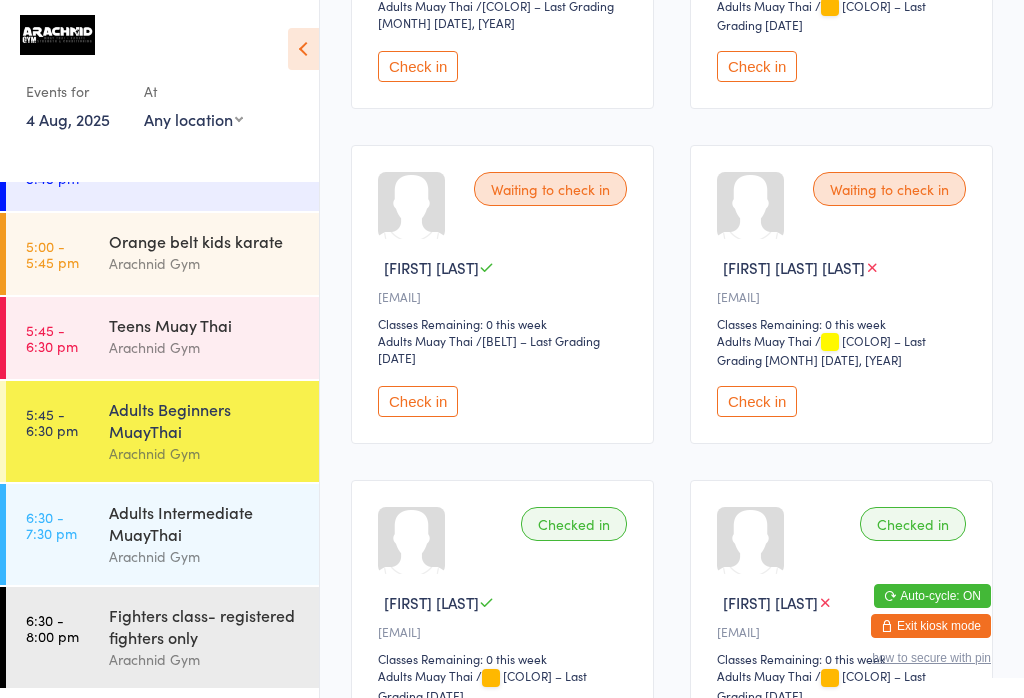 scroll, scrollTop: 536, scrollLeft: 0, axis: vertical 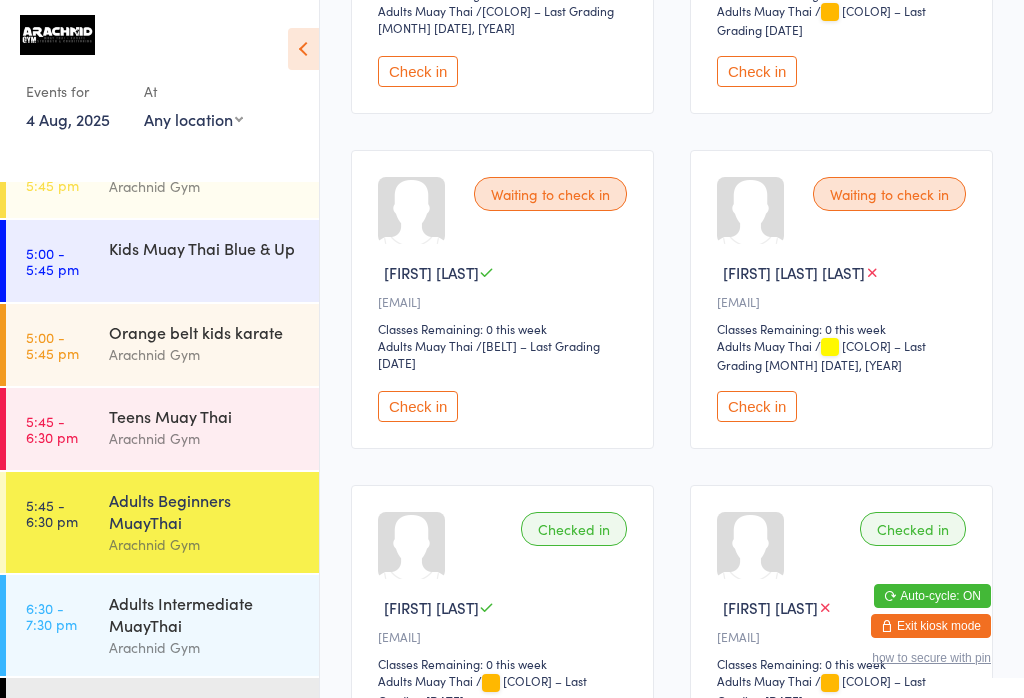 click on "Teens Muay Thai" at bounding box center [205, 416] 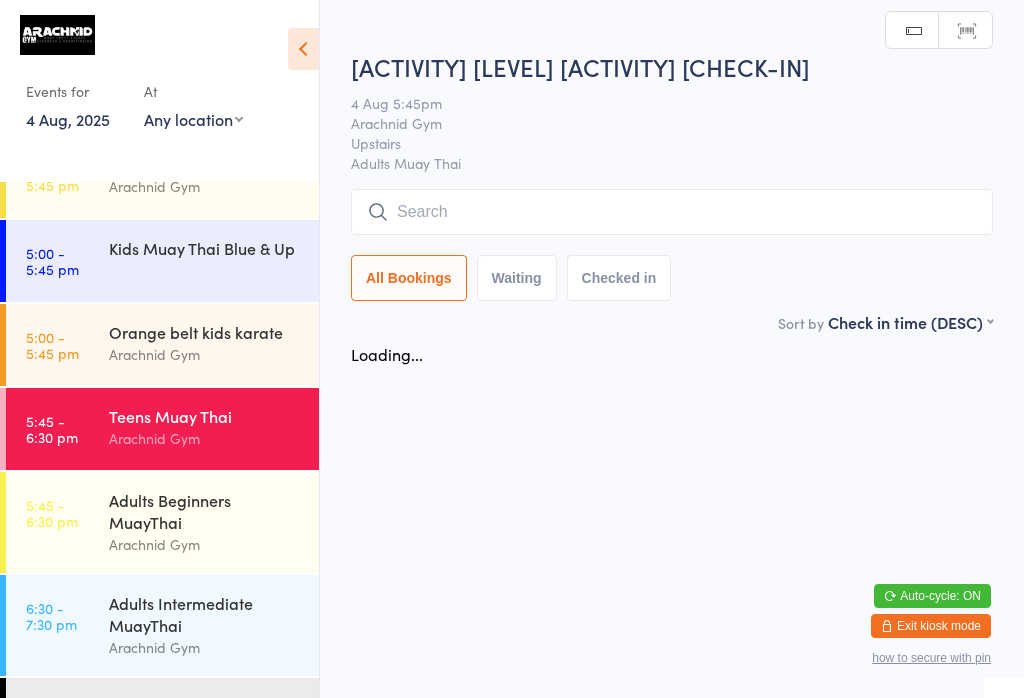 scroll, scrollTop: 0, scrollLeft: 0, axis: both 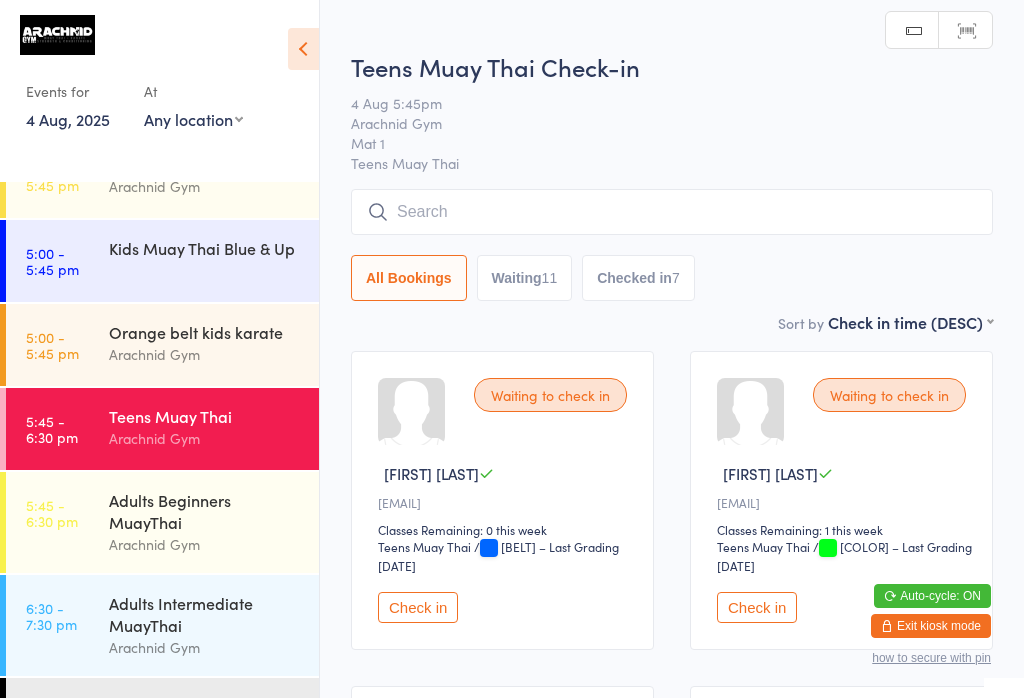 click at bounding box center (672, 212) 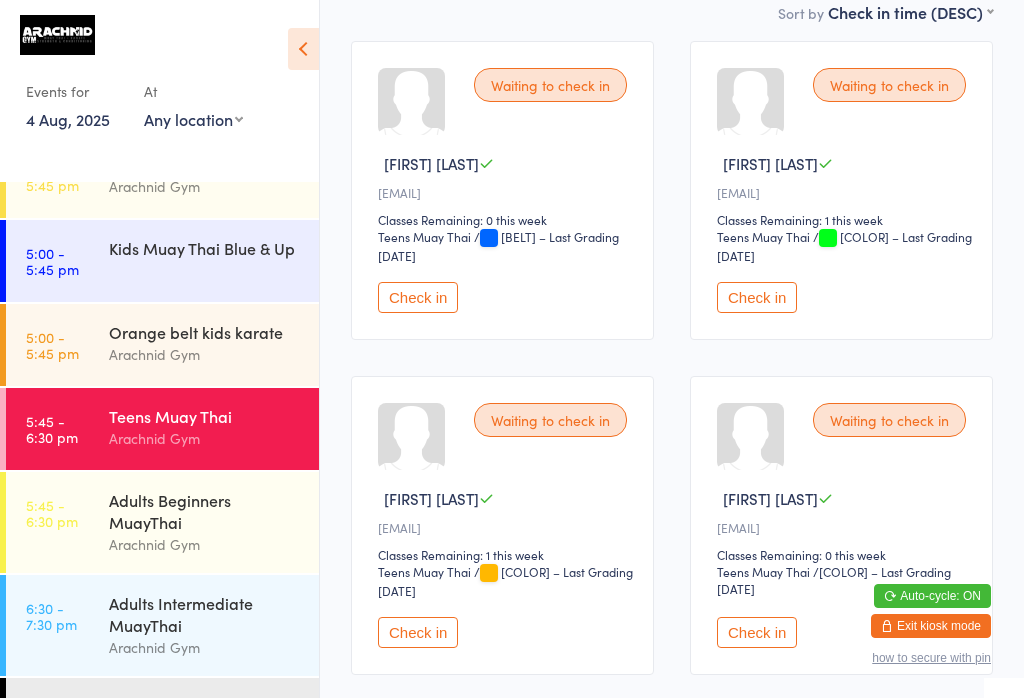 scroll, scrollTop: 377, scrollLeft: 0, axis: vertical 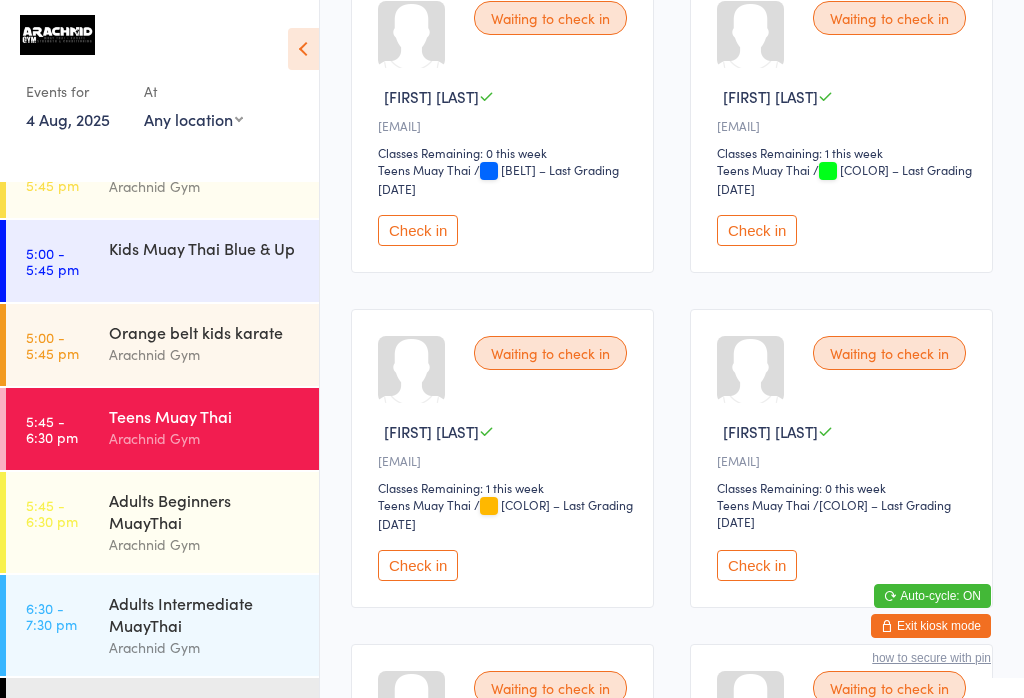 click on "Check in" at bounding box center (757, 230) 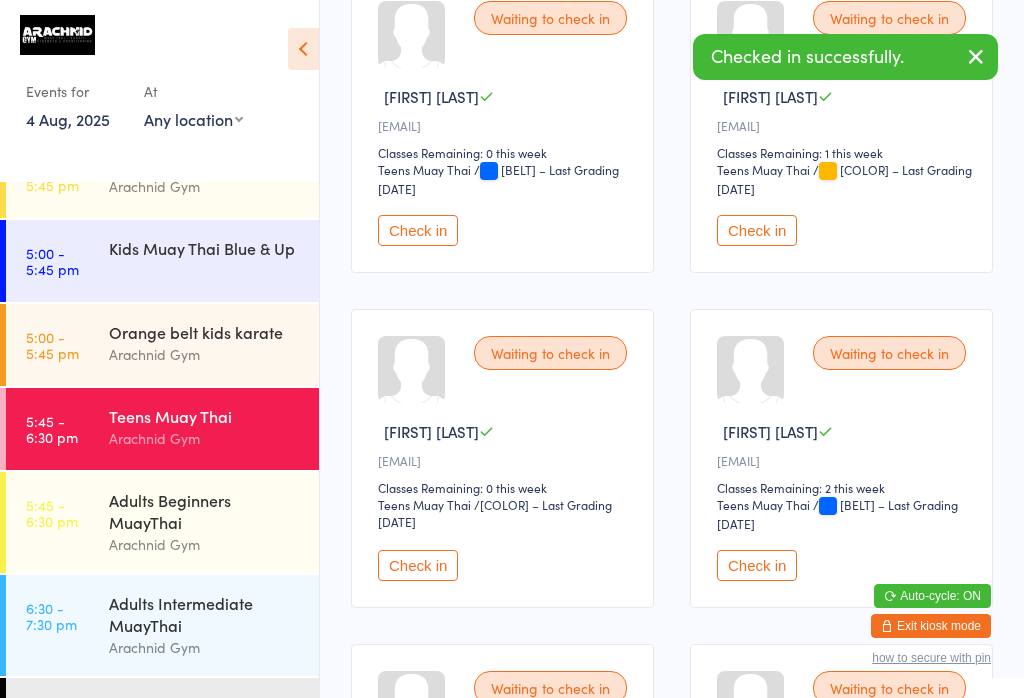click on "Check in" at bounding box center (418, 230) 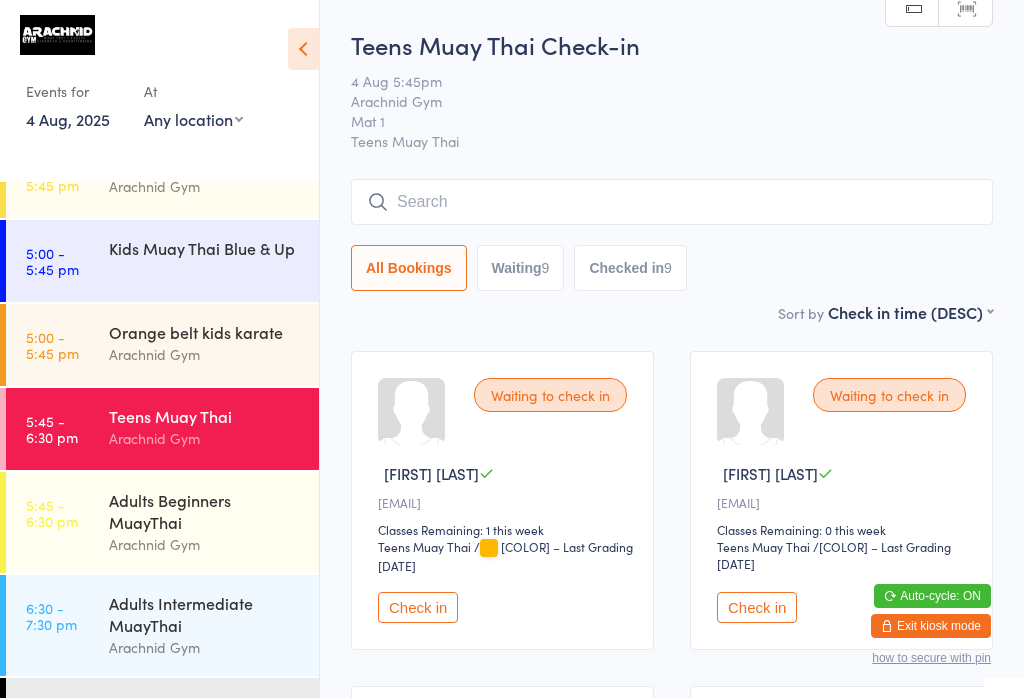scroll, scrollTop: 0, scrollLeft: 0, axis: both 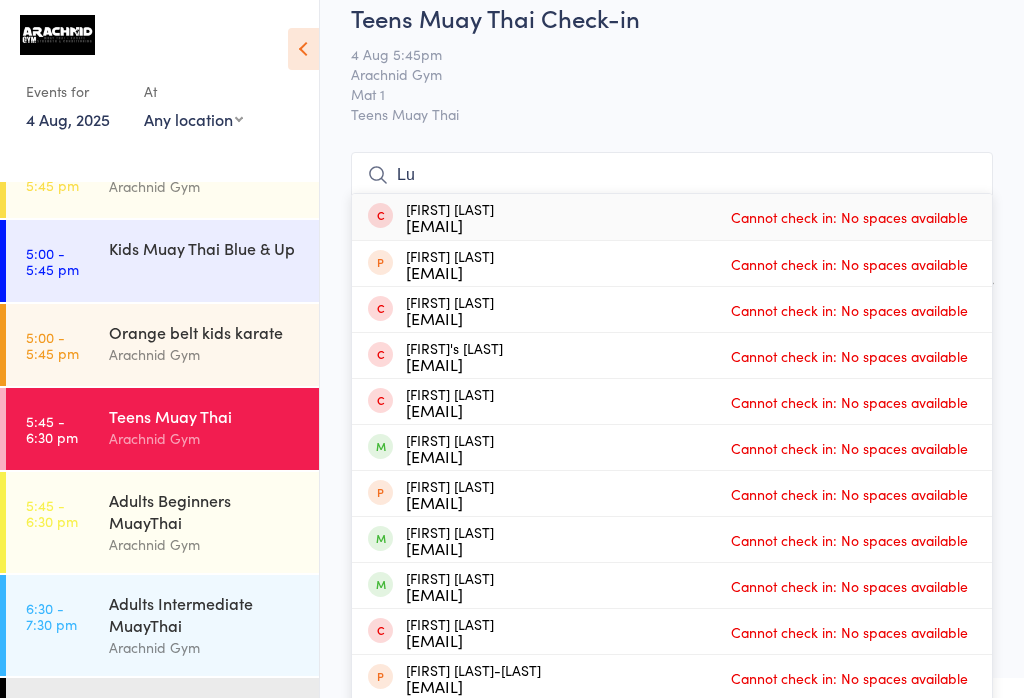 type on "L" 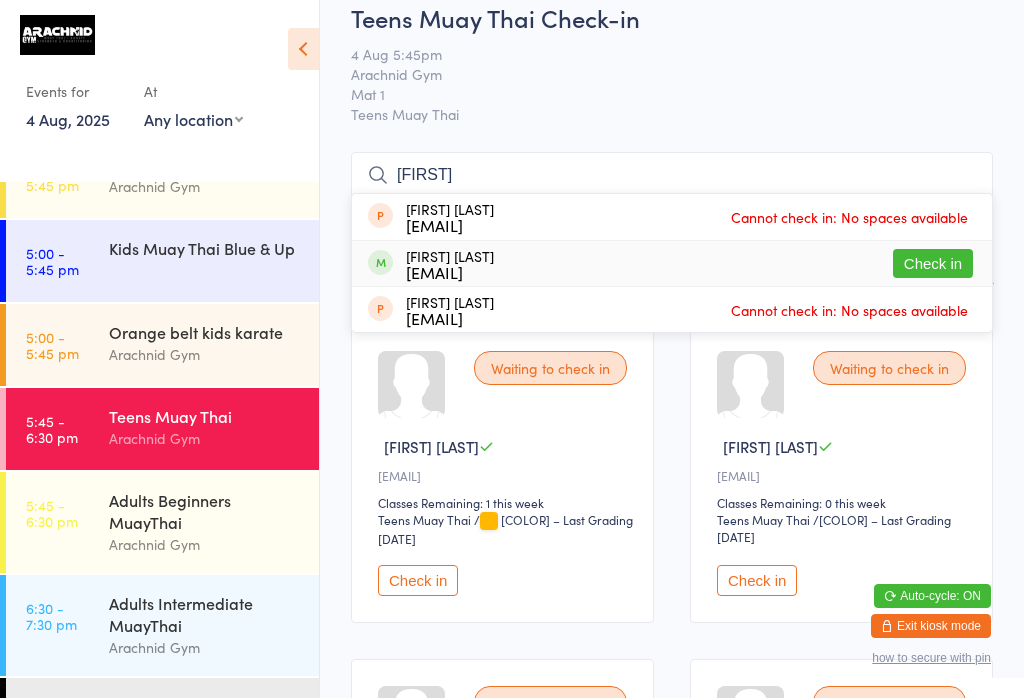 type on "[FIRST]" 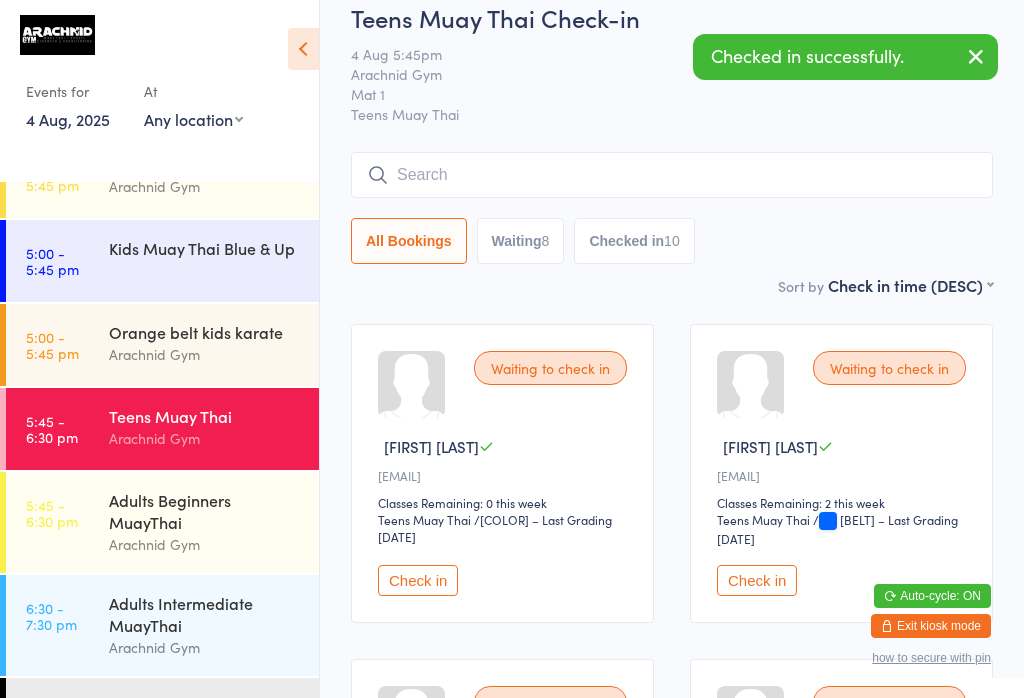 click at bounding box center (672, 175) 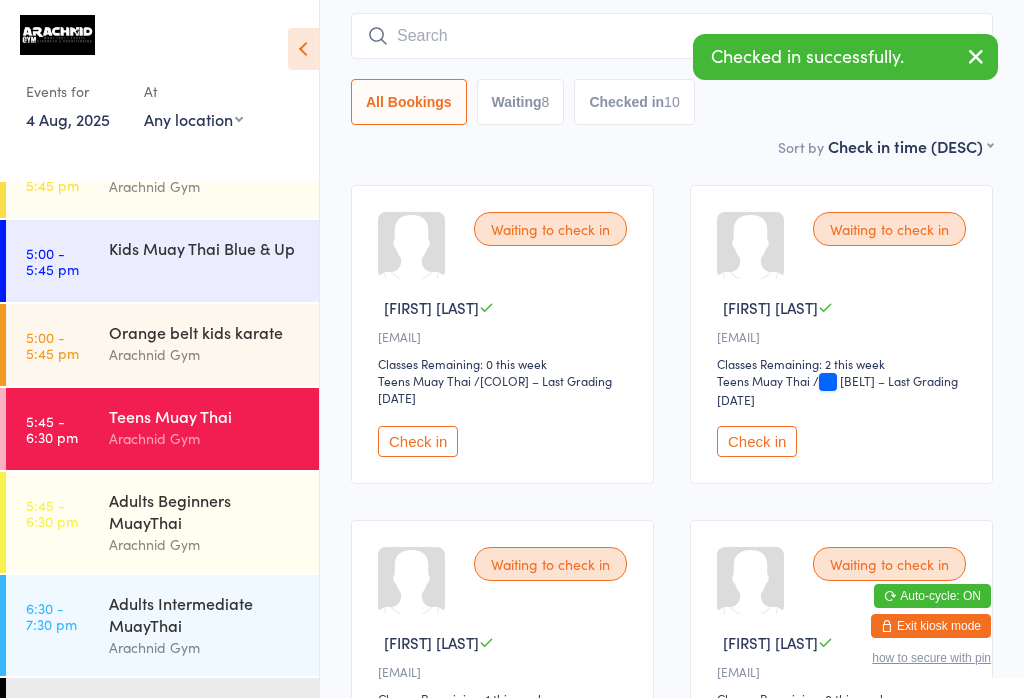 scroll, scrollTop: 181, scrollLeft: 0, axis: vertical 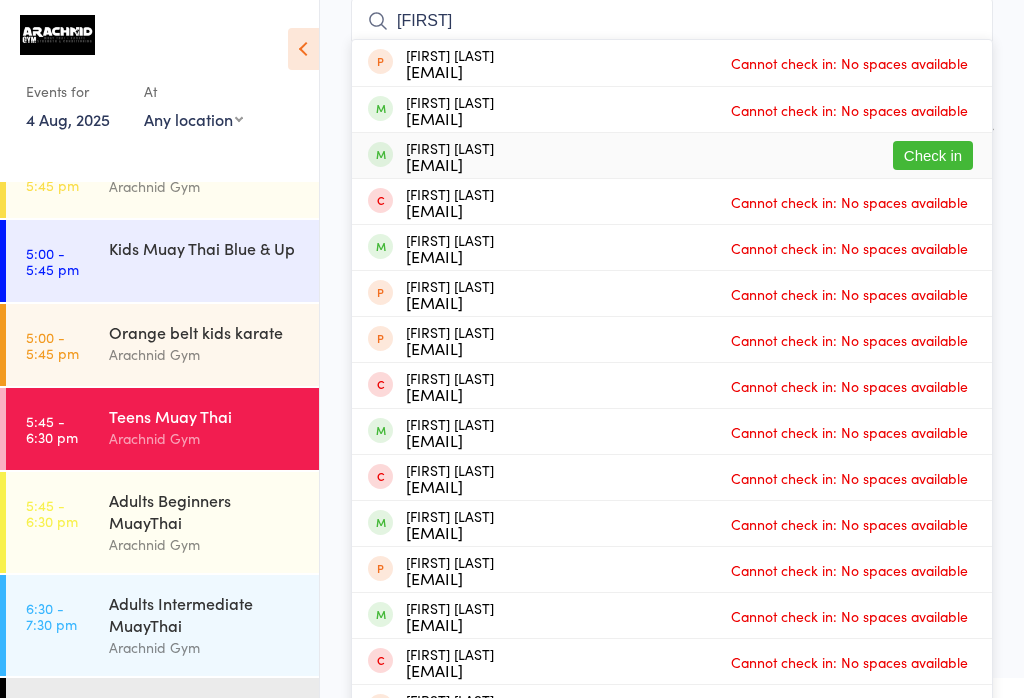 type on "[FIRST]" 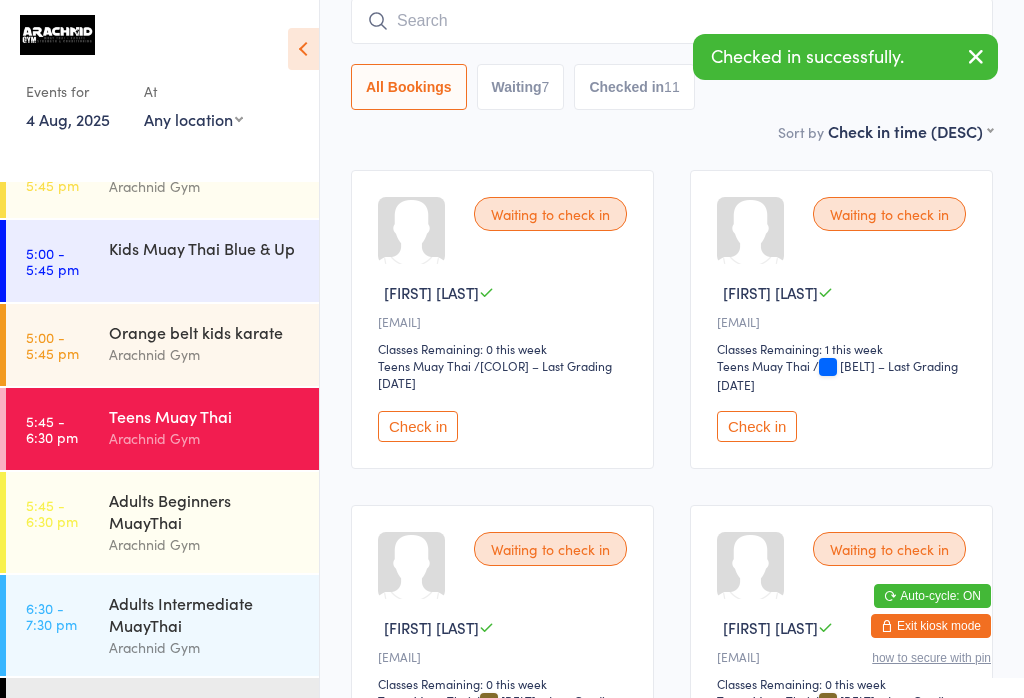 click at bounding box center (672, 21) 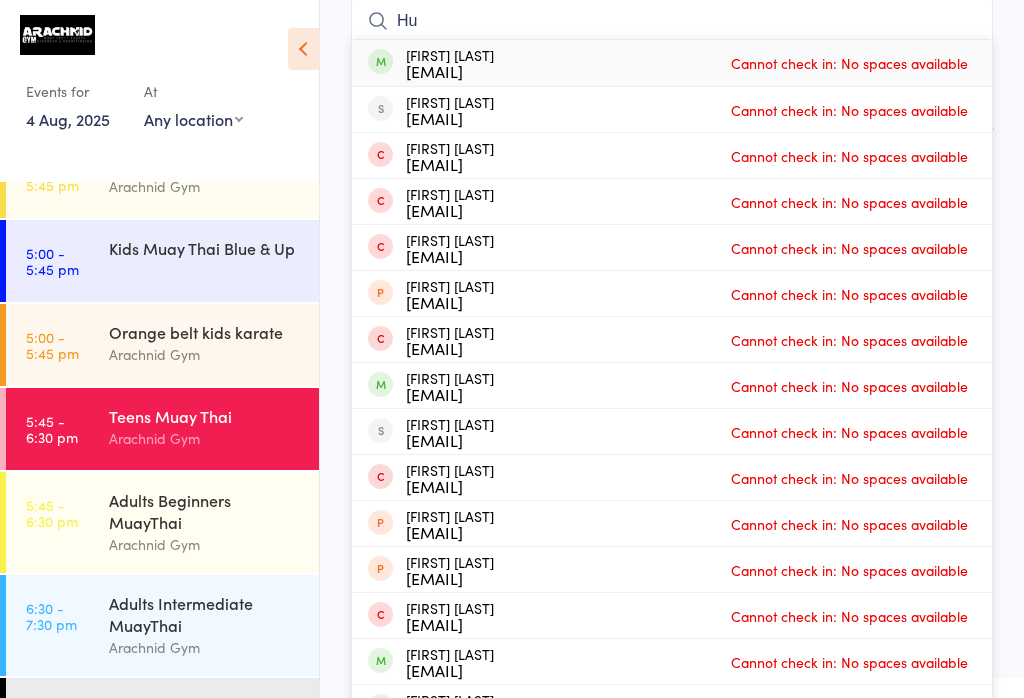 type on "H" 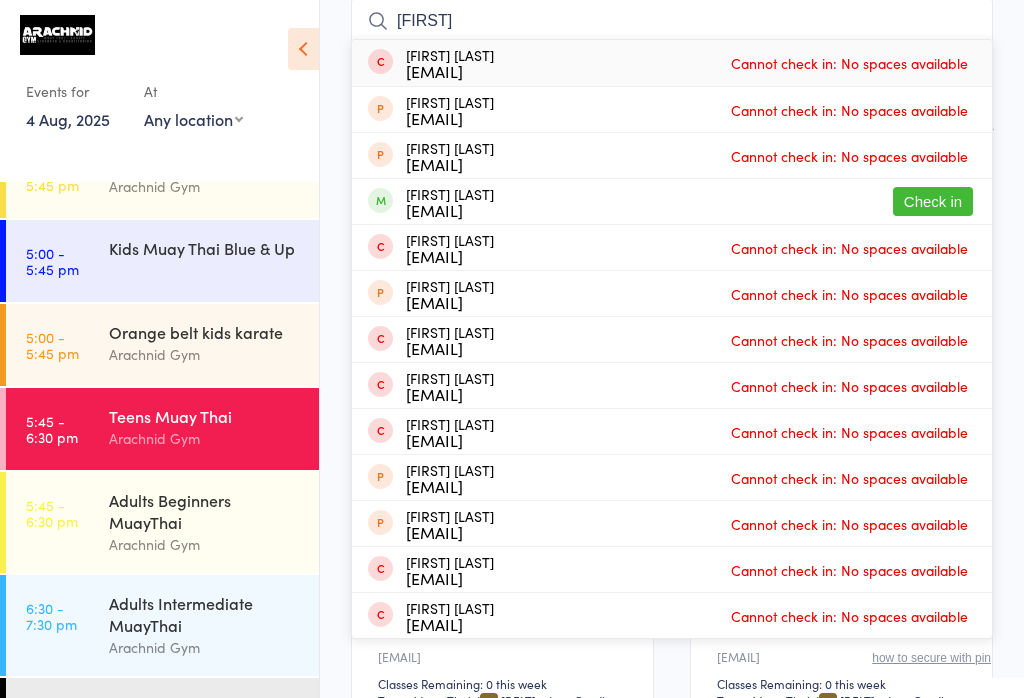 type on "[FIRST]" 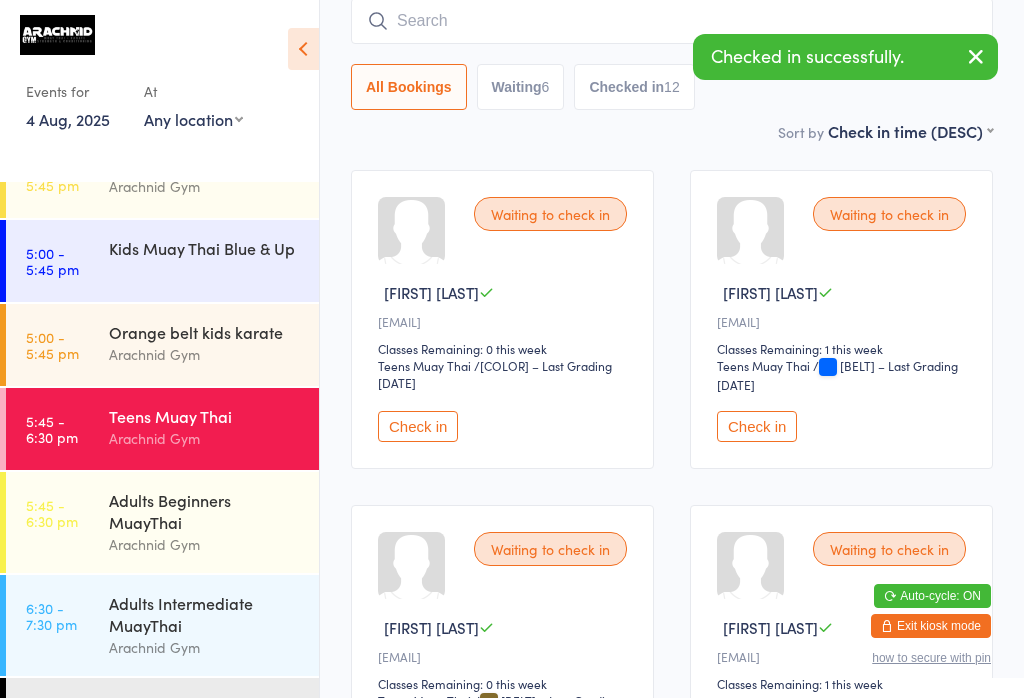 click at bounding box center (976, 58) 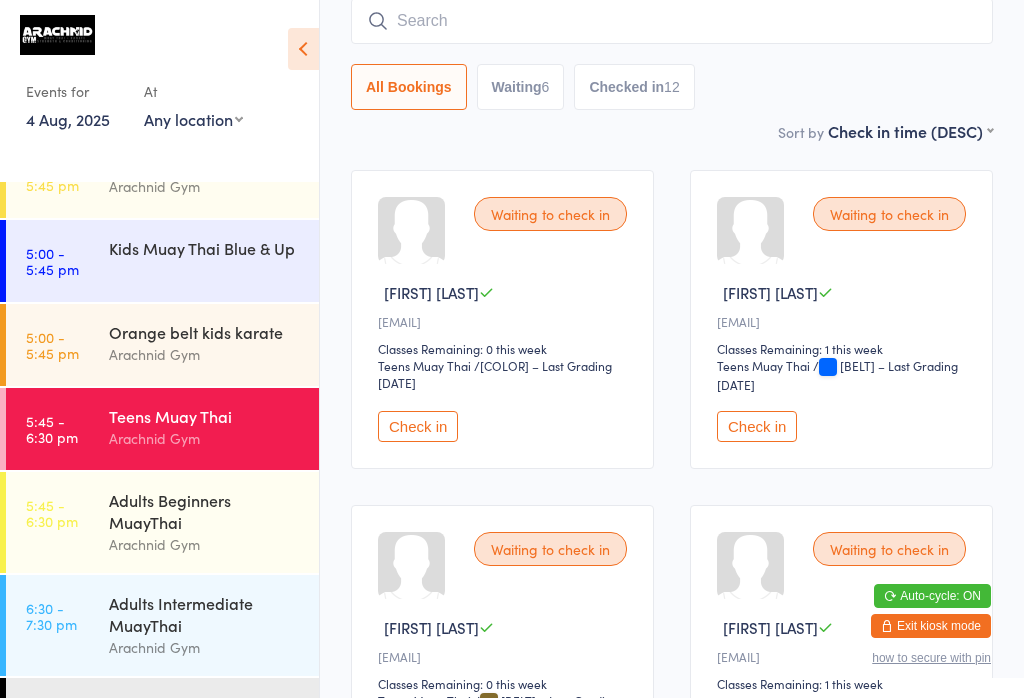click at bounding box center [672, 21] 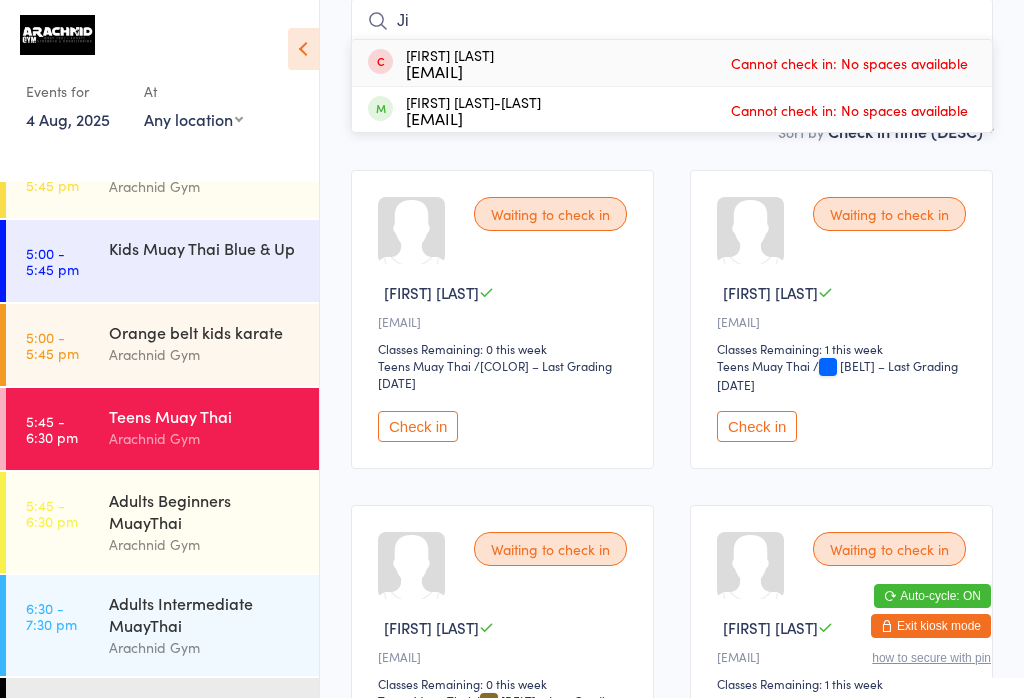 type on "J" 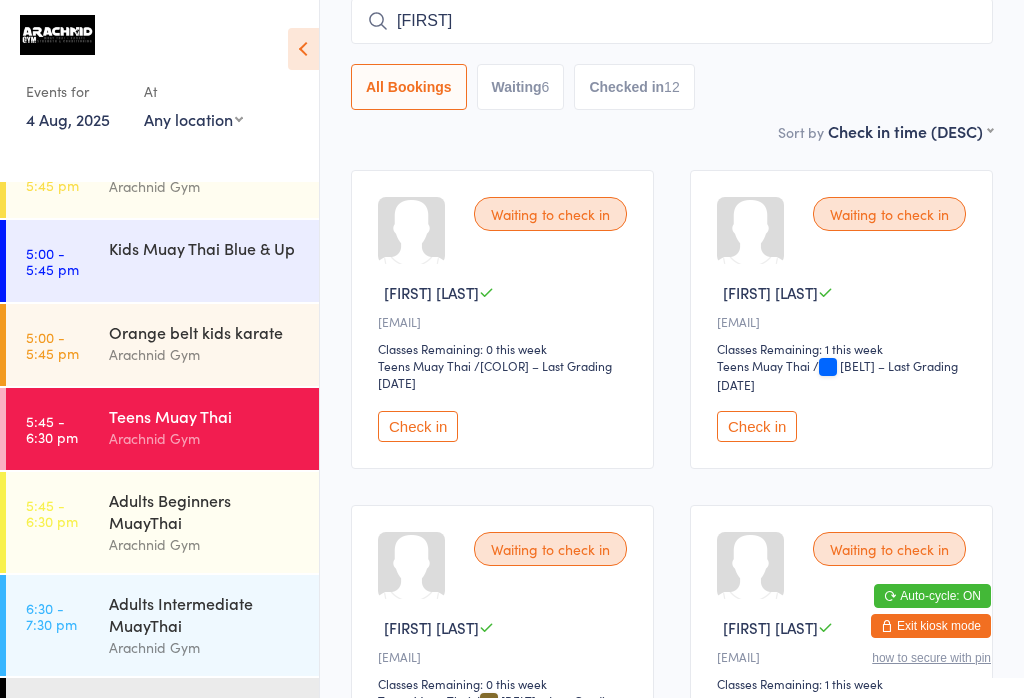type on "[FIRST]" 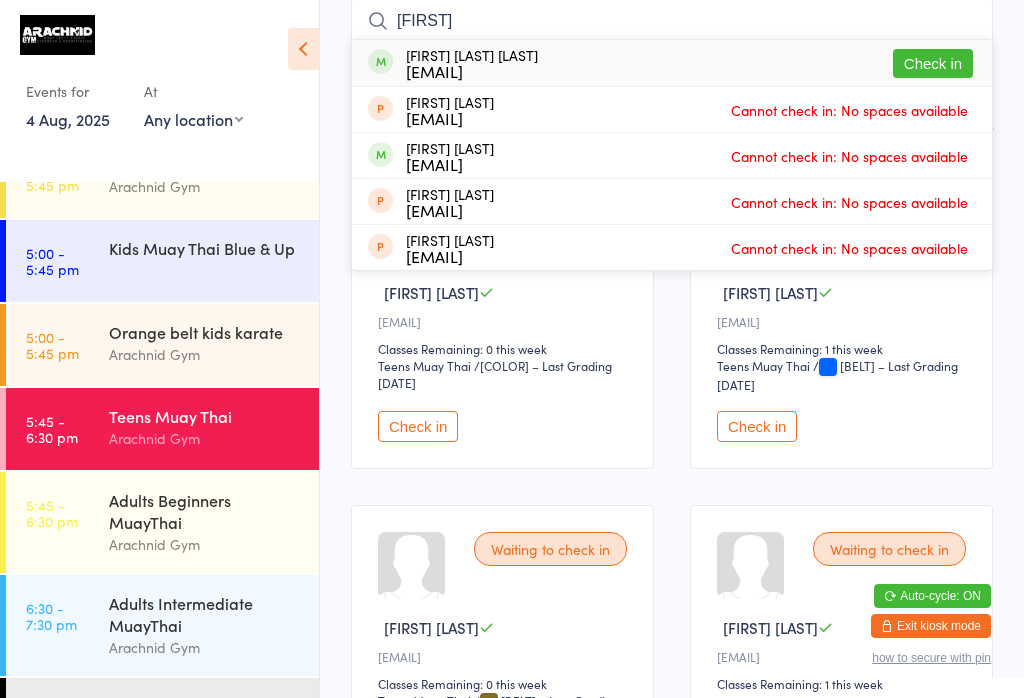 click on "Check in" at bounding box center [933, 63] 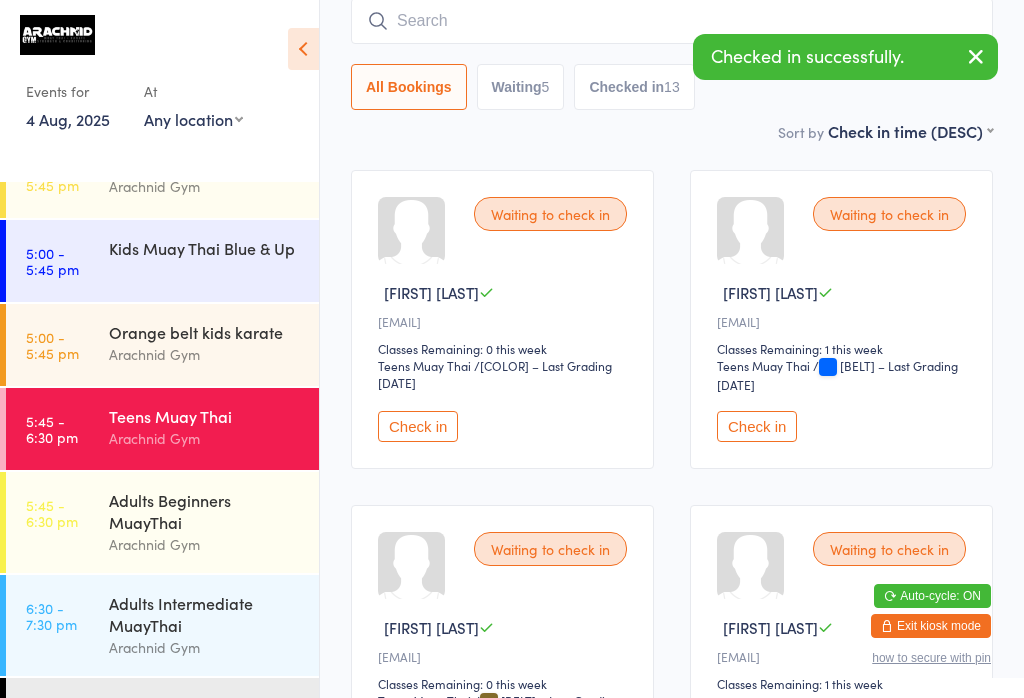 click at bounding box center [672, 21] 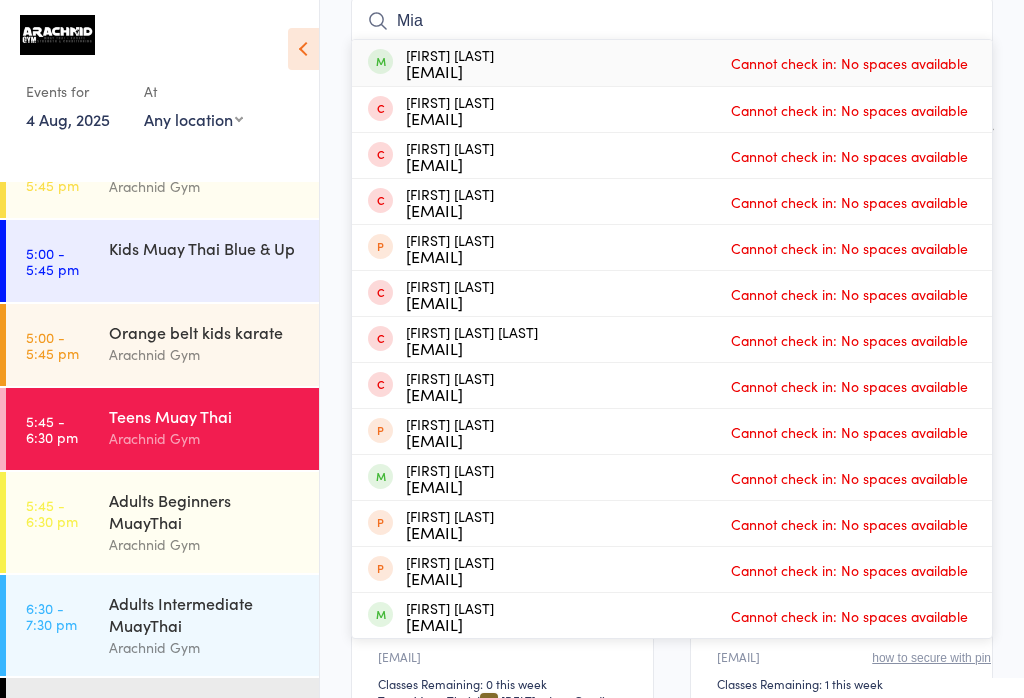 type on "Mia" 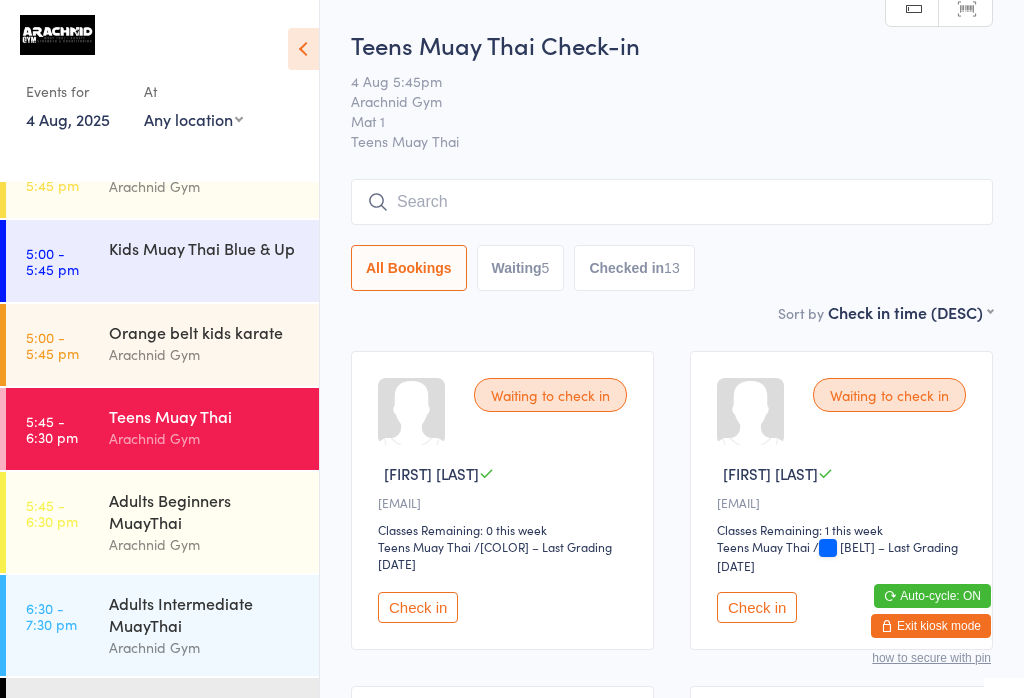 scroll, scrollTop: 0, scrollLeft: 0, axis: both 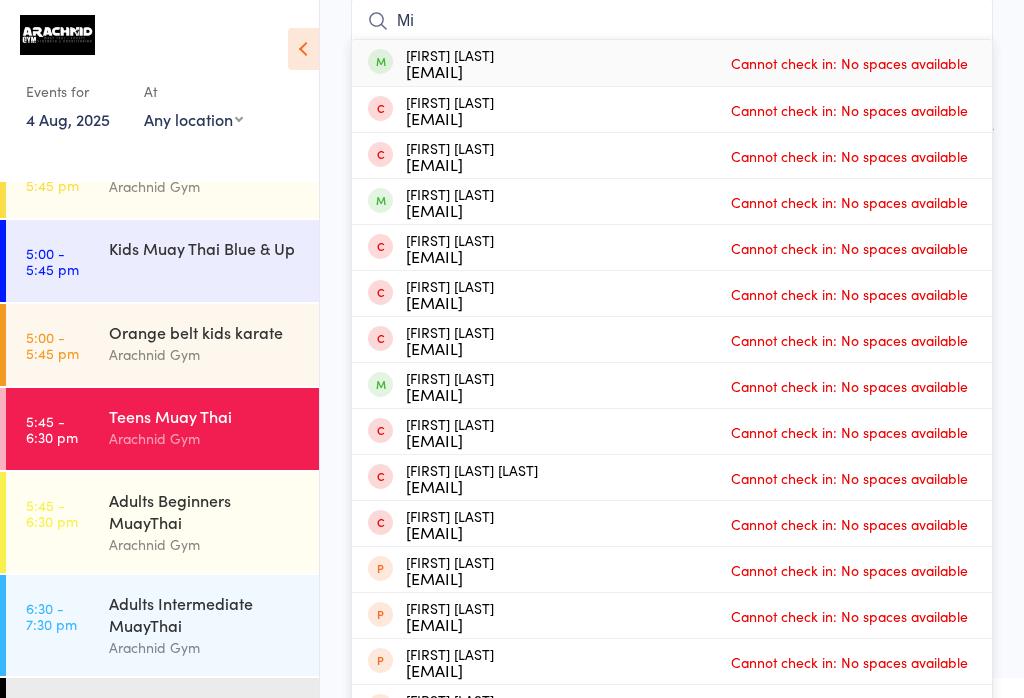 type on "M" 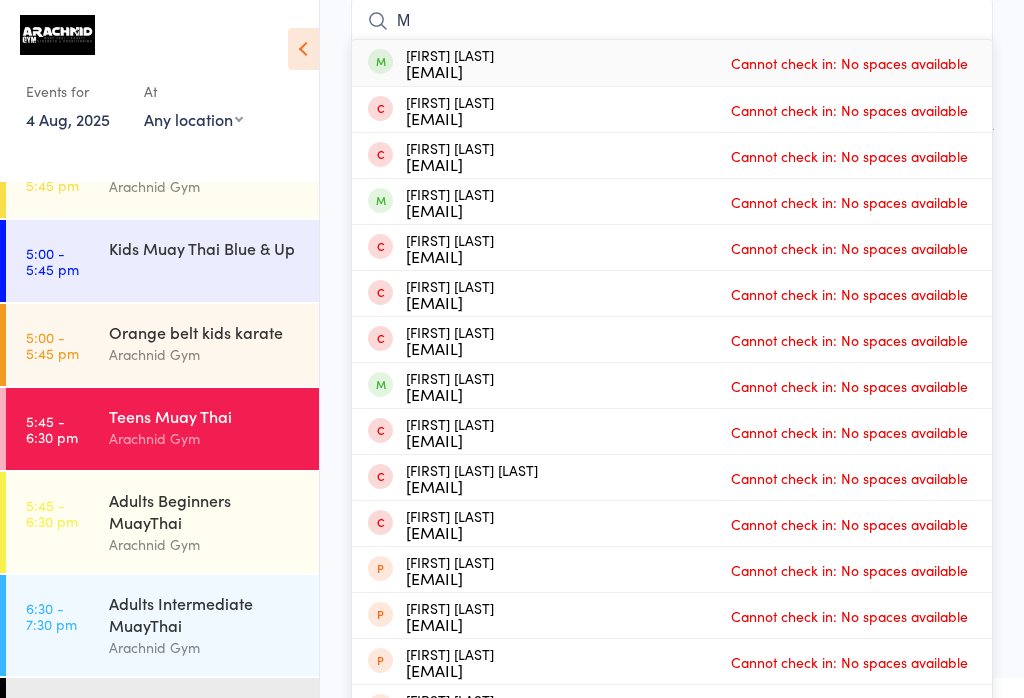 type 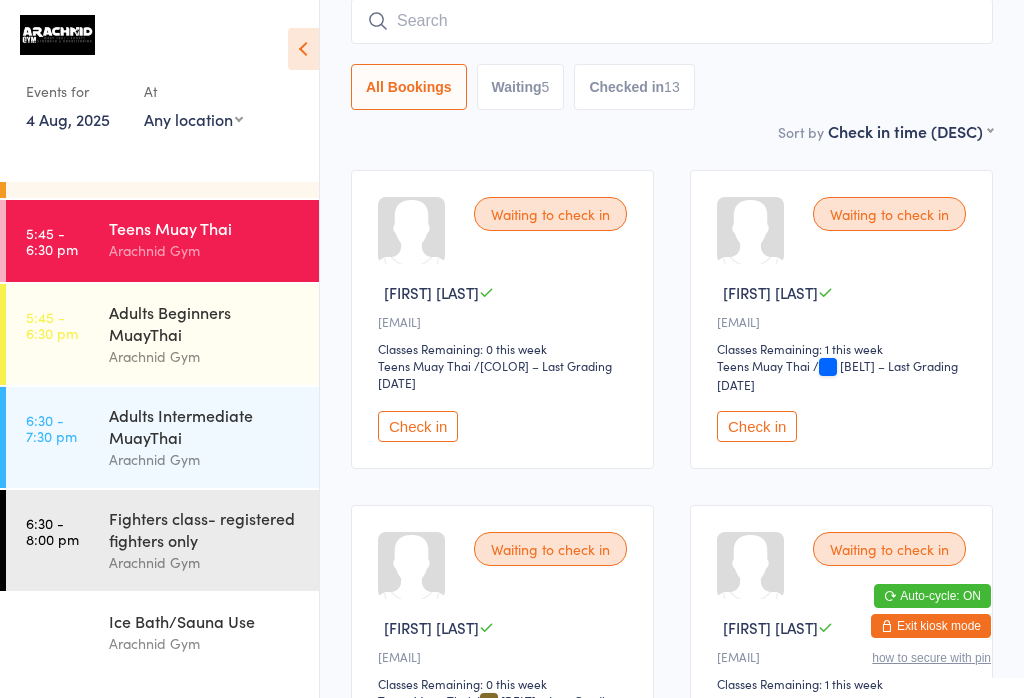 scroll, scrollTop: 563, scrollLeft: 0, axis: vertical 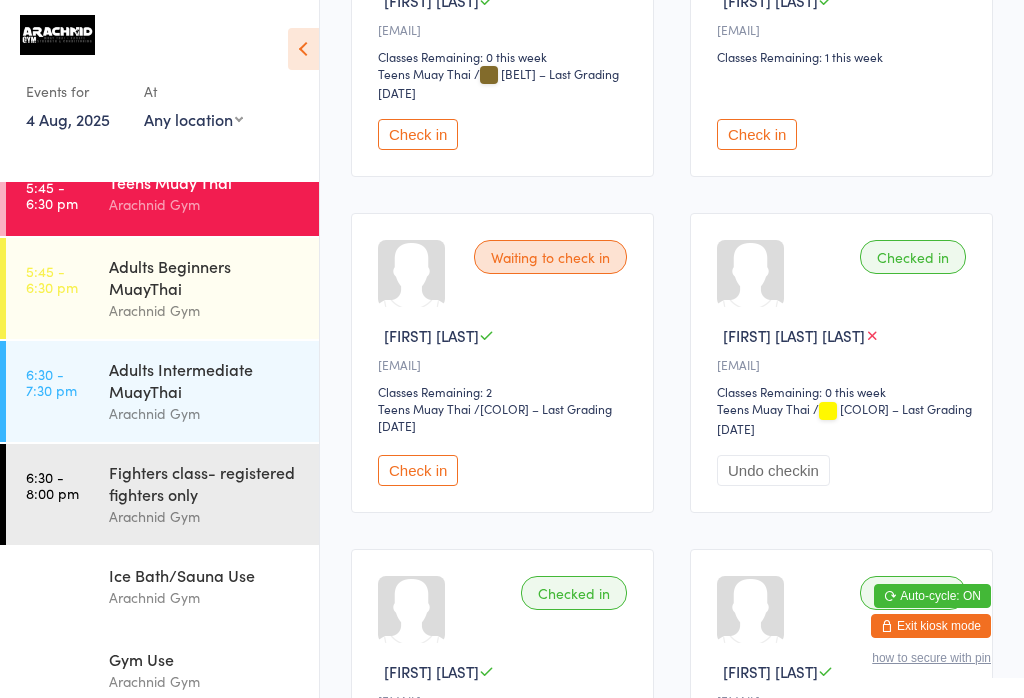 click on "Gym Use" at bounding box center (205, 659) 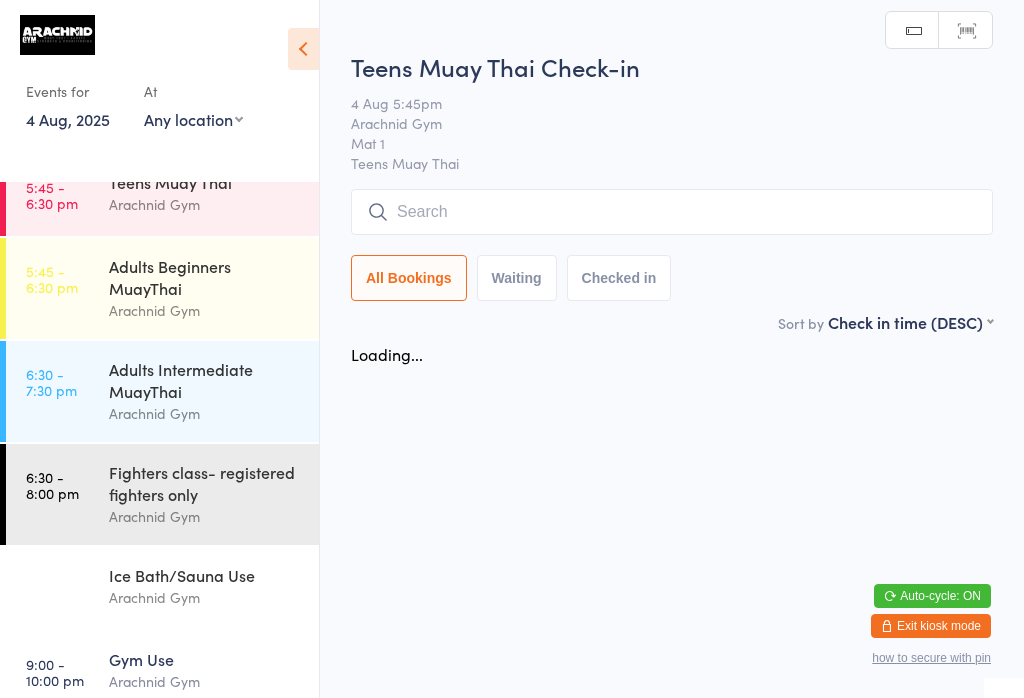scroll, scrollTop: 0, scrollLeft: 0, axis: both 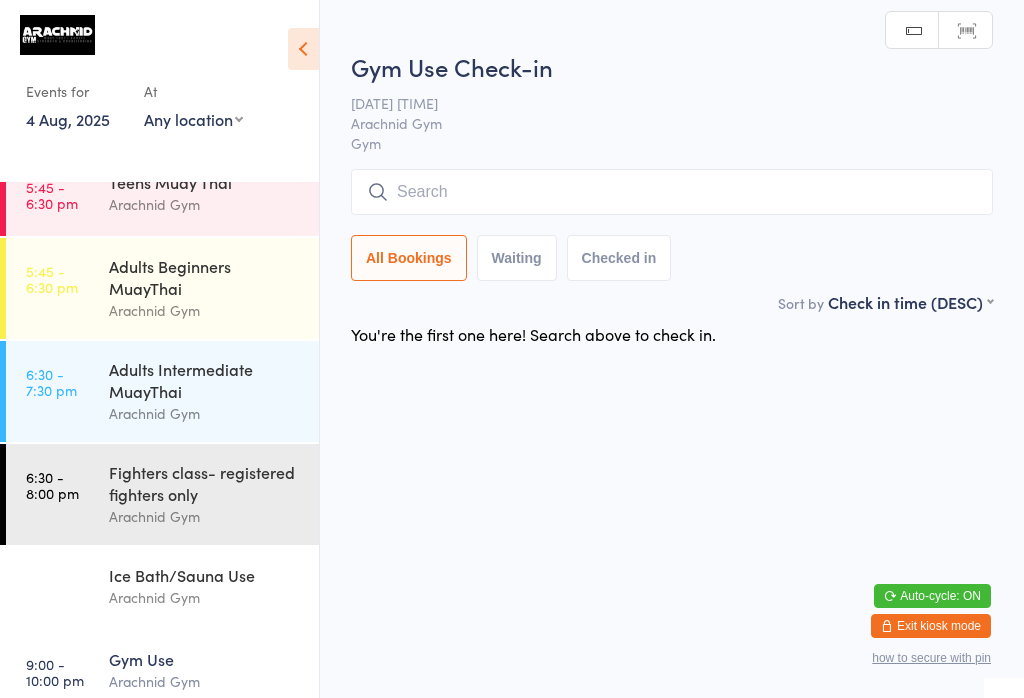 click at bounding box center [672, 192] 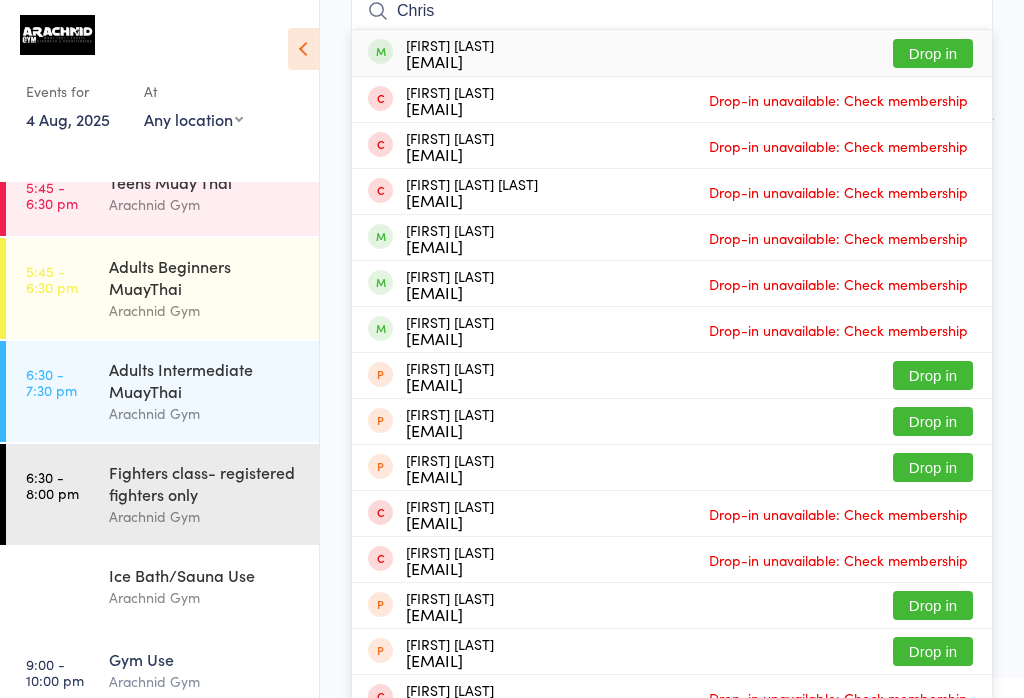 type on "Chris" 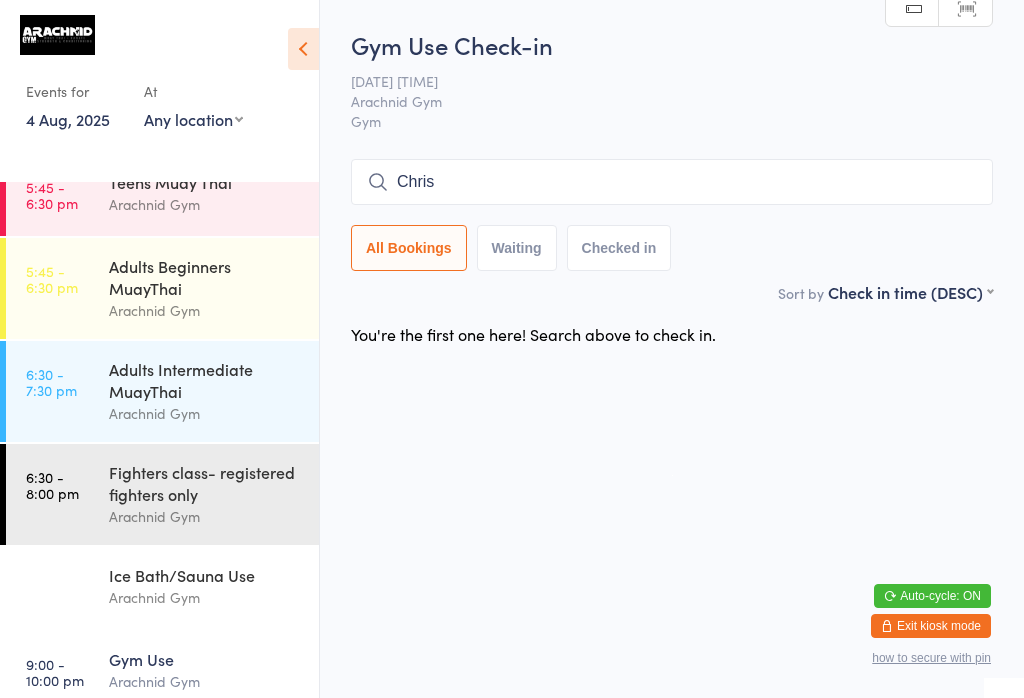 type 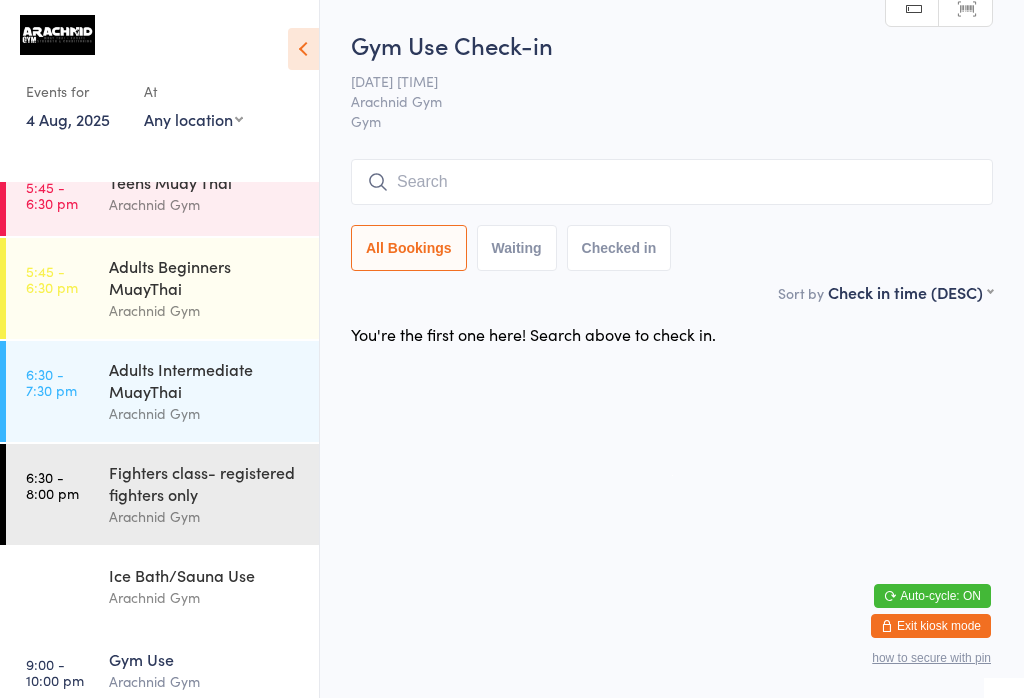 scroll, scrollTop: 0, scrollLeft: 0, axis: both 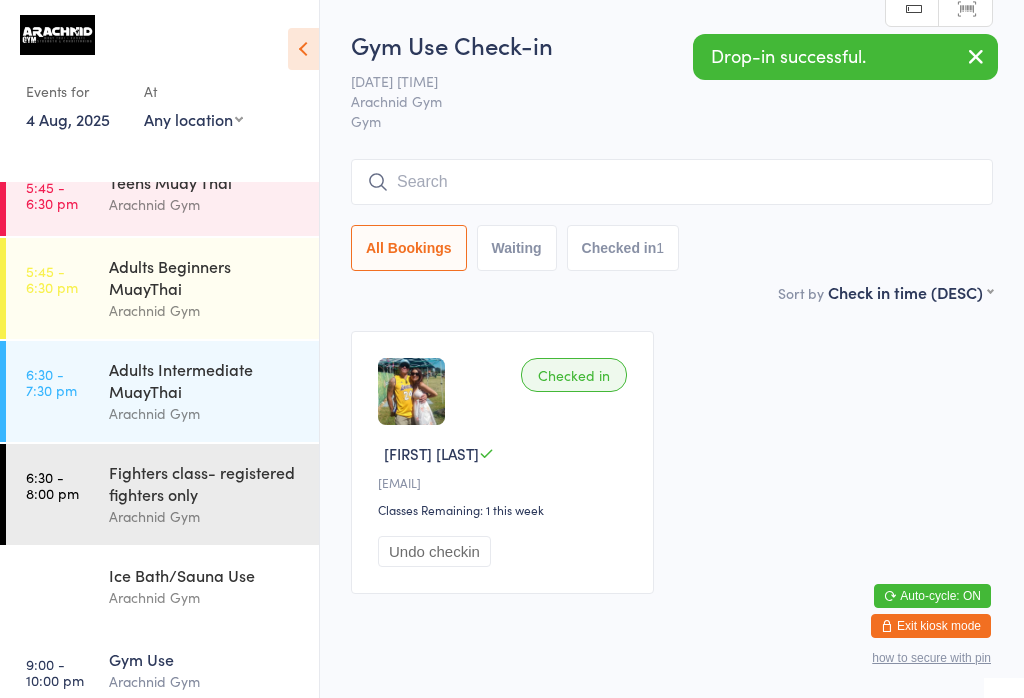 click on "Adults Beginners MuayThai" at bounding box center [205, 277] 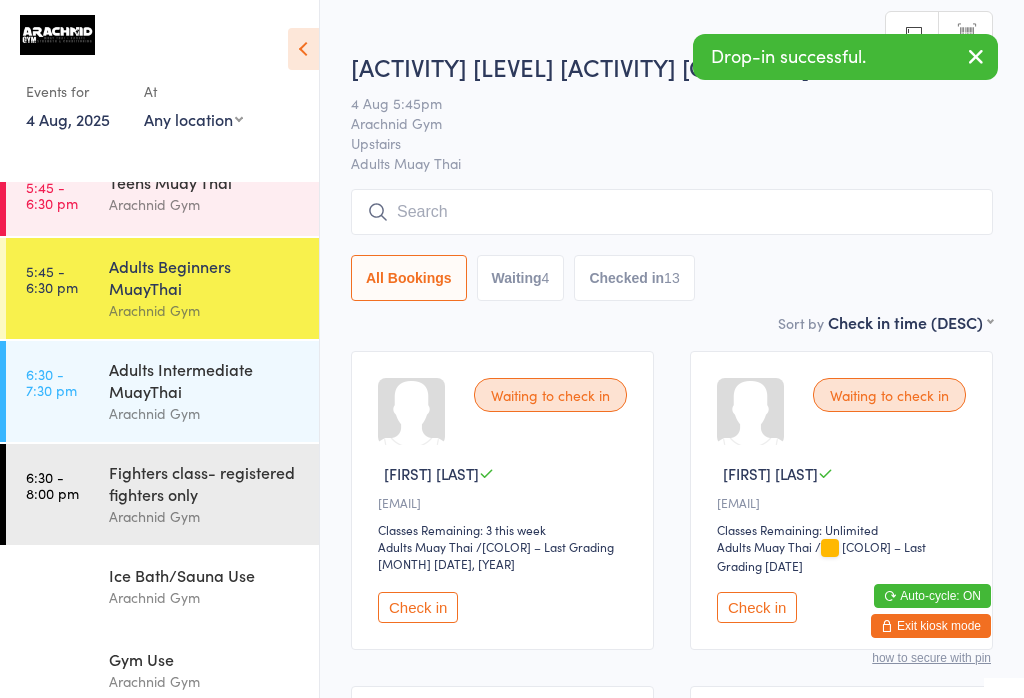 click at bounding box center (672, 212) 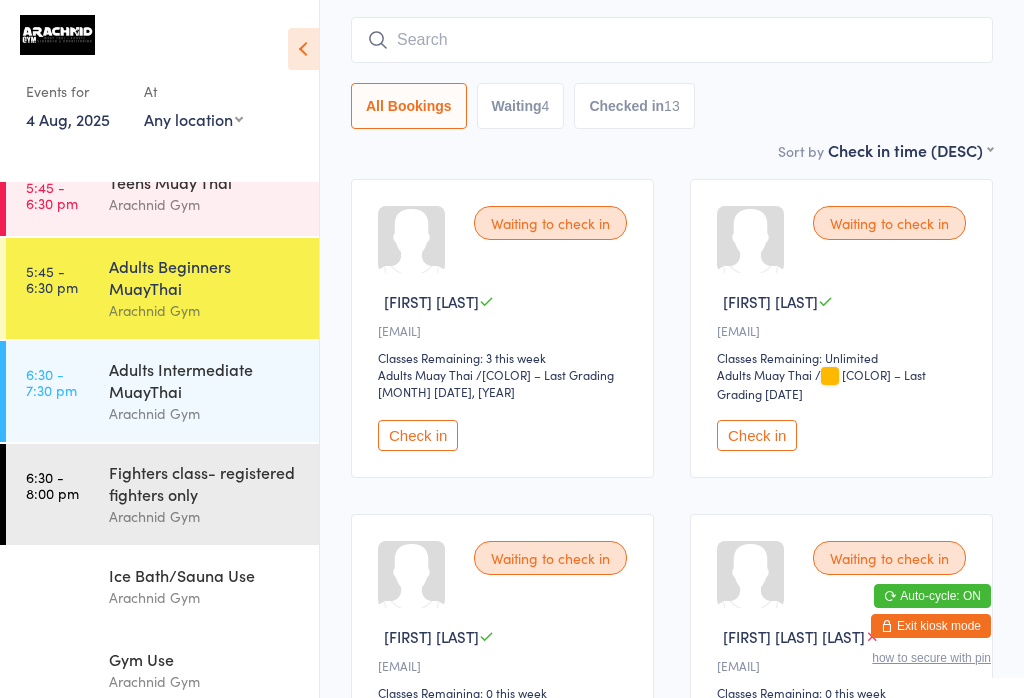 scroll, scrollTop: 191, scrollLeft: 0, axis: vertical 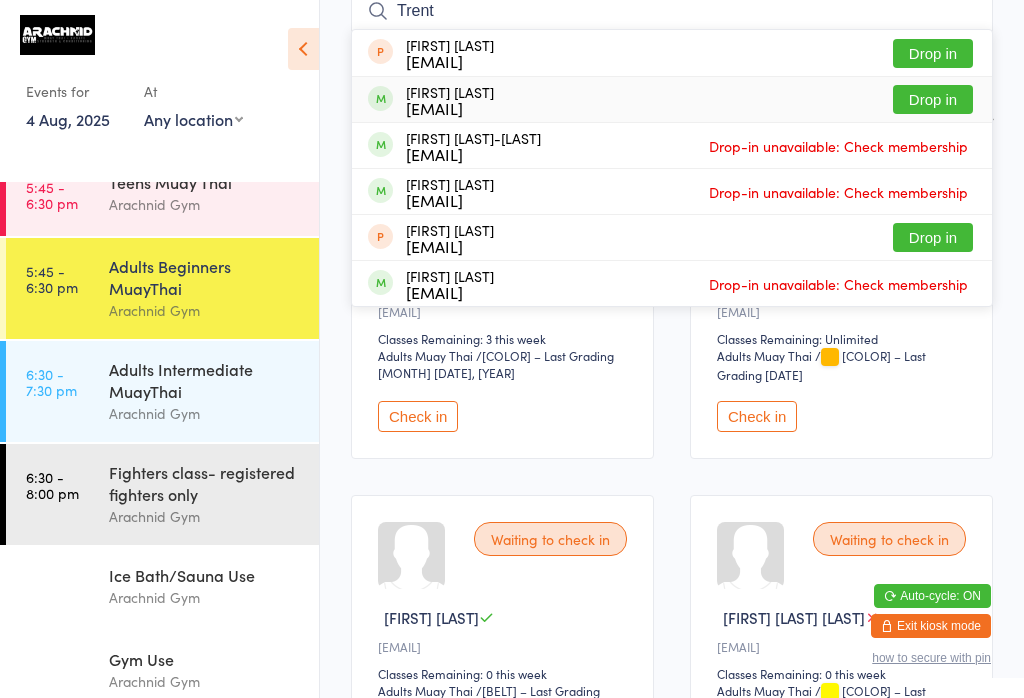 type on "Trent" 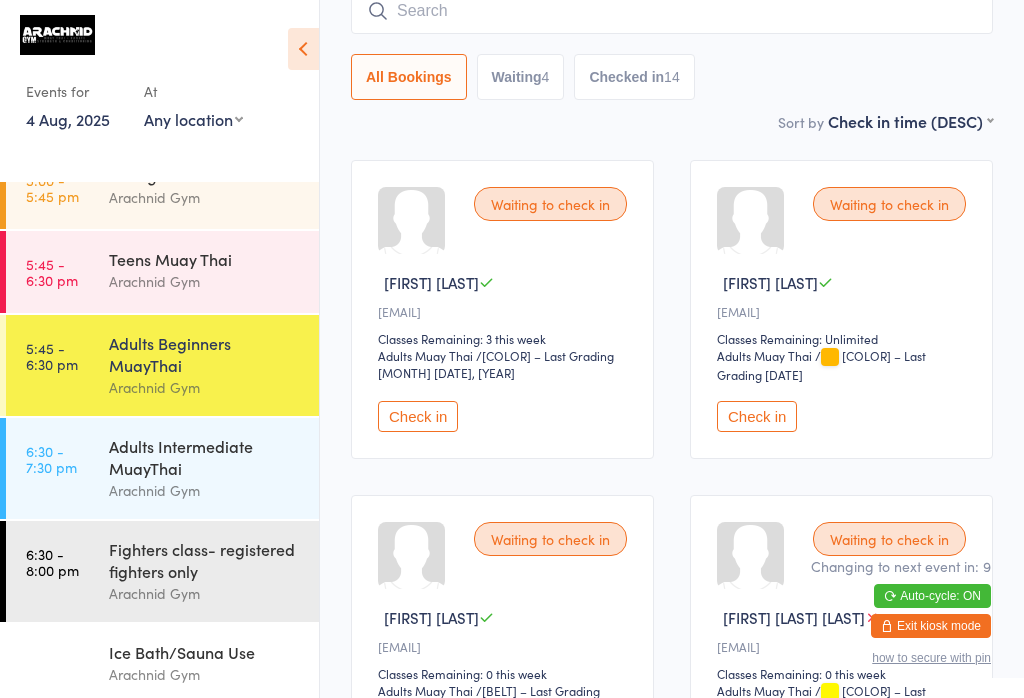 scroll, scrollTop: 461, scrollLeft: 0, axis: vertical 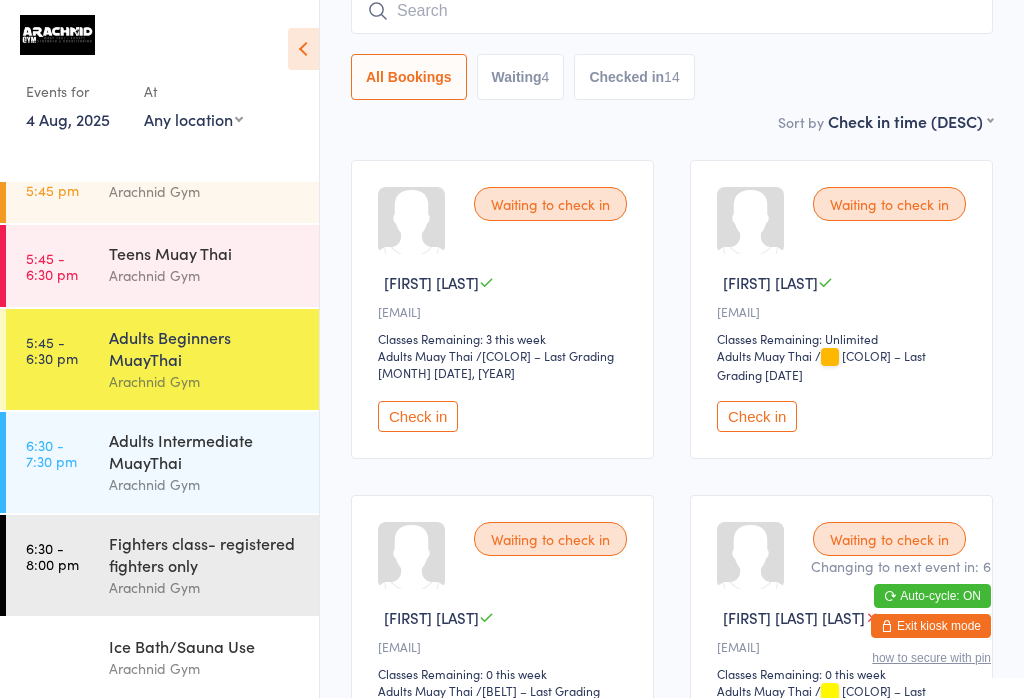 click on "Adults Intermediate MuayThai" at bounding box center [205, 451] 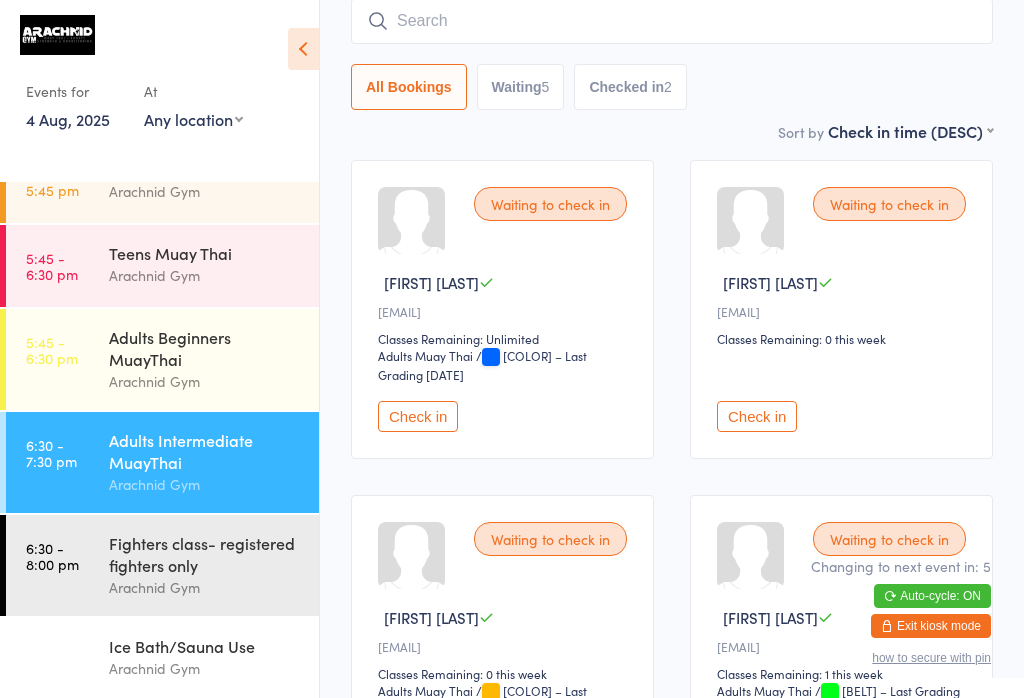 scroll, scrollTop: 0, scrollLeft: 0, axis: both 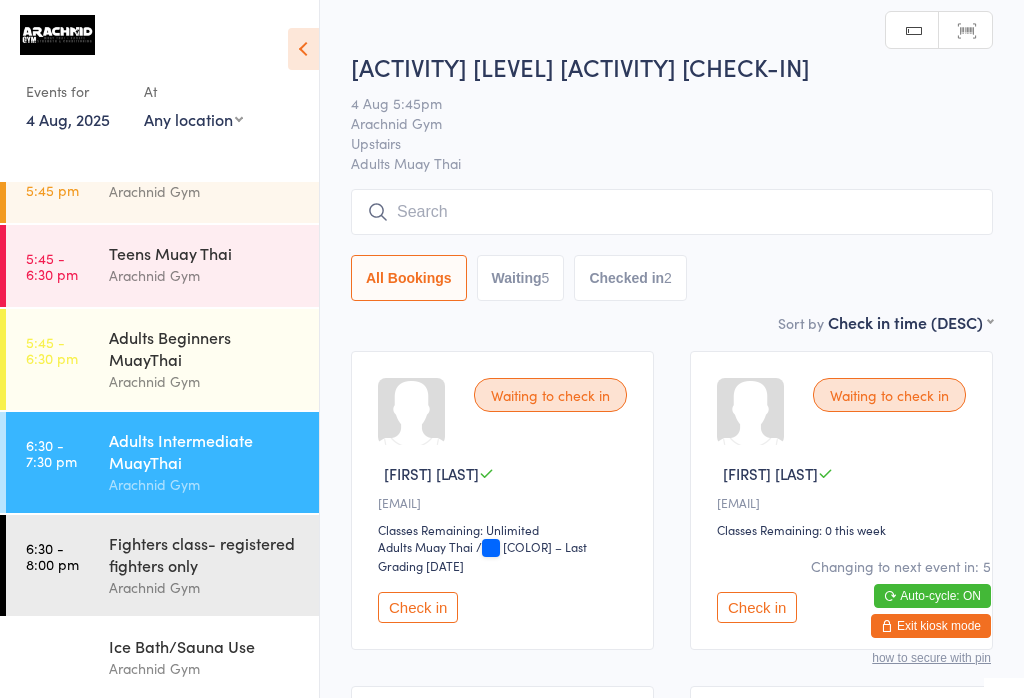 click on "You have now entered Kiosk Mode. Members will be able to check themselves in using the search field below. Click "Exit kiosk mode" below to exit Kiosk Mode at any time. Drop-in successful. Events for 4 Aug, 2025 4 Aug, 2025
August 2025
Sun Mon Tue Wed Thu Fri Sat
31
27
28
29
30
31
01
02
32
03
04
05
06
07
08
09
33
10
11
12
13
14
15
16
34
17
18
19
20
21
22" at bounding box center [512, 349] 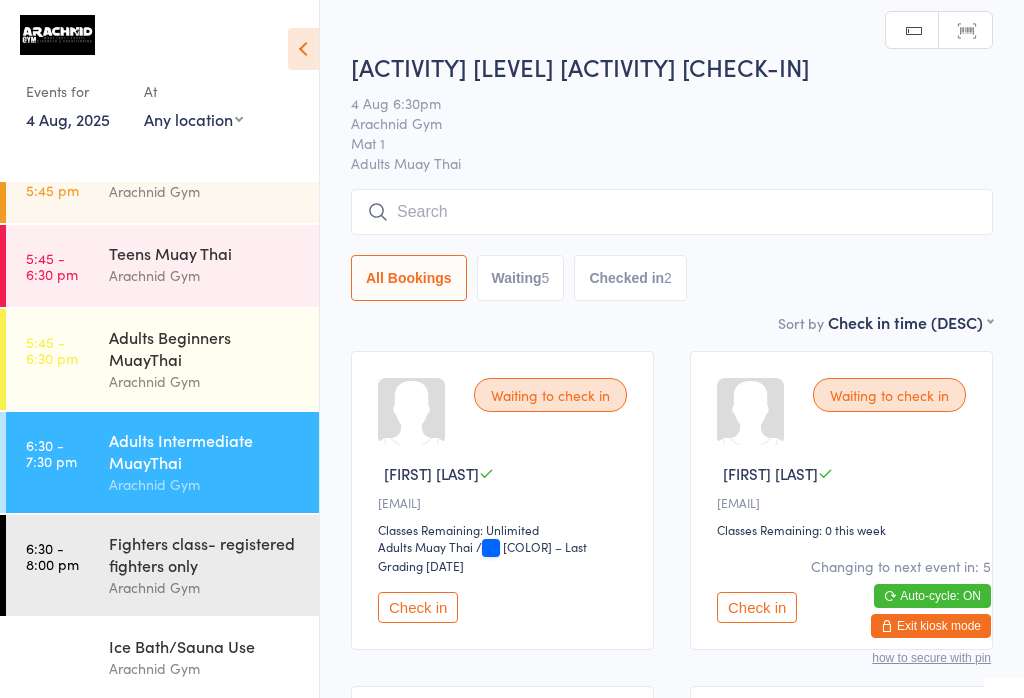 click at bounding box center (672, 212) 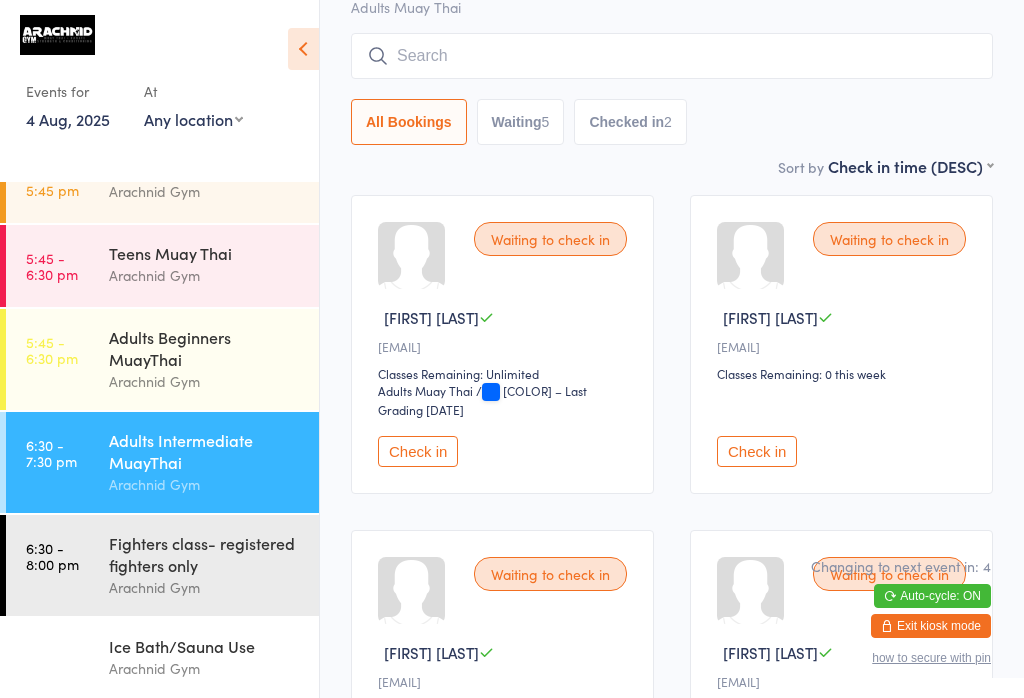 scroll, scrollTop: 191, scrollLeft: 0, axis: vertical 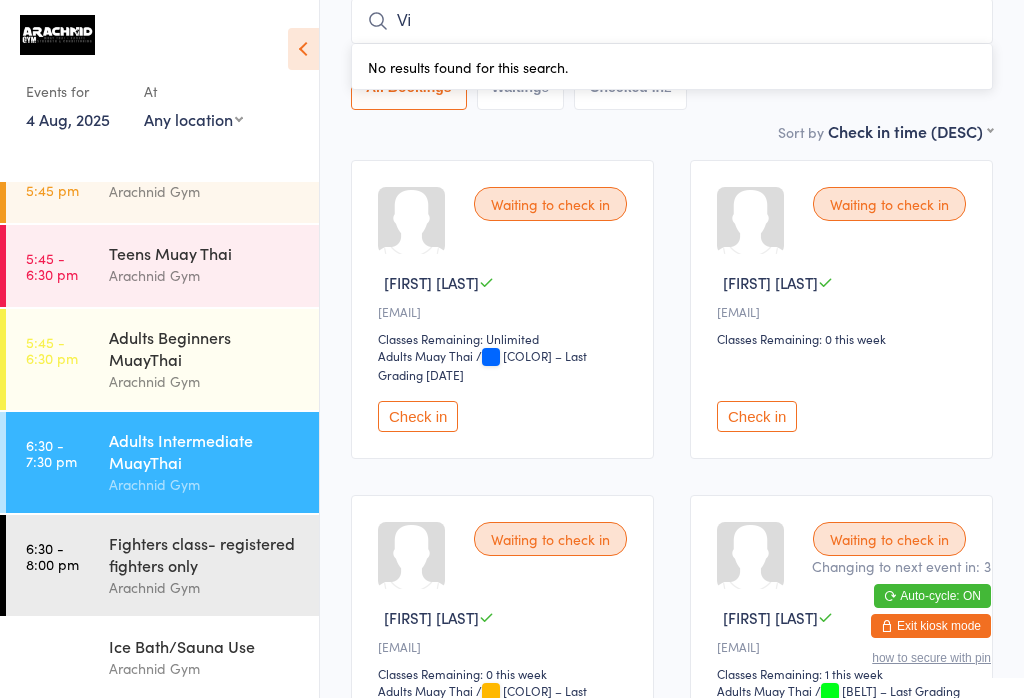 type on "[FIRST]" 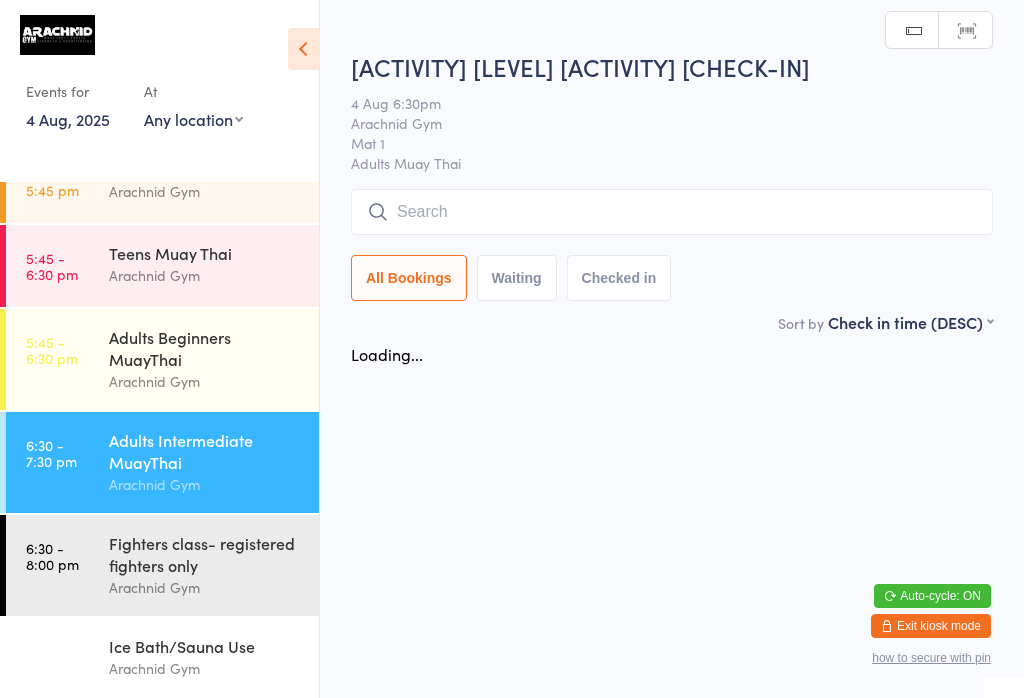 scroll, scrollTop: 0, scrollLeft: 0, axis: both 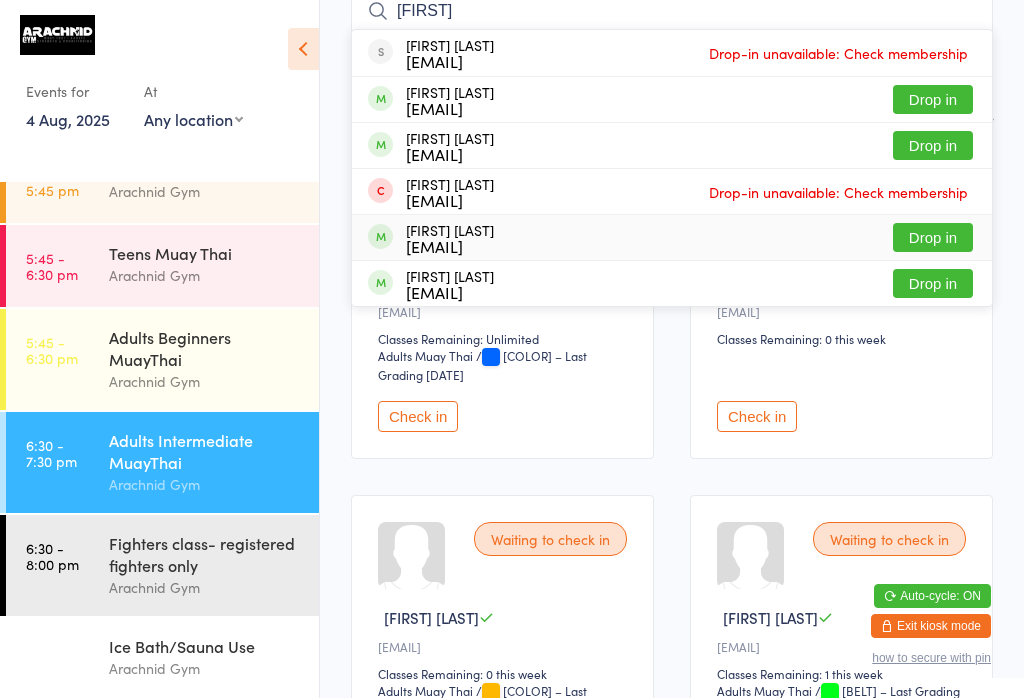 type on "[FIRST]" 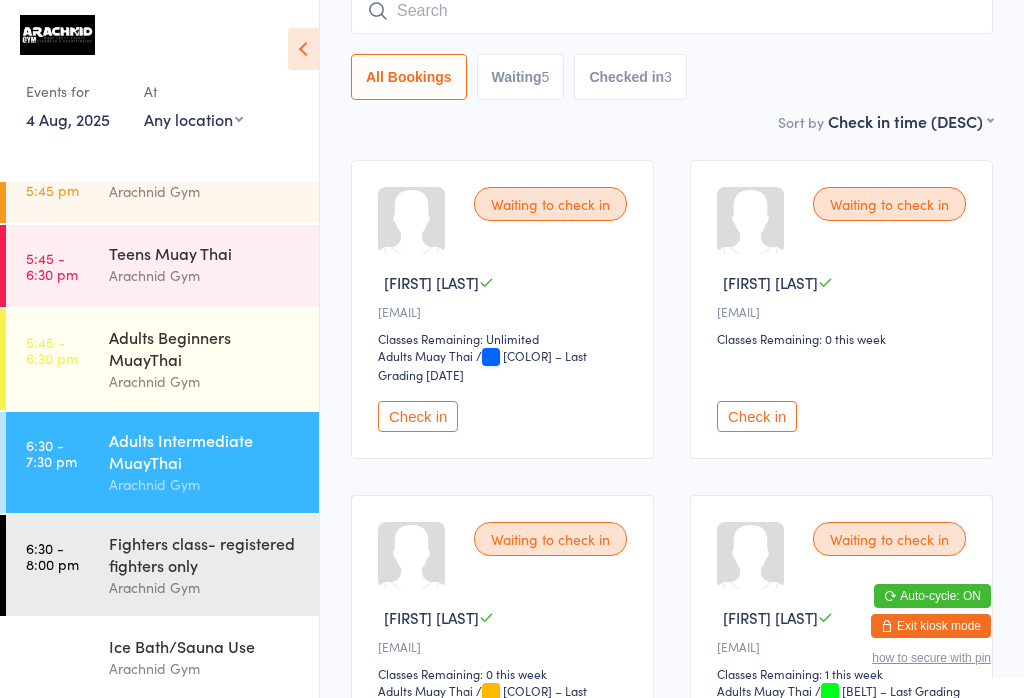 click at bounding box center (672, 11) 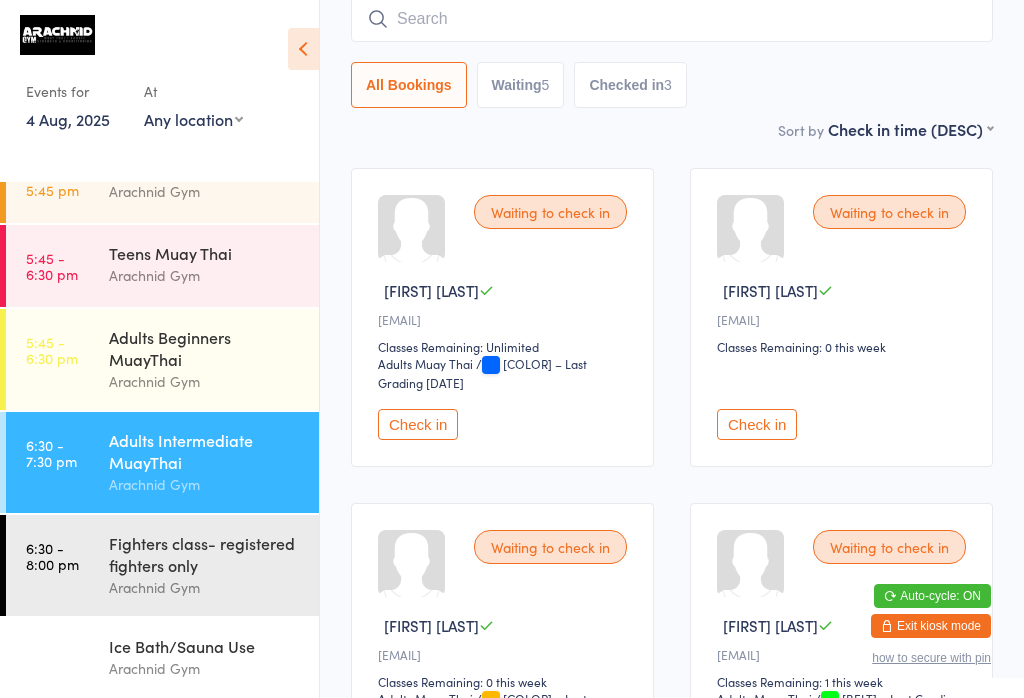 scroll, scrollTop: 181, scrollLeft: 0, axis: vertical 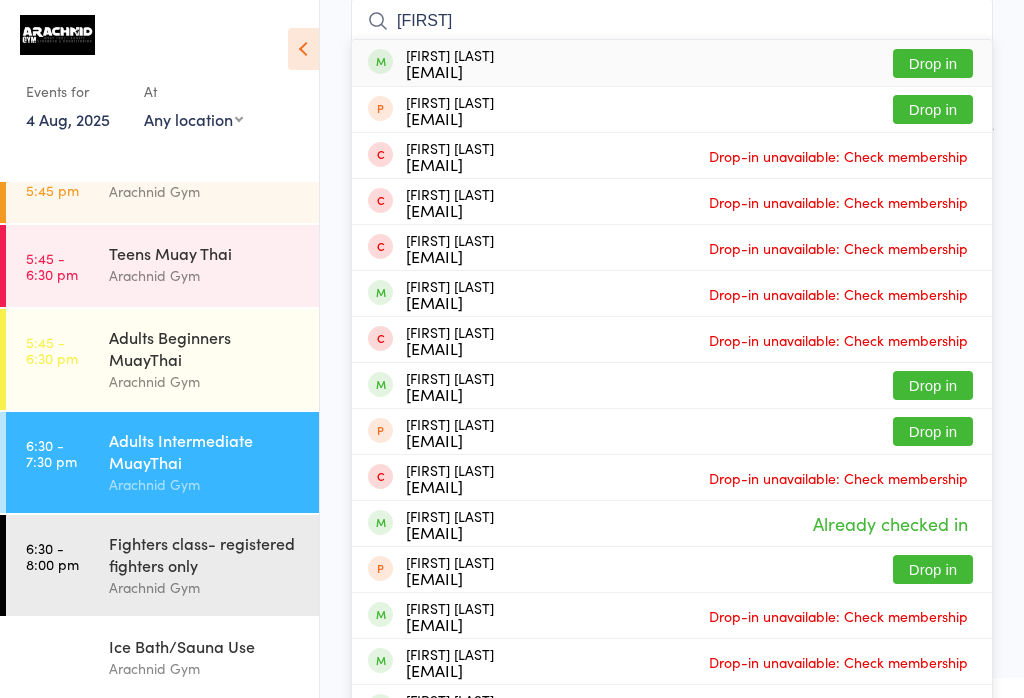 type on "[FIRST]" 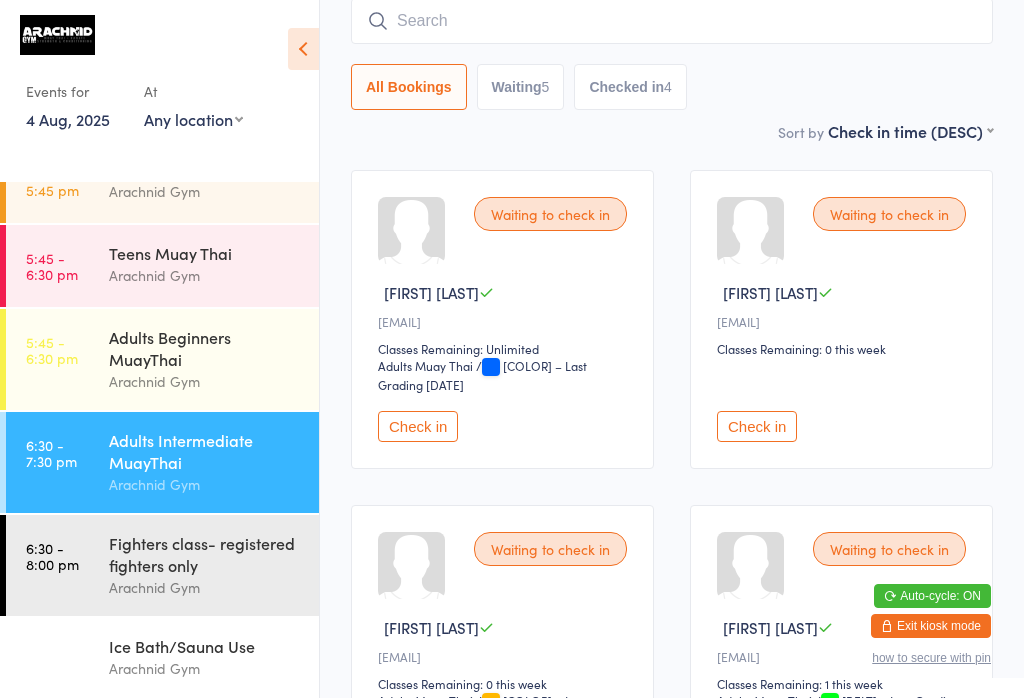 click on "Adults Intermediate MuayThai" at bounding box center (205, 451) 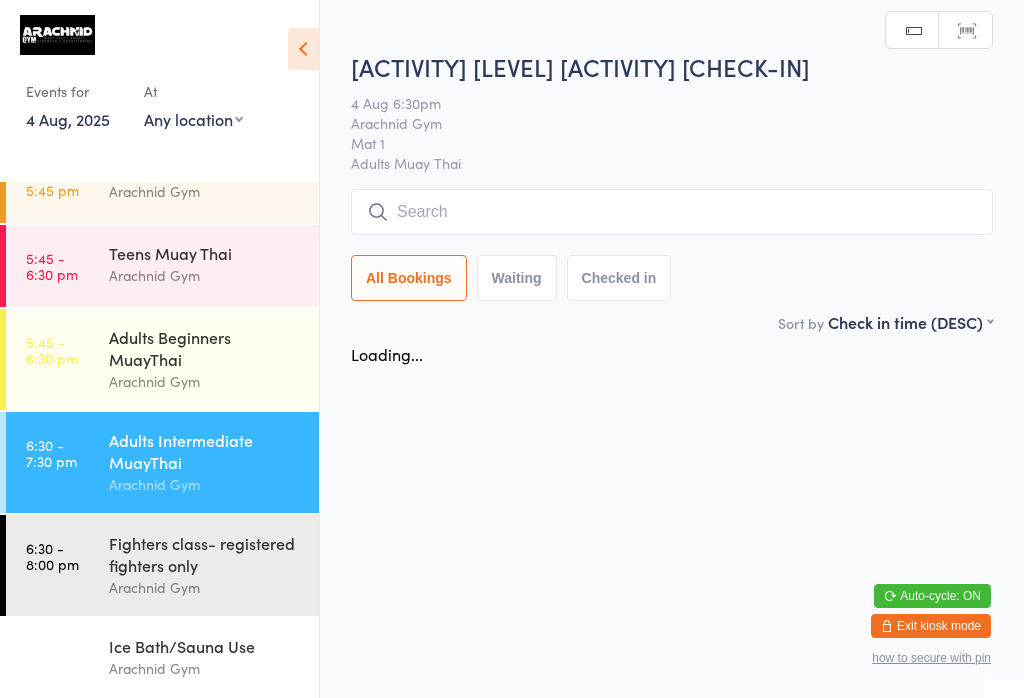 scroll, scrollTop: 0, scrollLeft: 0, axis: both 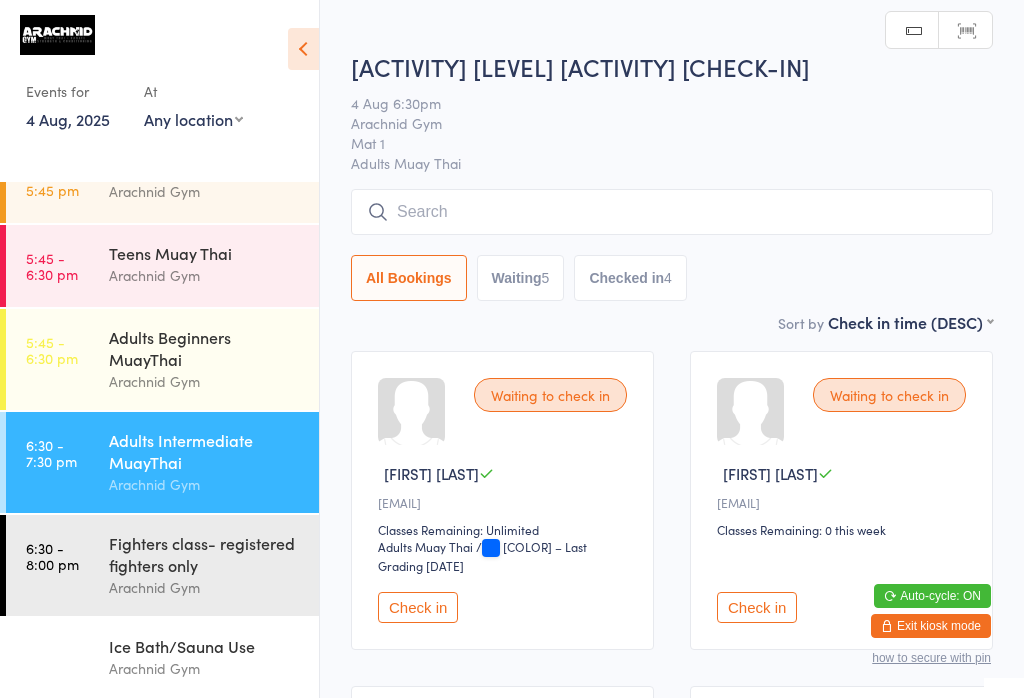click at bounding box center (672, 212) 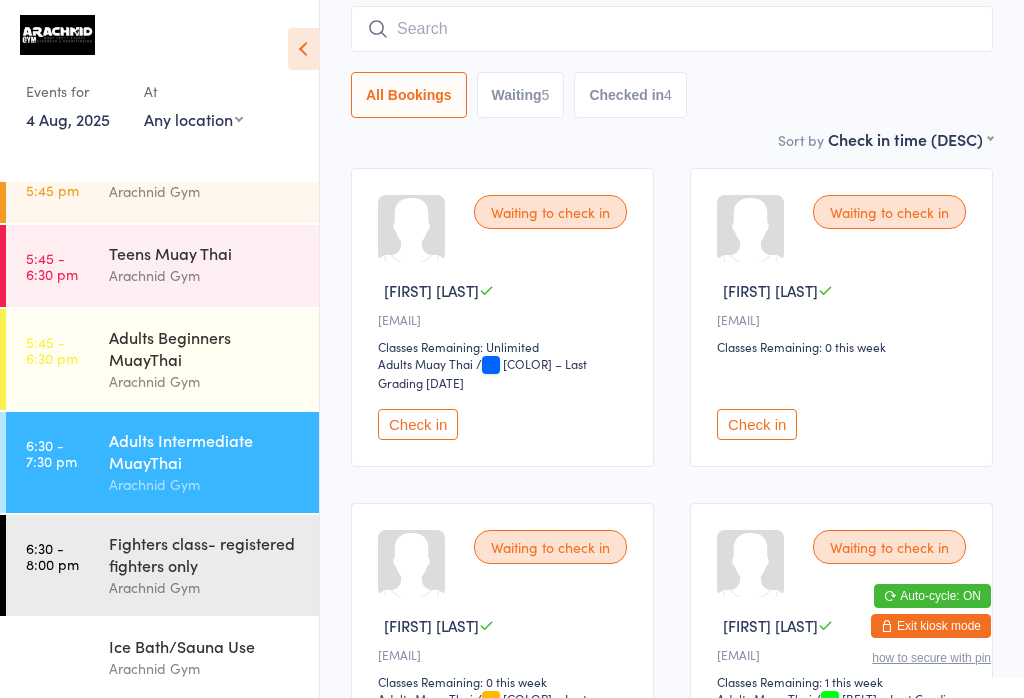 scroll, scrollTop: 191, scrollLeft: 0, axis: vertical 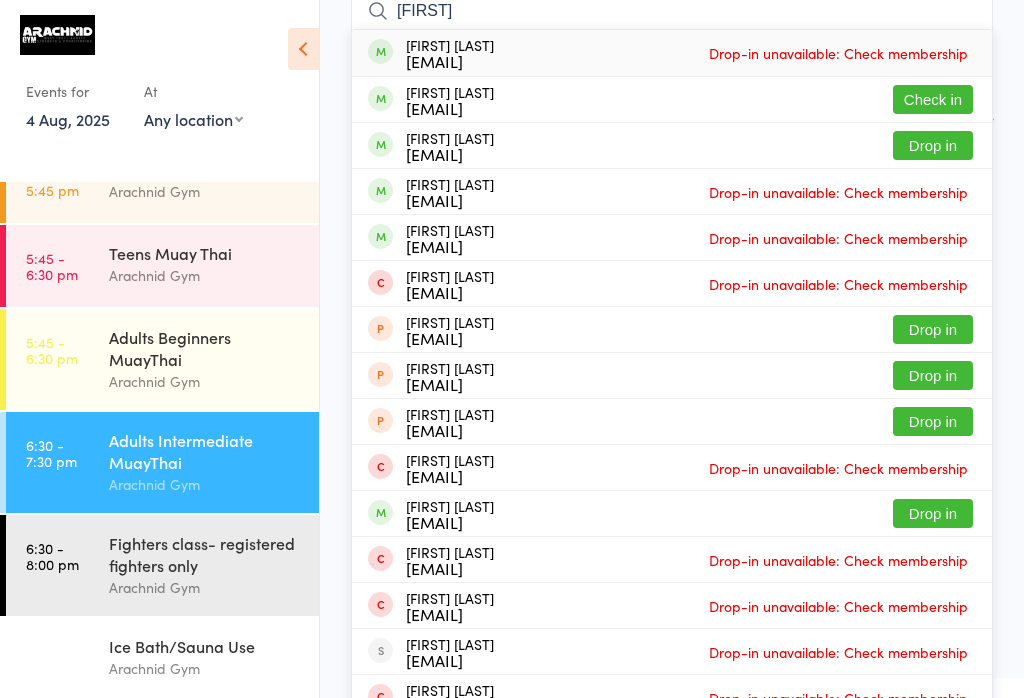 type on "[FIRST]" 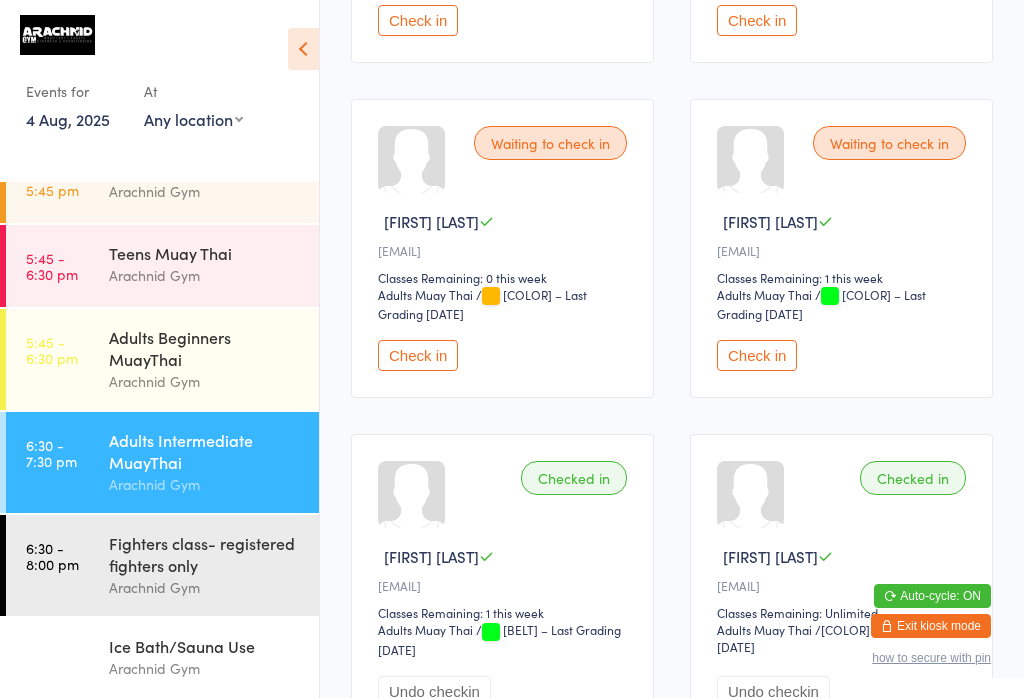 scroll, scrollTop: 563, scrollLeft: 0, axis: vertical 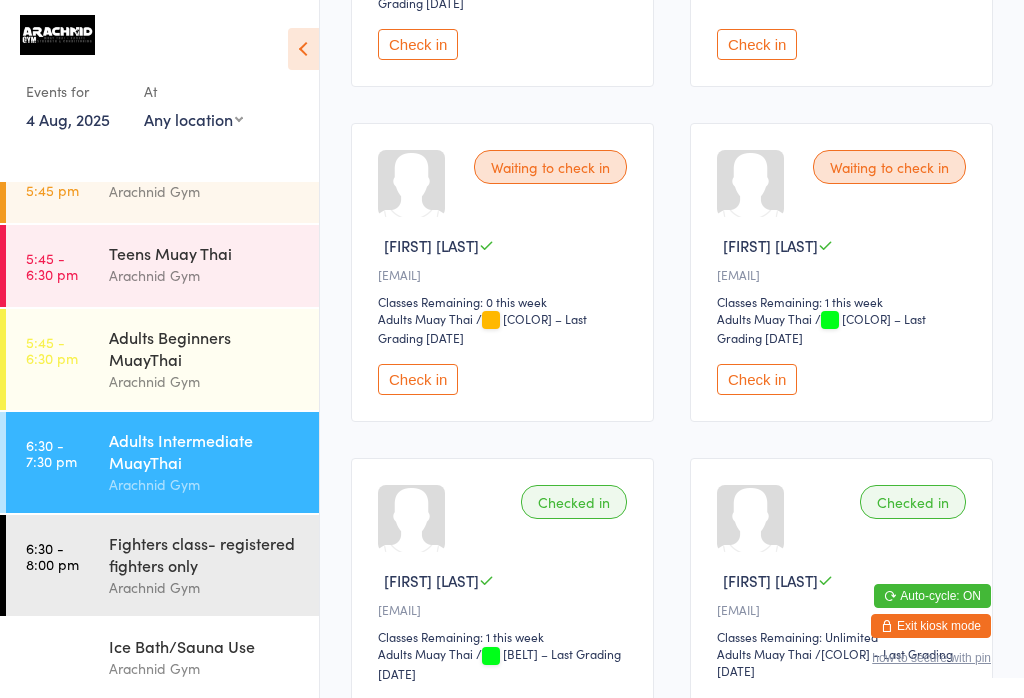 click on "Check in" at bounding box center [418, 379] 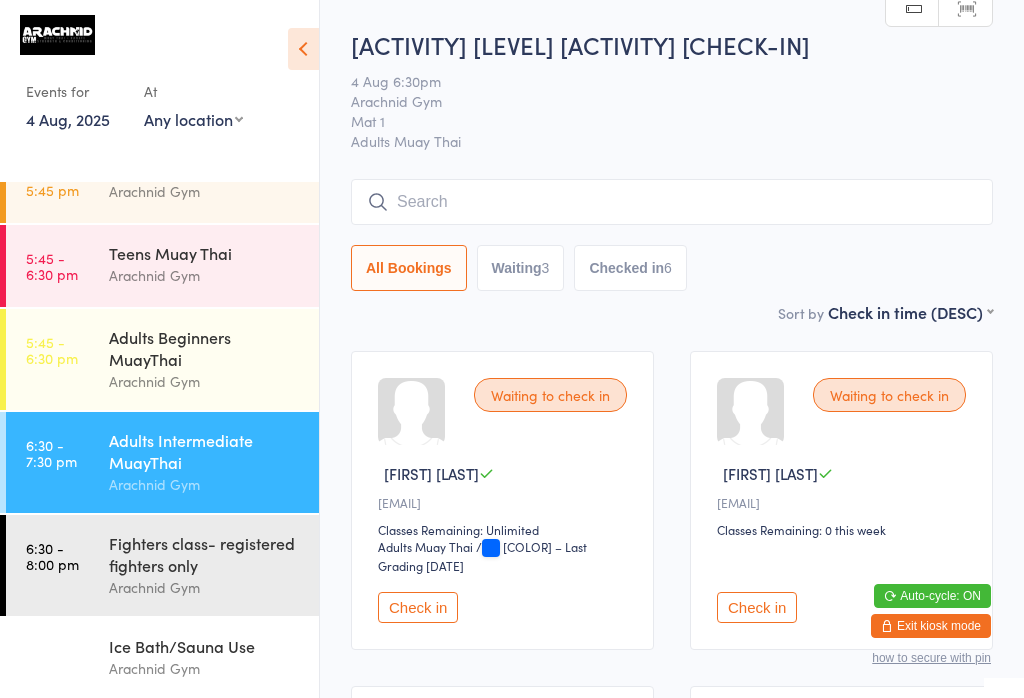 scroll, scrollTop: 0, scrollLeft: 0, axis: both 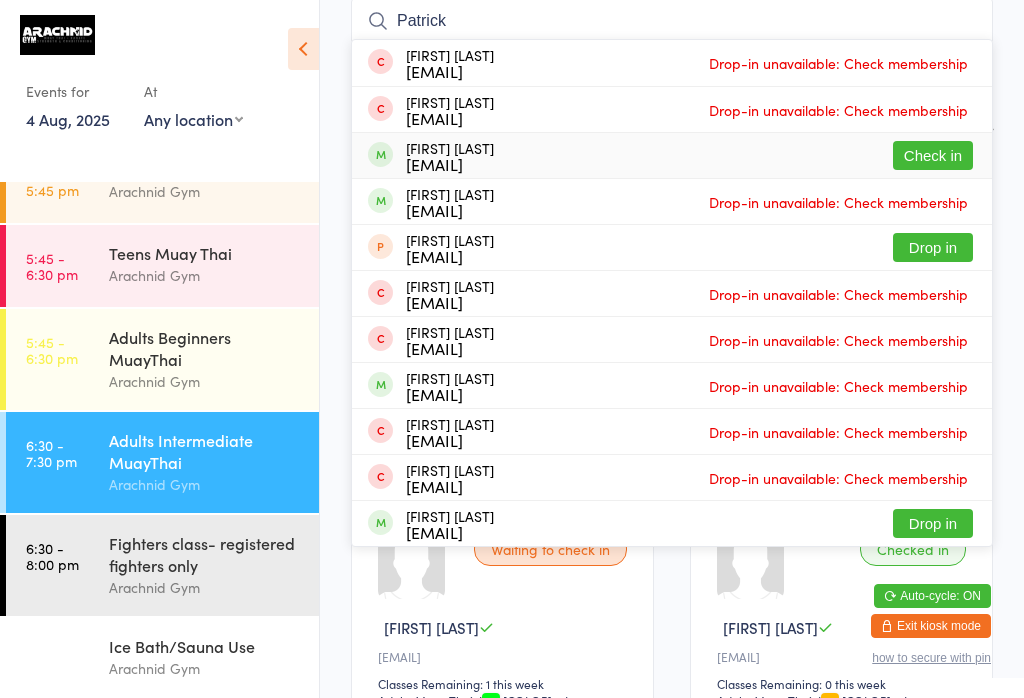 type on "Patrick" 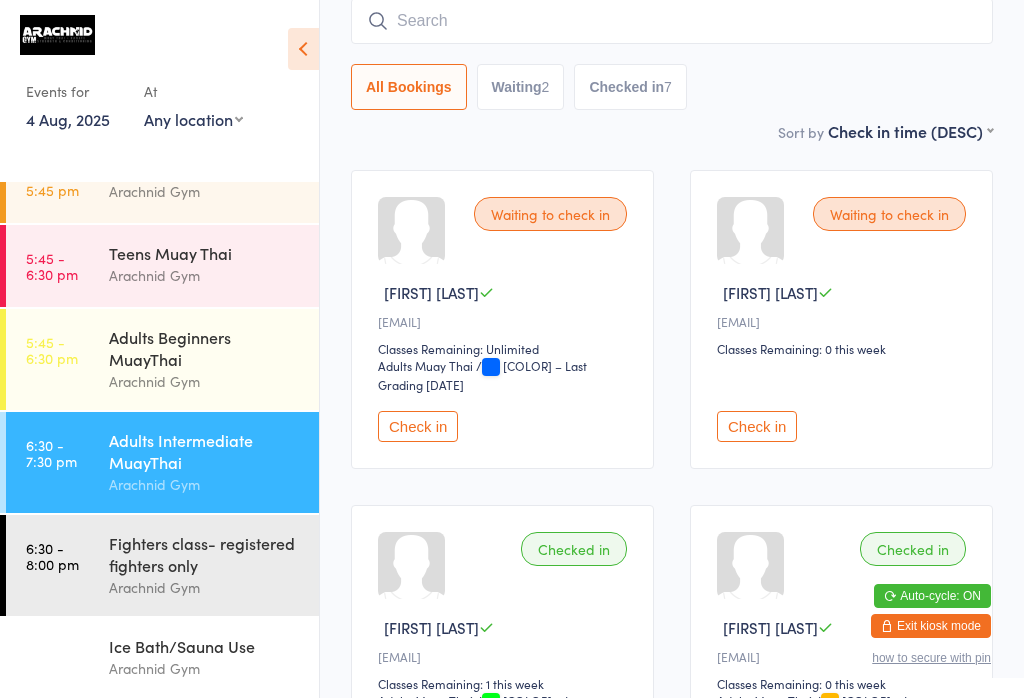 click on "Fighters class- registered fighters only" at bounding box center [205, 554] 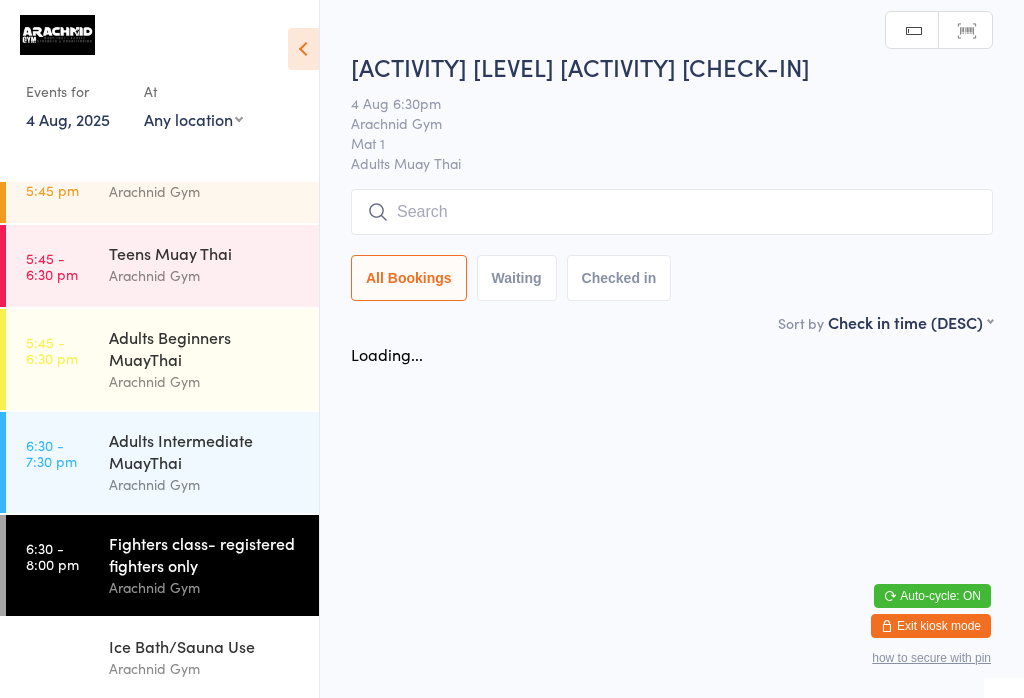 scroll, scrollTop: 0, scrollLeft: 0, axis: both 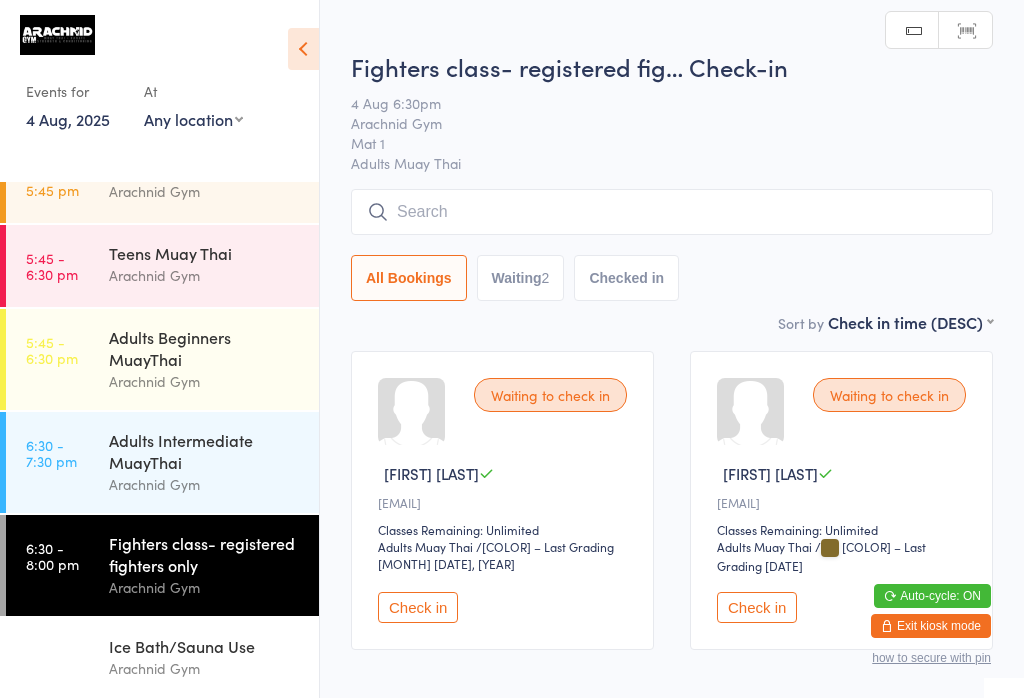 click at bounding box center [672, 212] 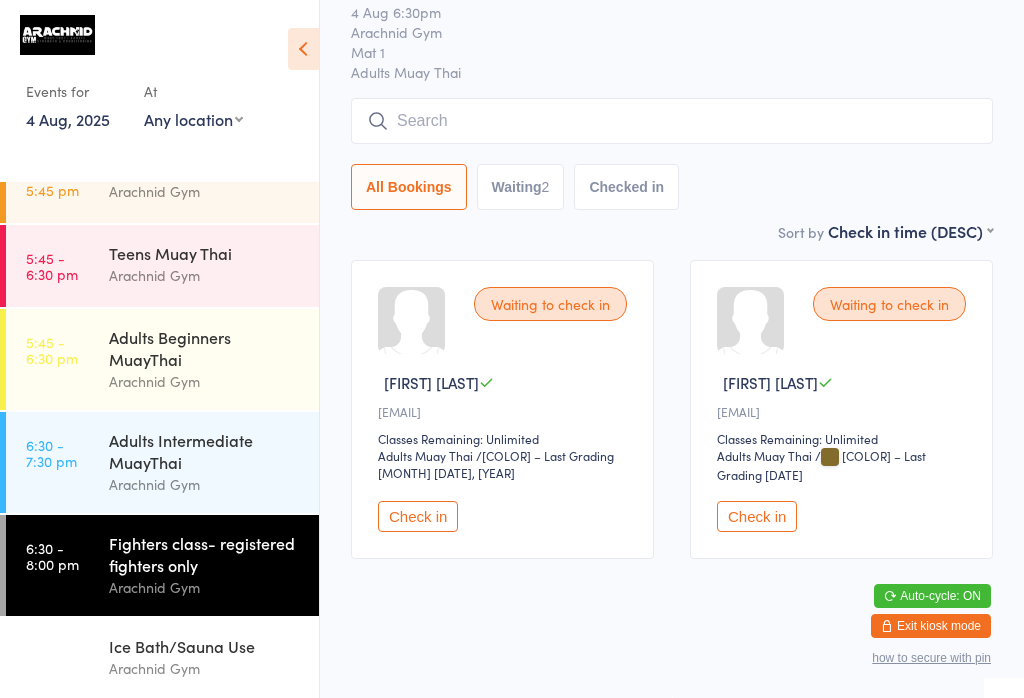 scroll, scrollTop: 191, scrollLeft: 0, axis: vertical 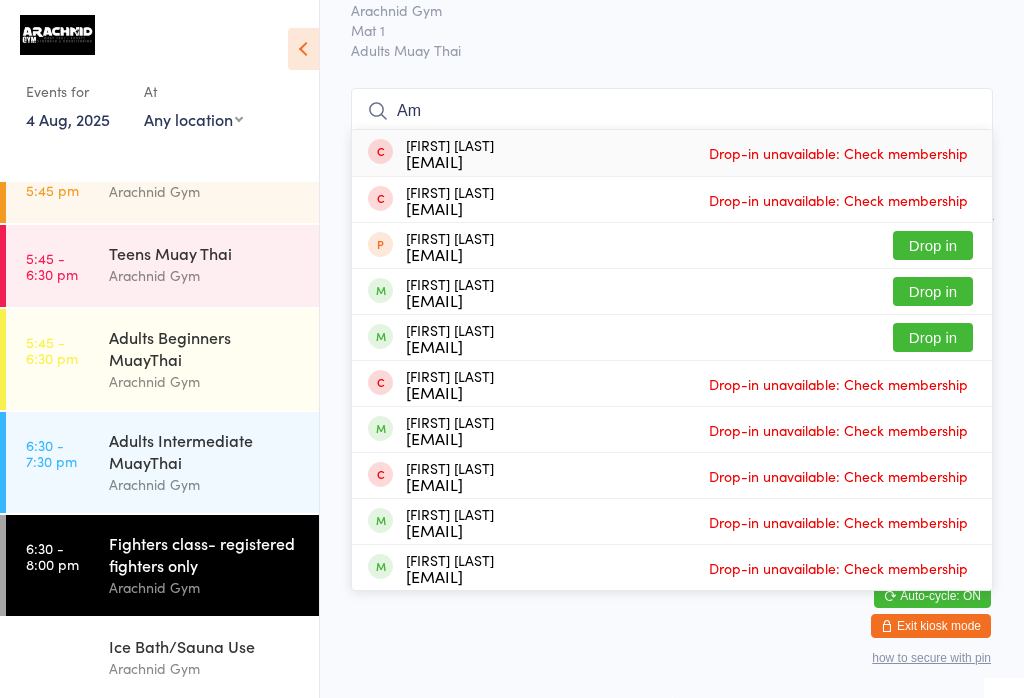 type on "A" 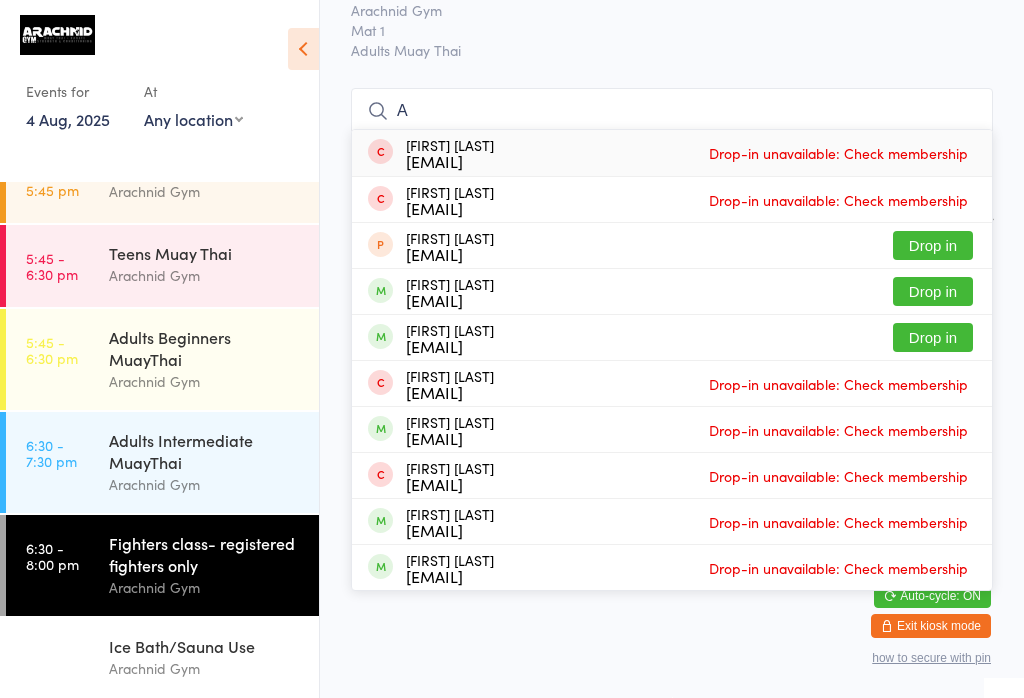 type 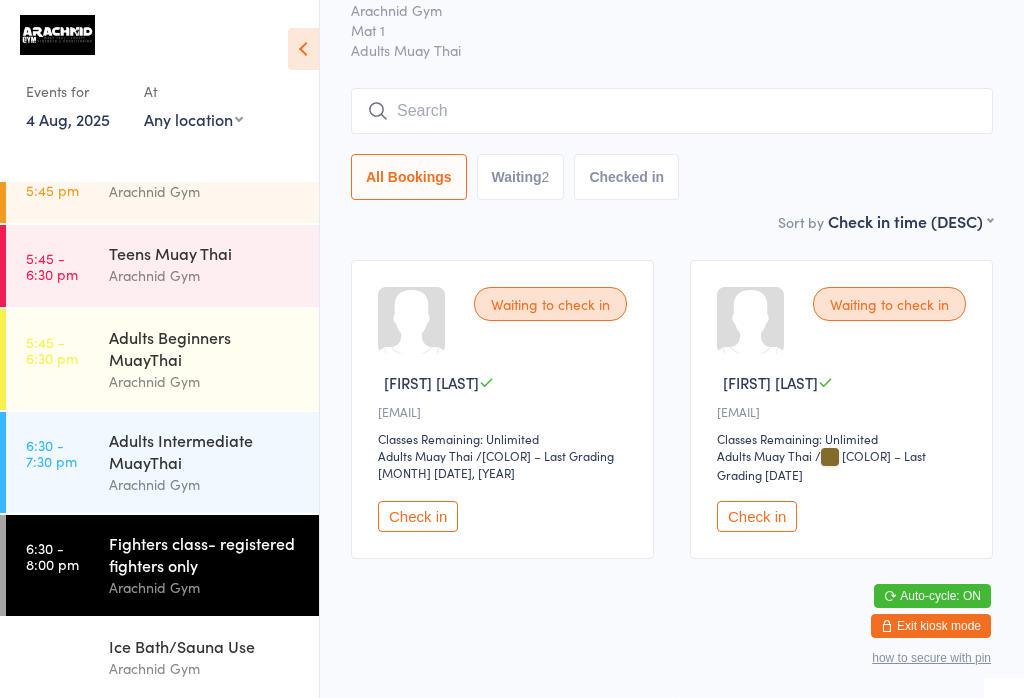 scroll, scrollTop: 112, scrollLeft: 0, axis: vertical 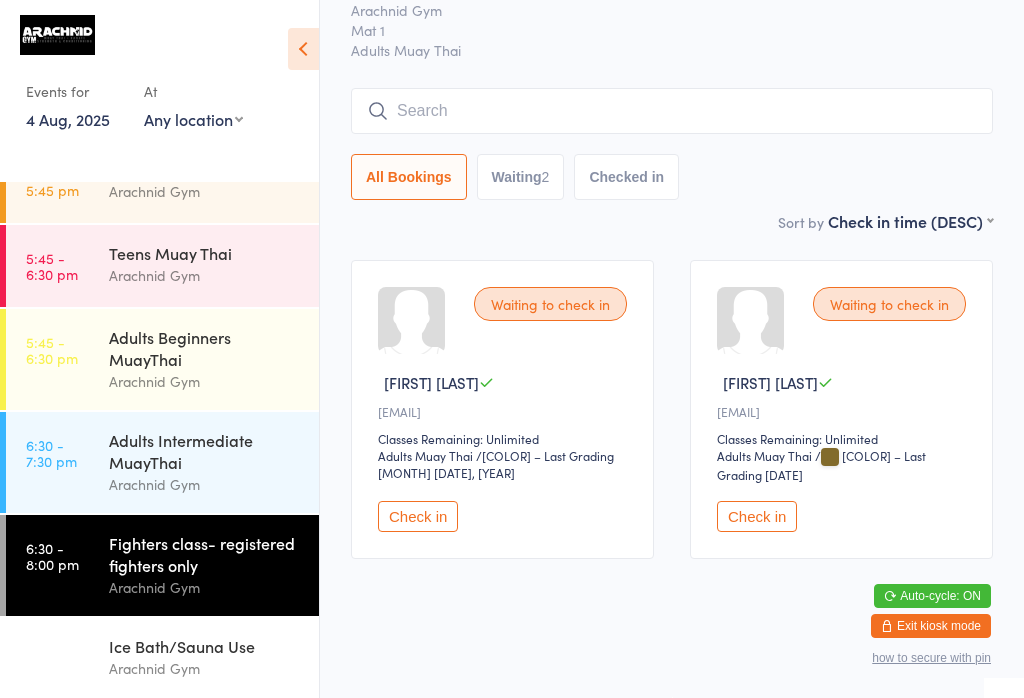 click on "Adults Beginners MuayThai" at bounding box center [205, 348] 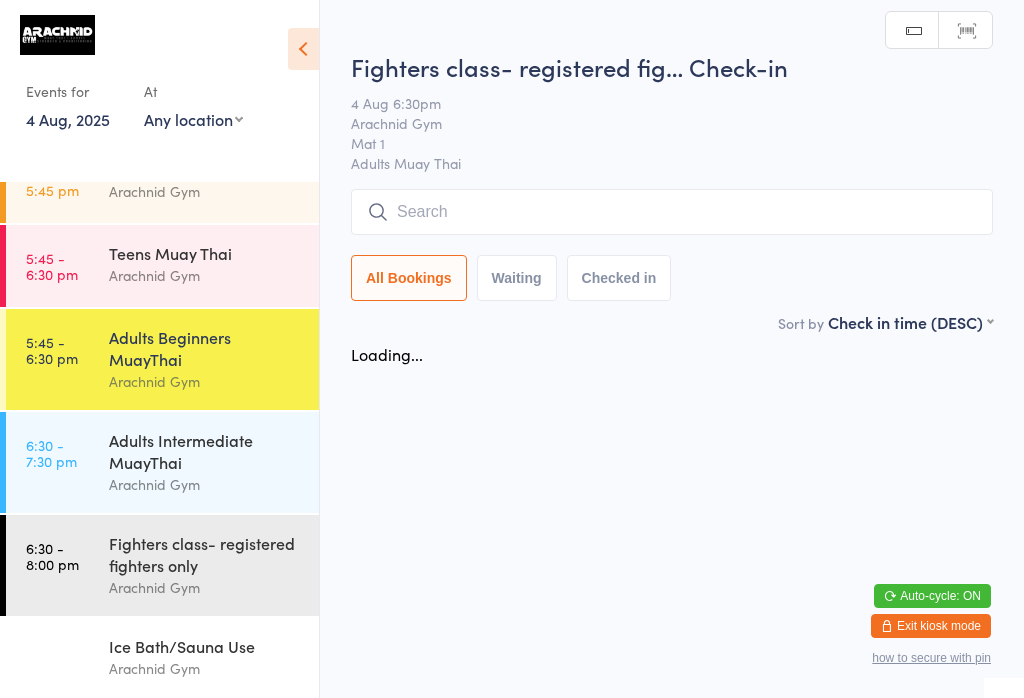 scroll, scrollTop: 0, scrollLeft: 0, axis: both 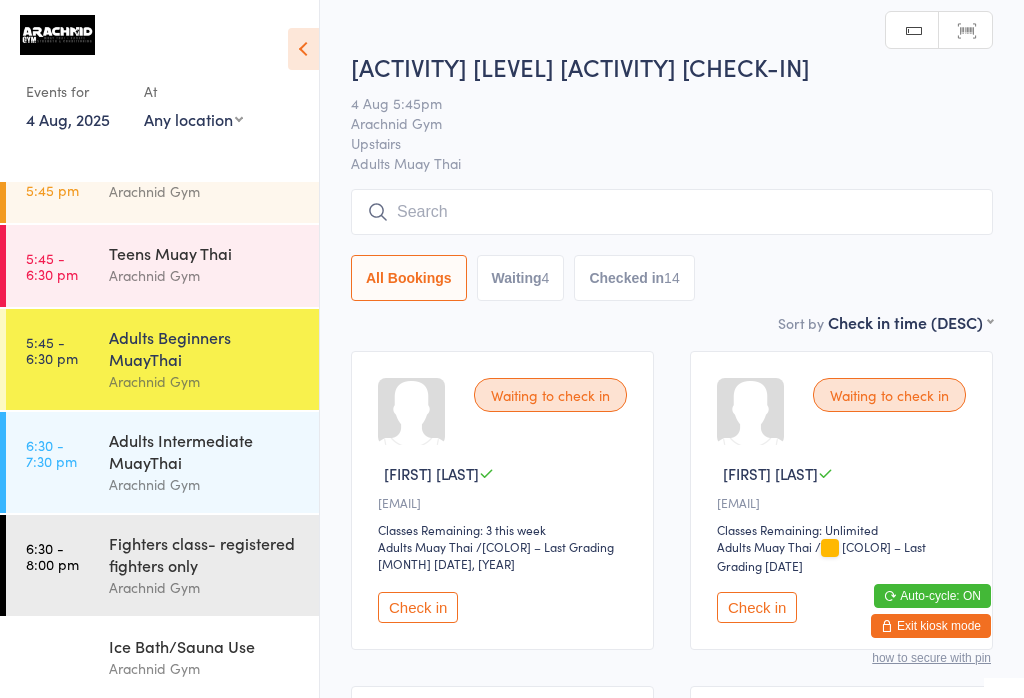 click on "Arachnid Gym" at bounding box center [205, 484] 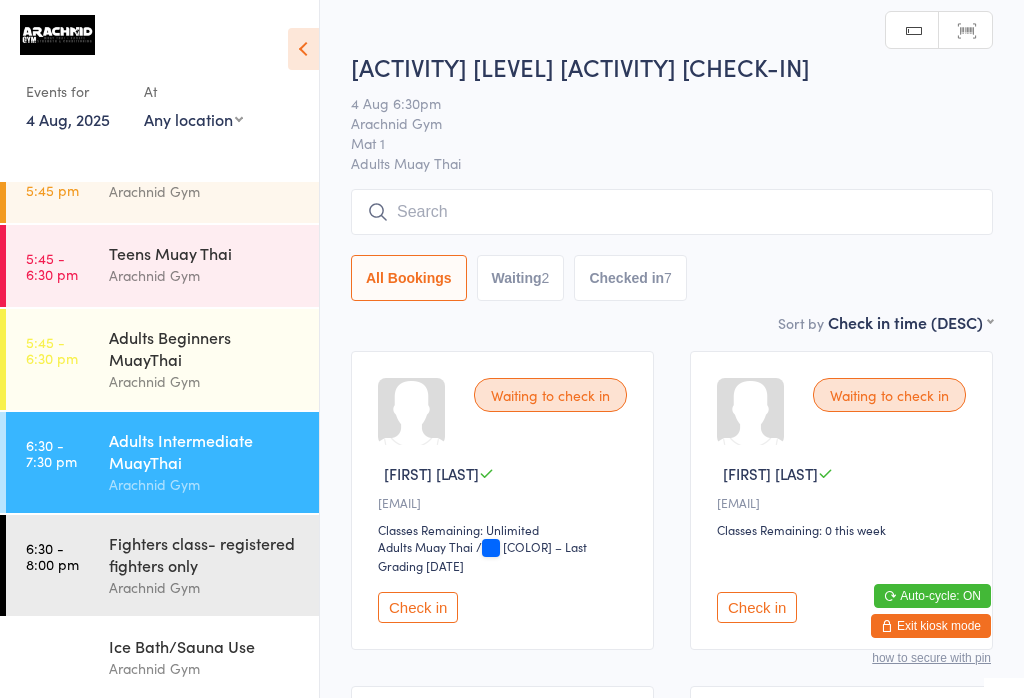 click at bounding box center [672, 212] 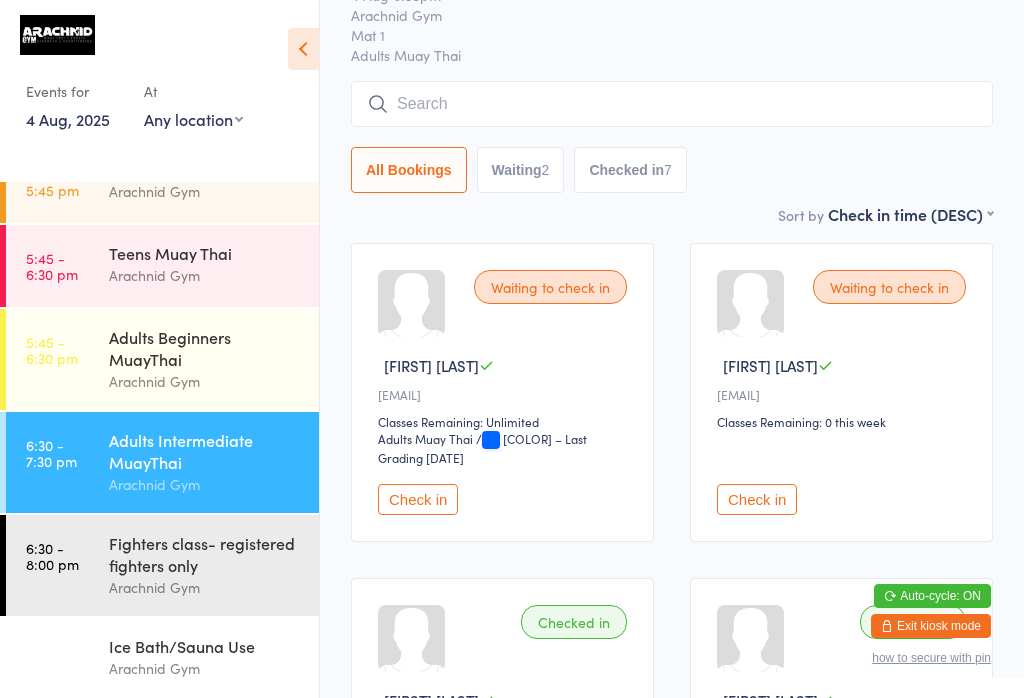 scroll, scrollTop: 191, scrollLeft: 0, axis: vertical 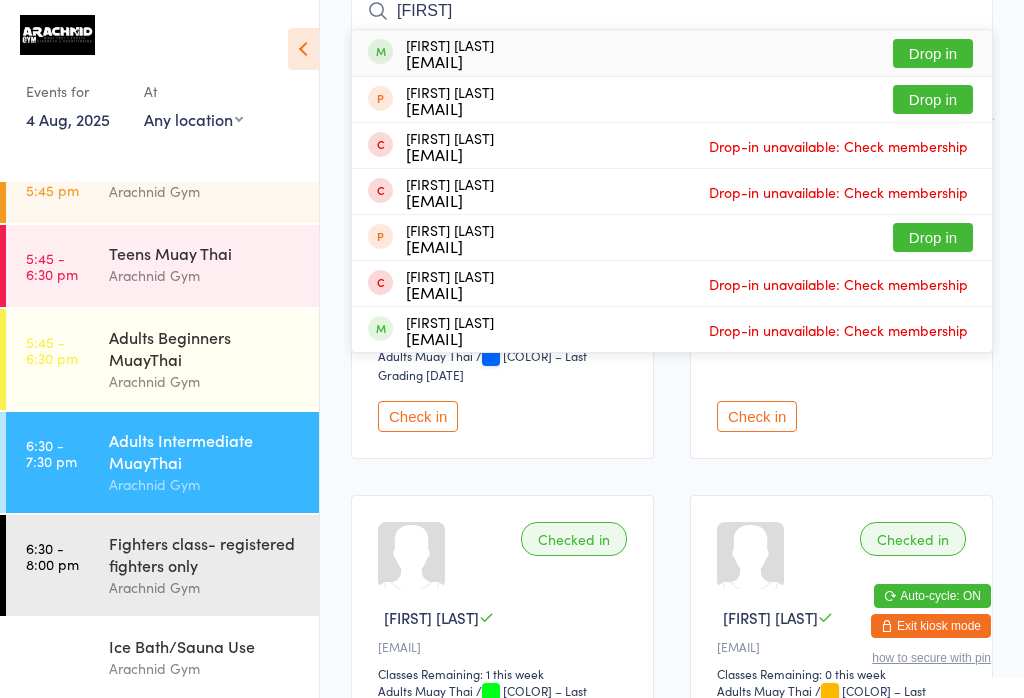 type on "[FIRST]" 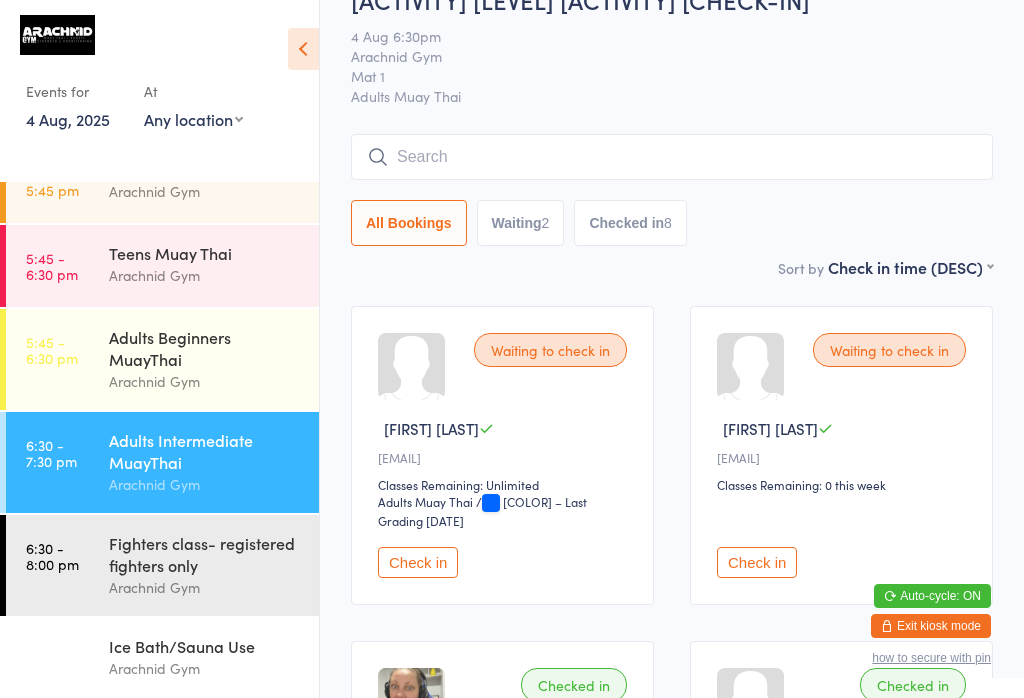 scroll, scrollTop: 52, scrollLeft: 0, axis: vertical 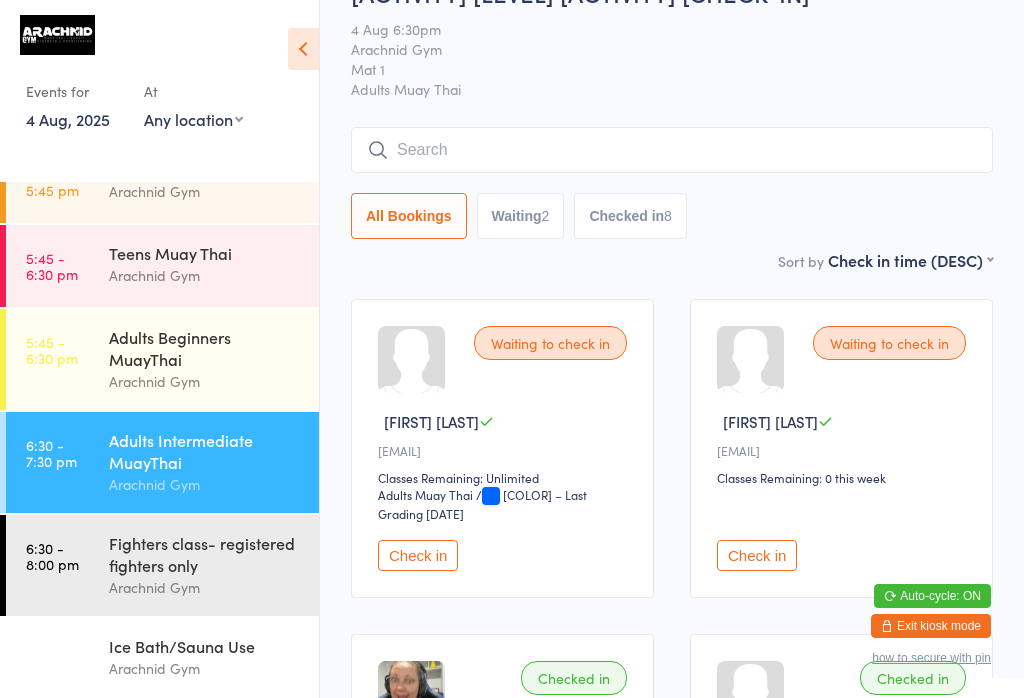 click at bounding box center (672, 150) 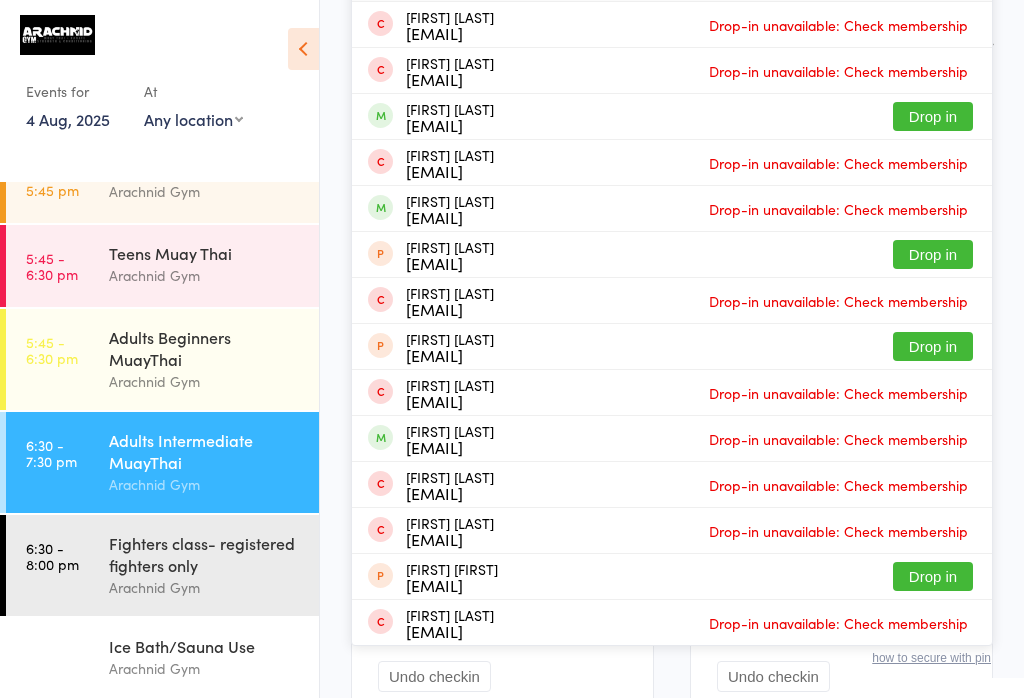 scroll, scrollTop: 273, scrollLeft: 0, axis: vertical 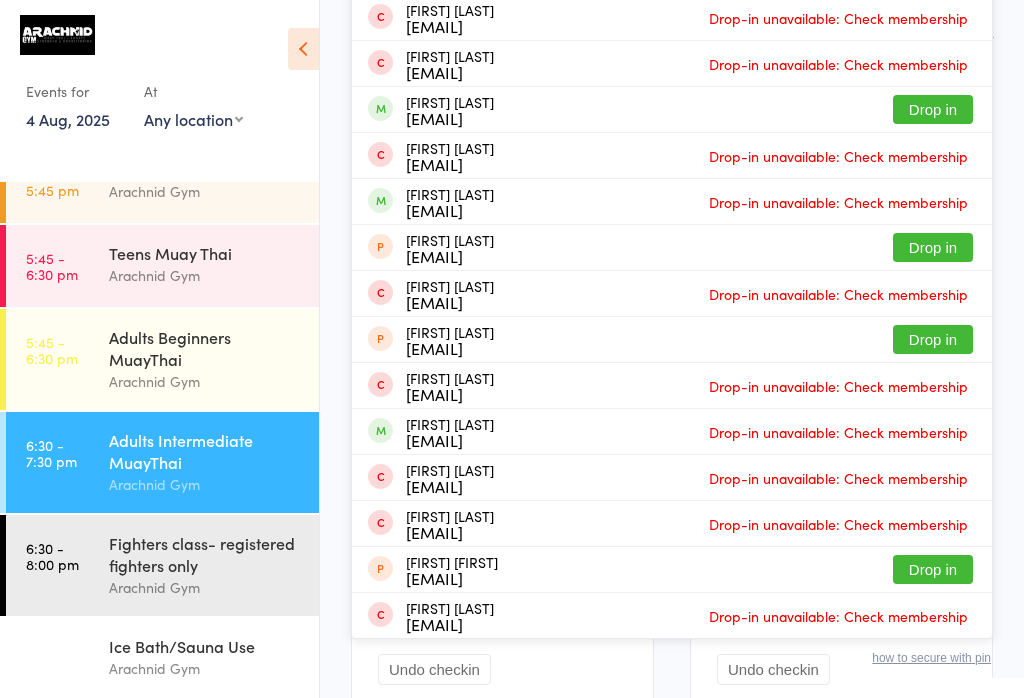 type on "Jack" 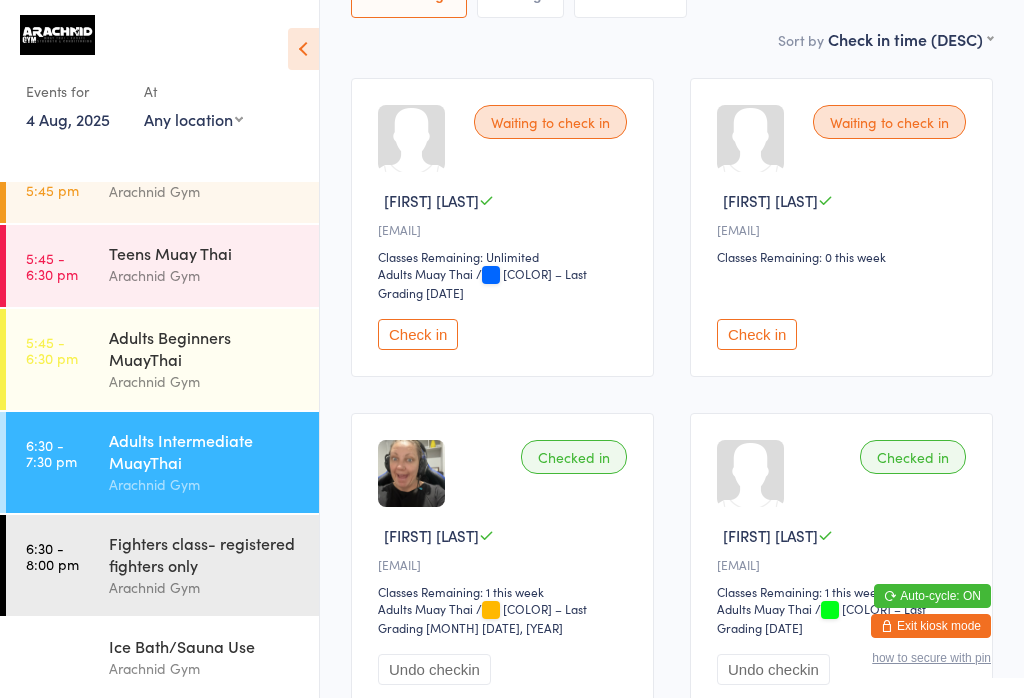 type 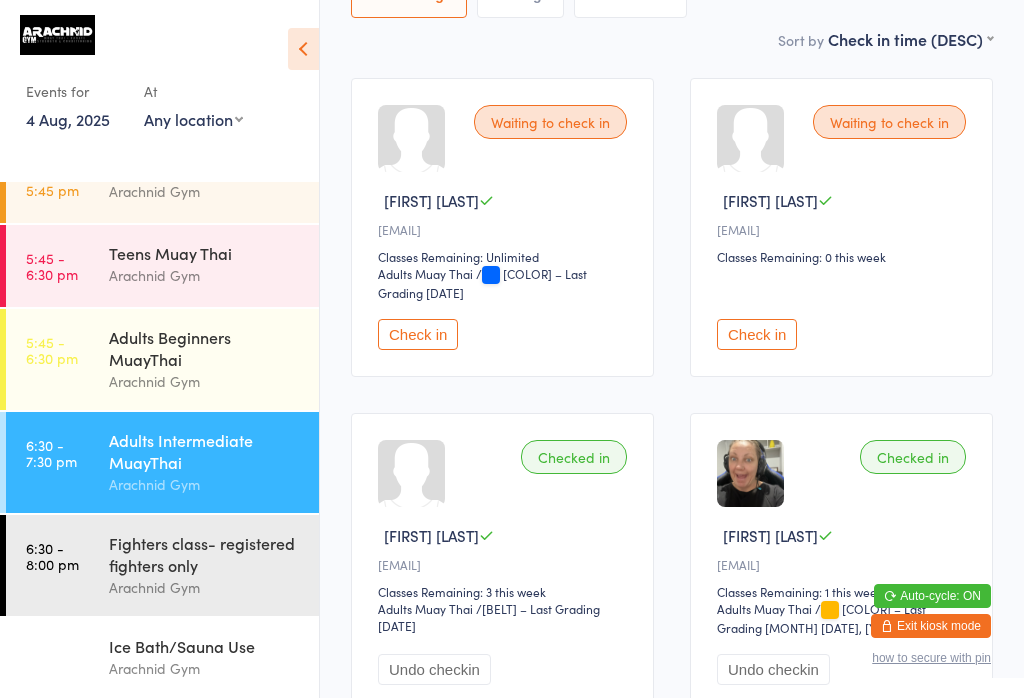 click on "Check in" at bounding box center [418, 334] 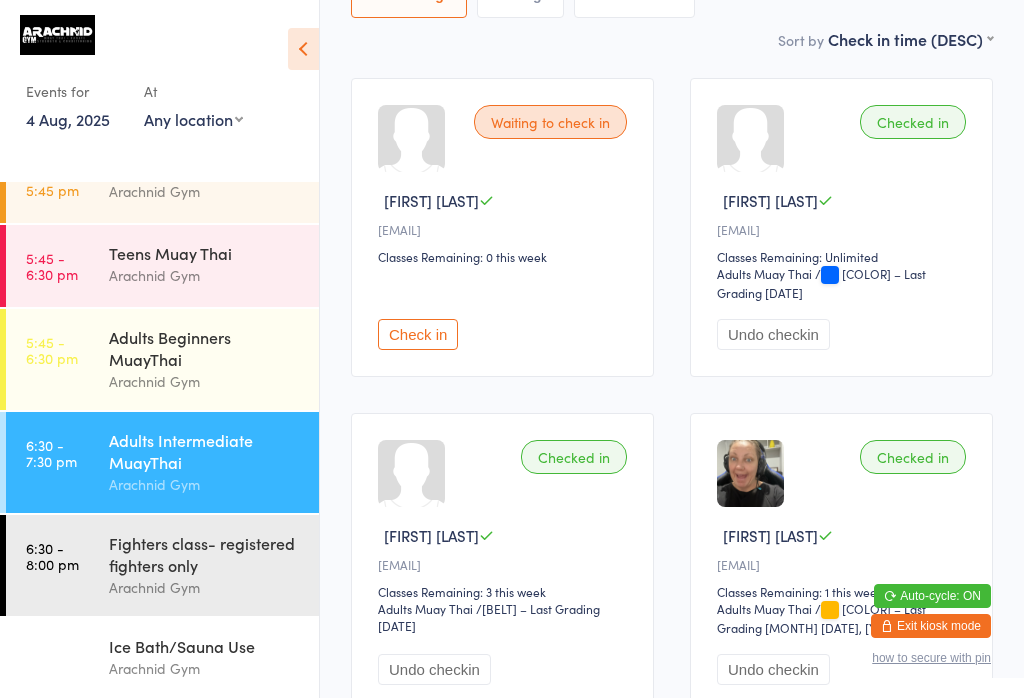 click on "[TIME] - [TIME] pm Teens Muay Thai Arachnid Gym" at bounding box center (162, 266) 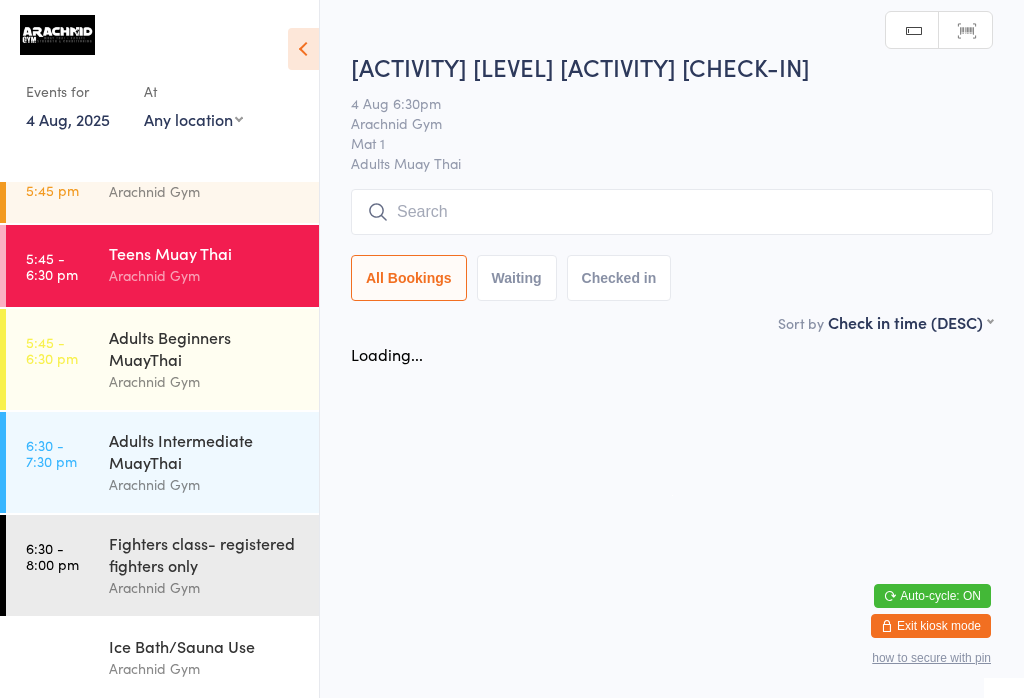 scroll, scrollTop: 0, scrollLeft: 0, axis: both 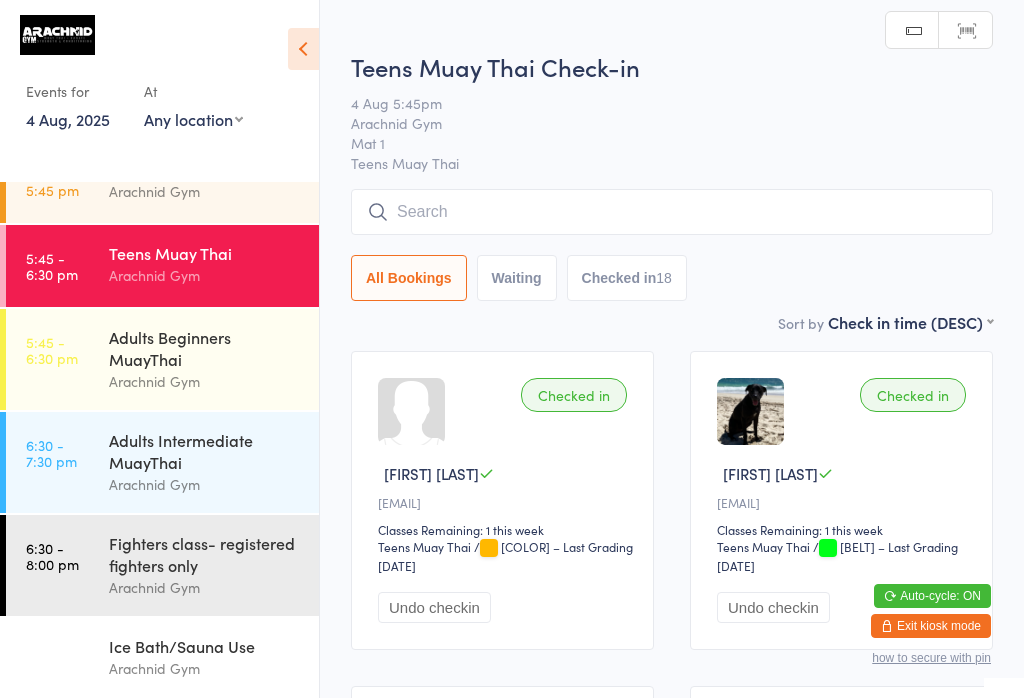 click at bounding box center (672, 212) 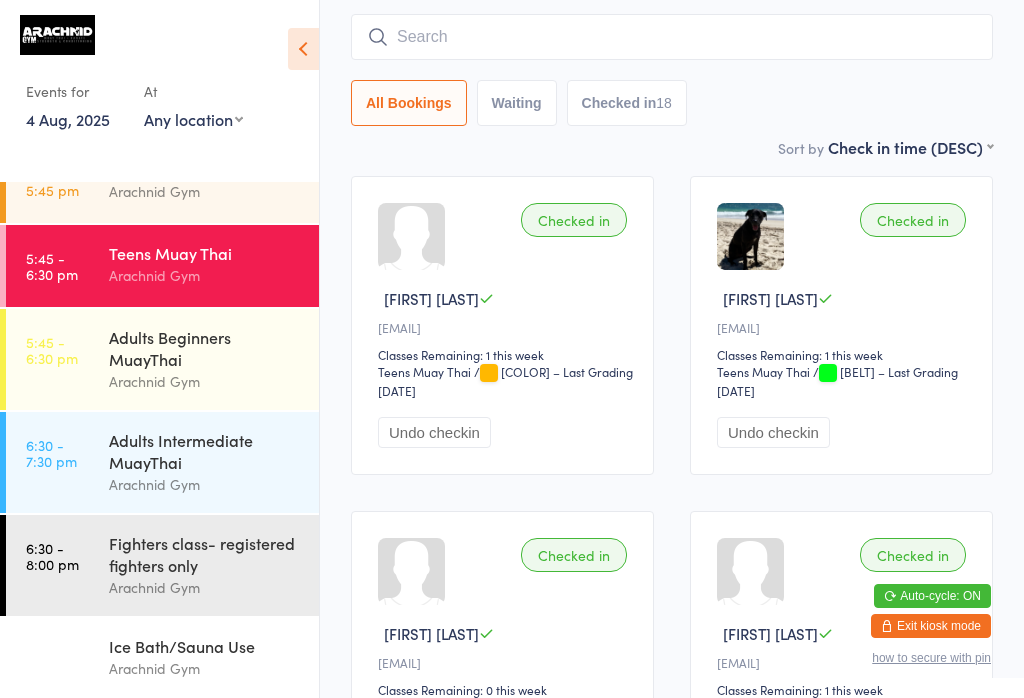 scroll, scrollTop: 191, scrollLeft: 0, axis: vertical 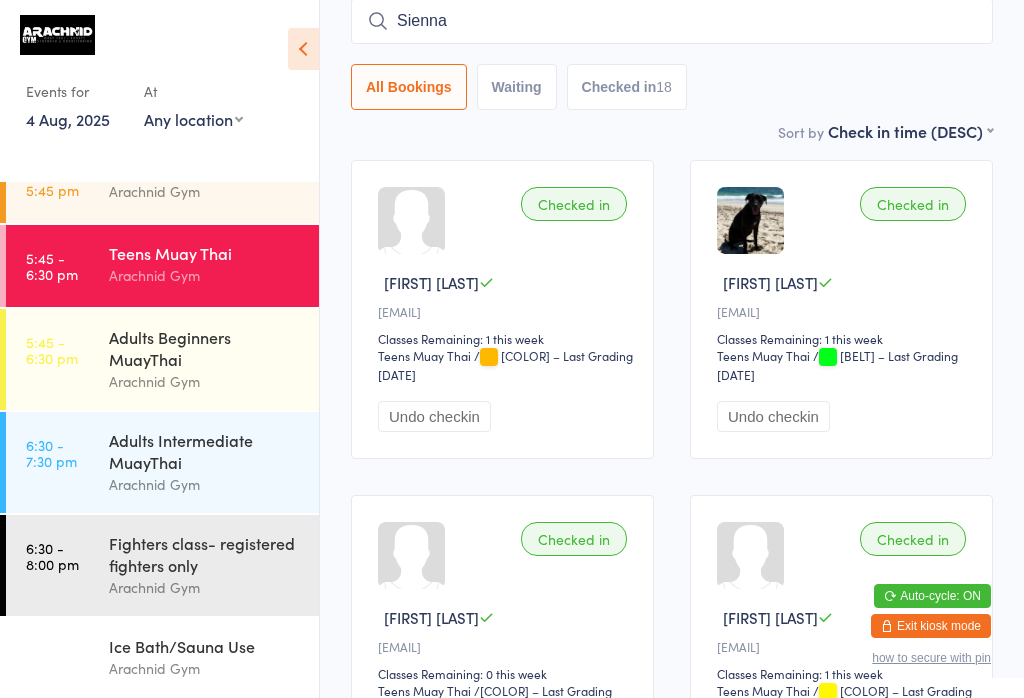 type on "Sienna" 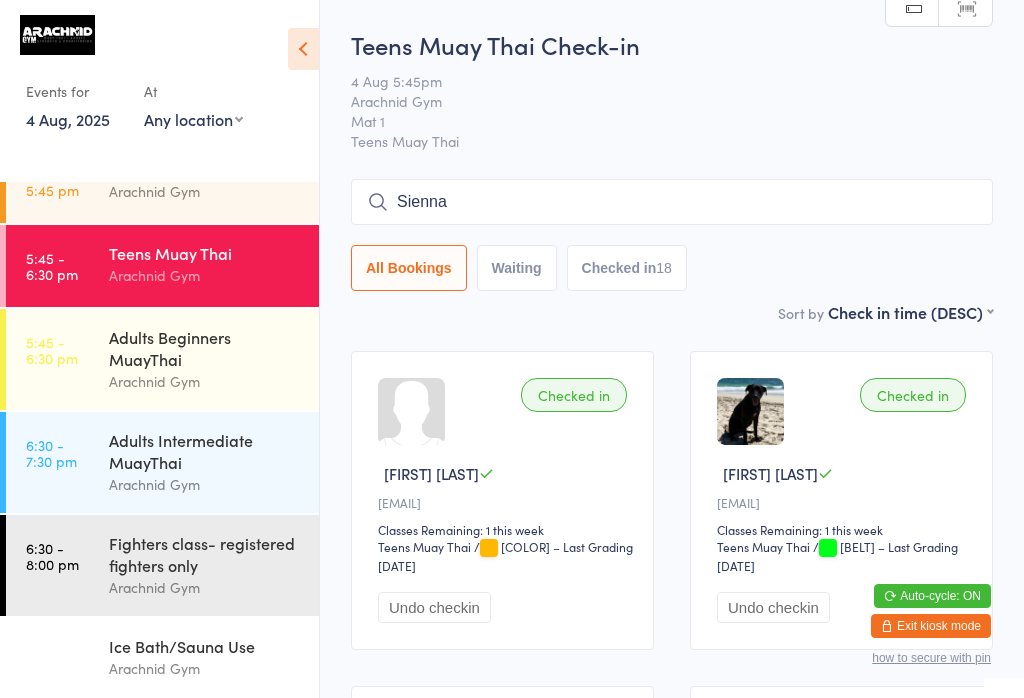 scroll, scrollTop: 0, scrollLeft: 0, axis: both 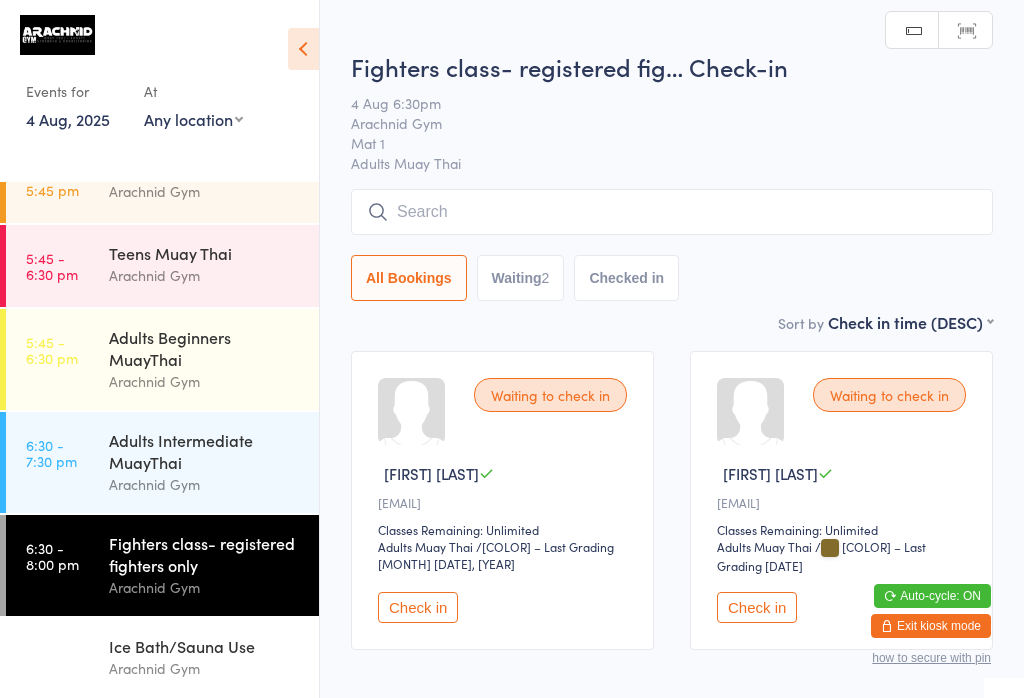 click on "Check in" at bounding box center (418, 607) 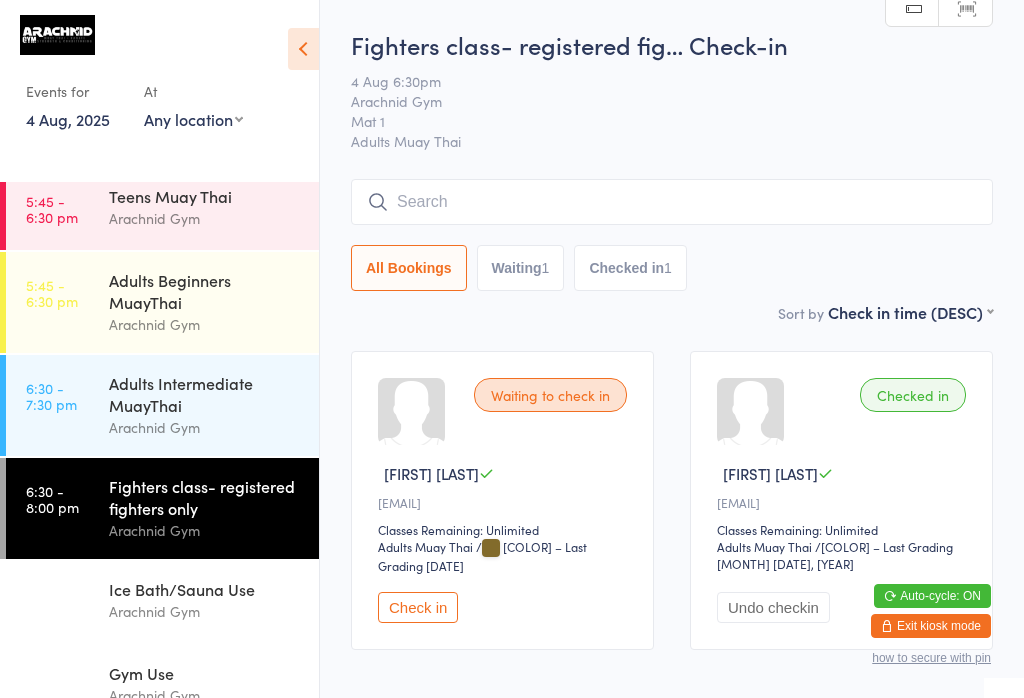 scroll, scrollTop: 519, scrollLeft: 0, axis: vertical 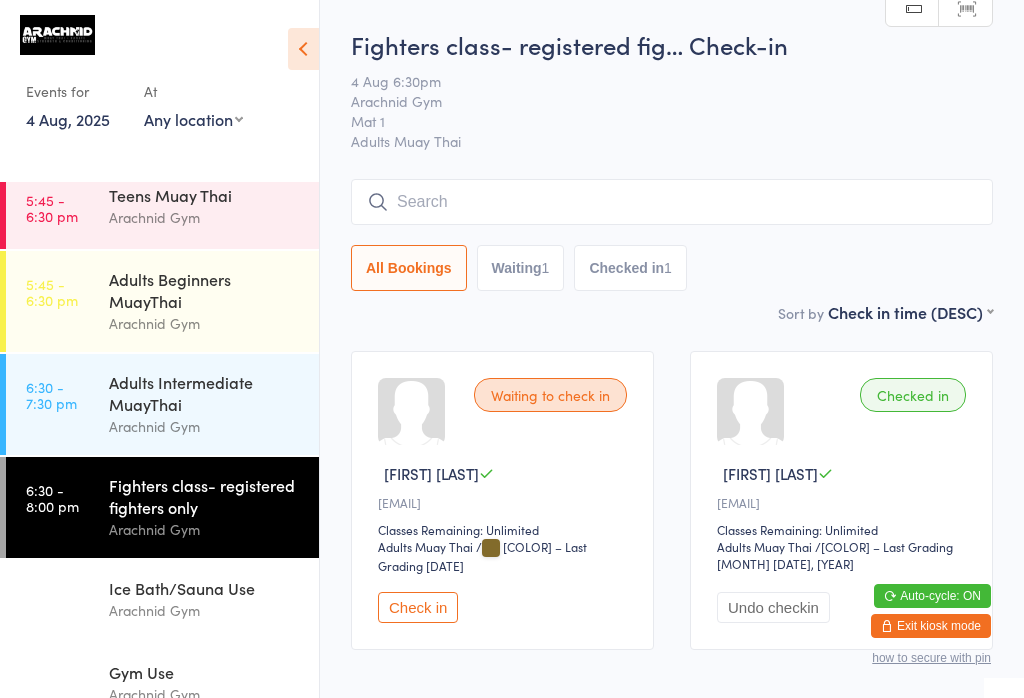 click on "Adults Beginners MuayThai" at bounding box center [205, 290] 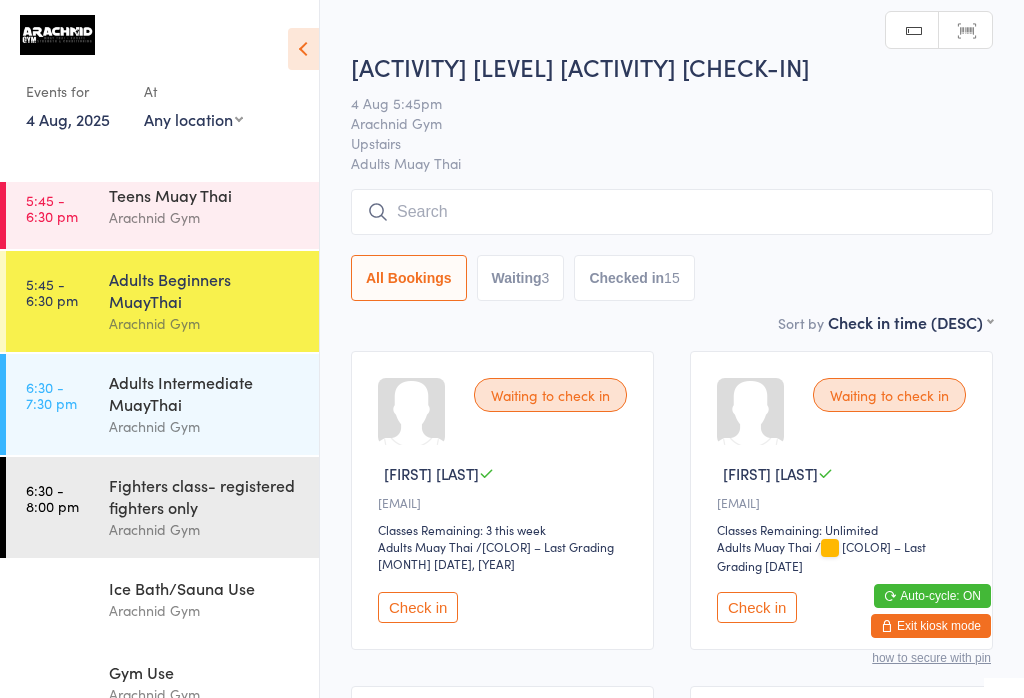 click at bounding box center [672, 212] 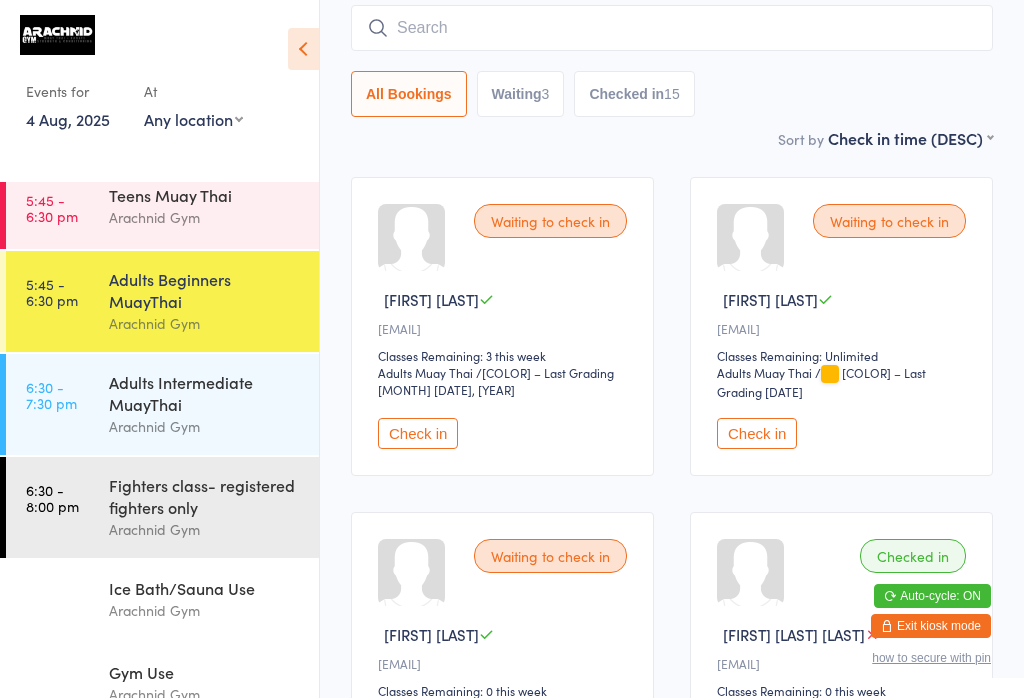 scroll, scrollTop: 191, scrollLeft: 0, axis: vertical 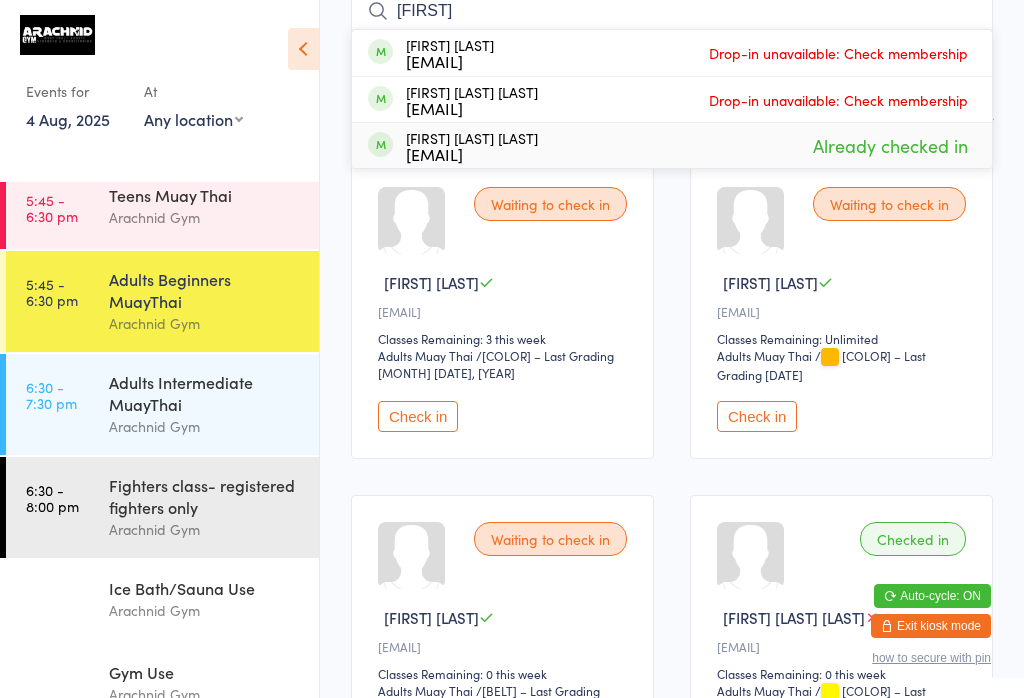 type on "[FIRST]" 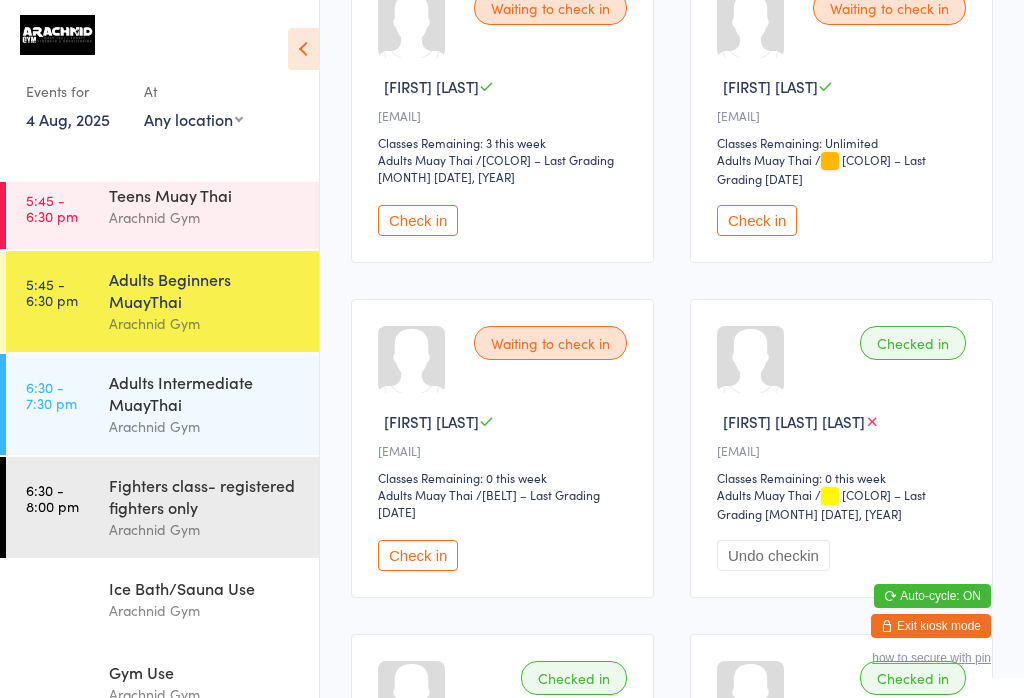 scroll, scrollTop: 388, scrollLeft: 0, axis: vertical 